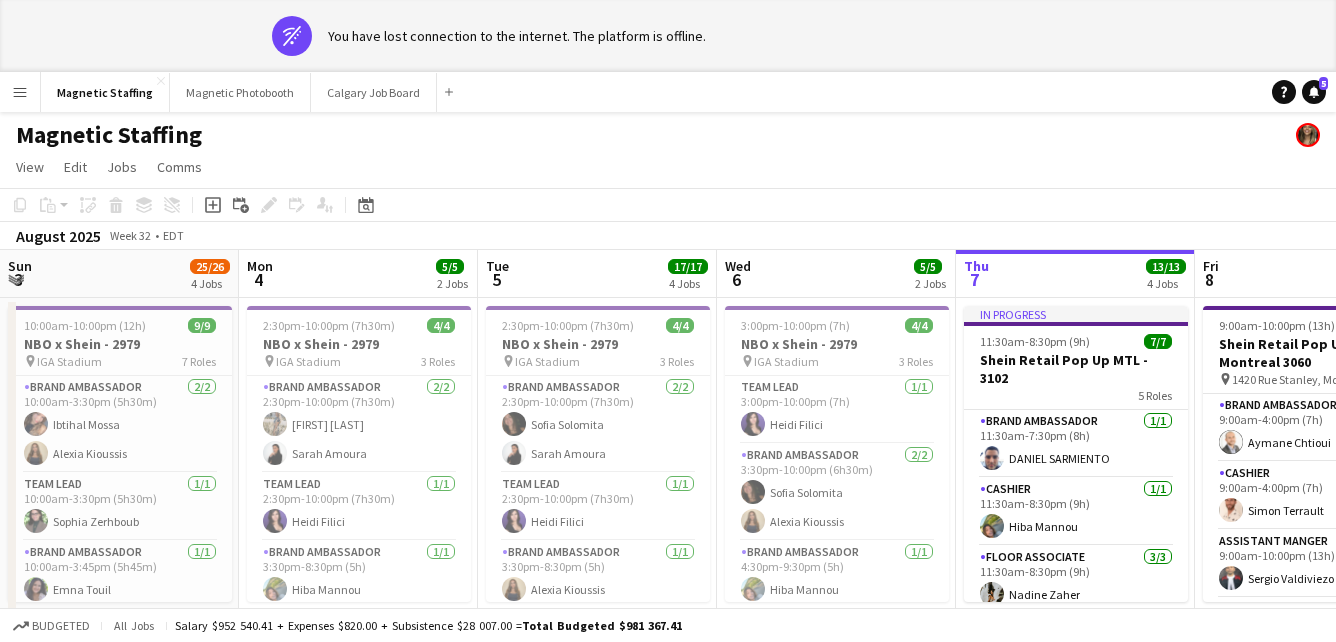 scroll, scrollTop: 0, scrollLeft: 0, axis: both 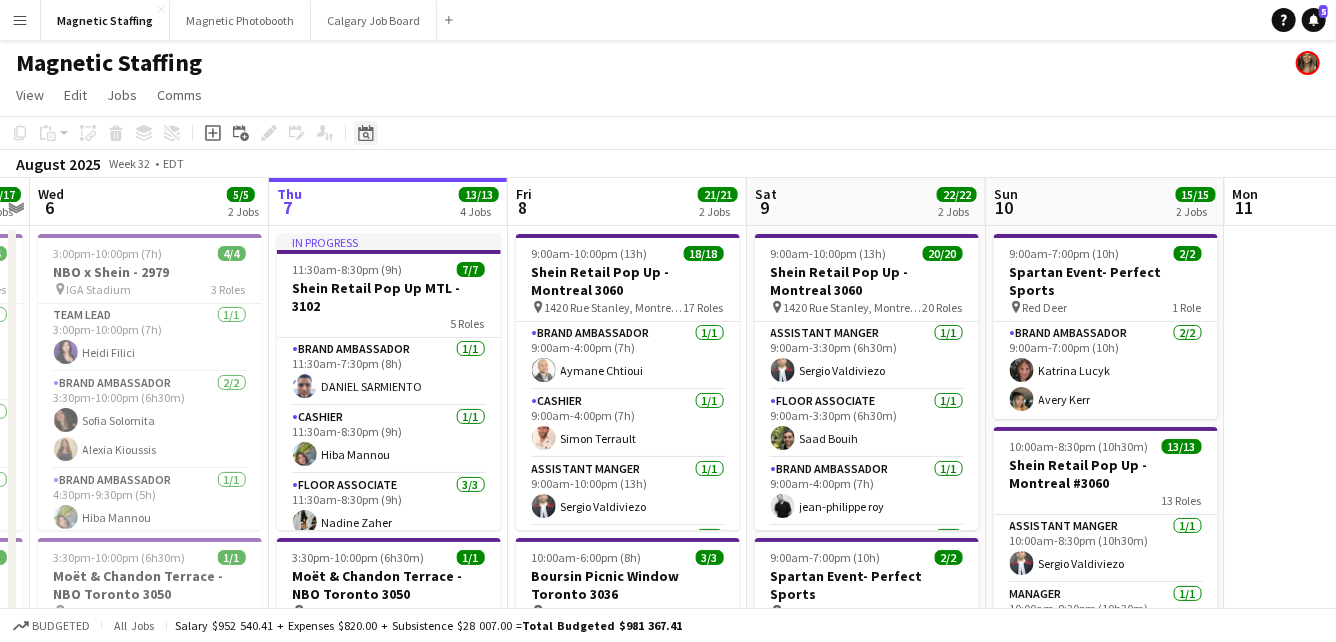 click on "Date picker" 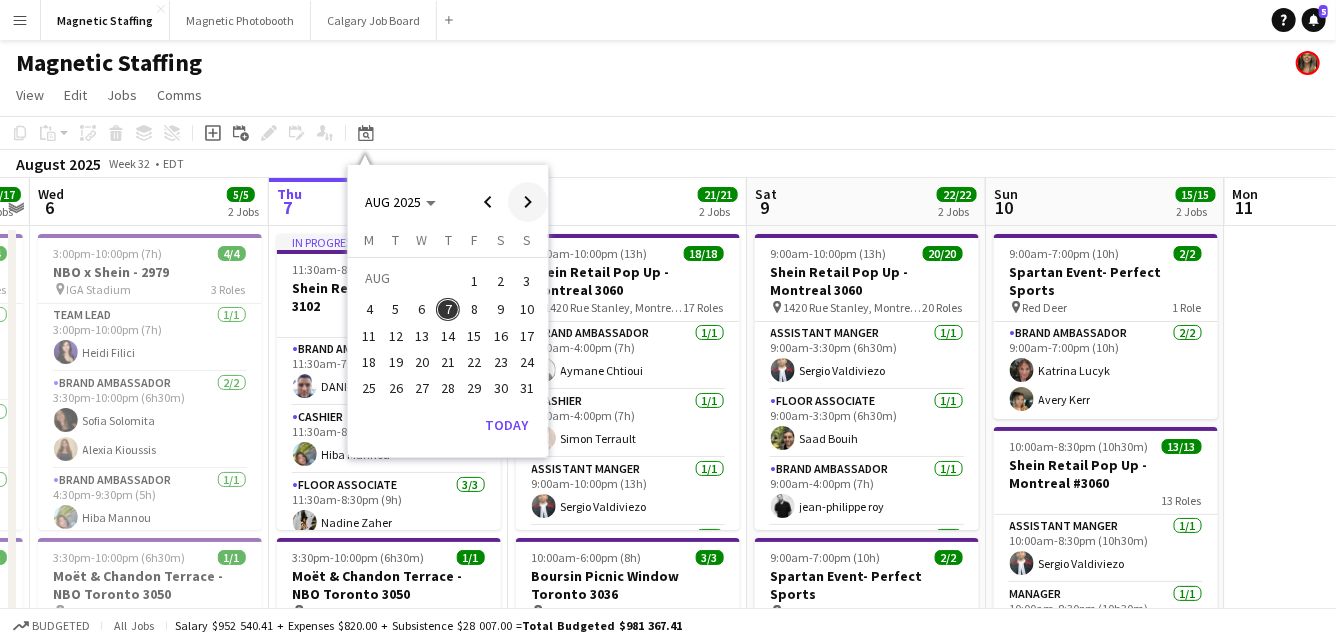 click at bounding box center [528, 202] 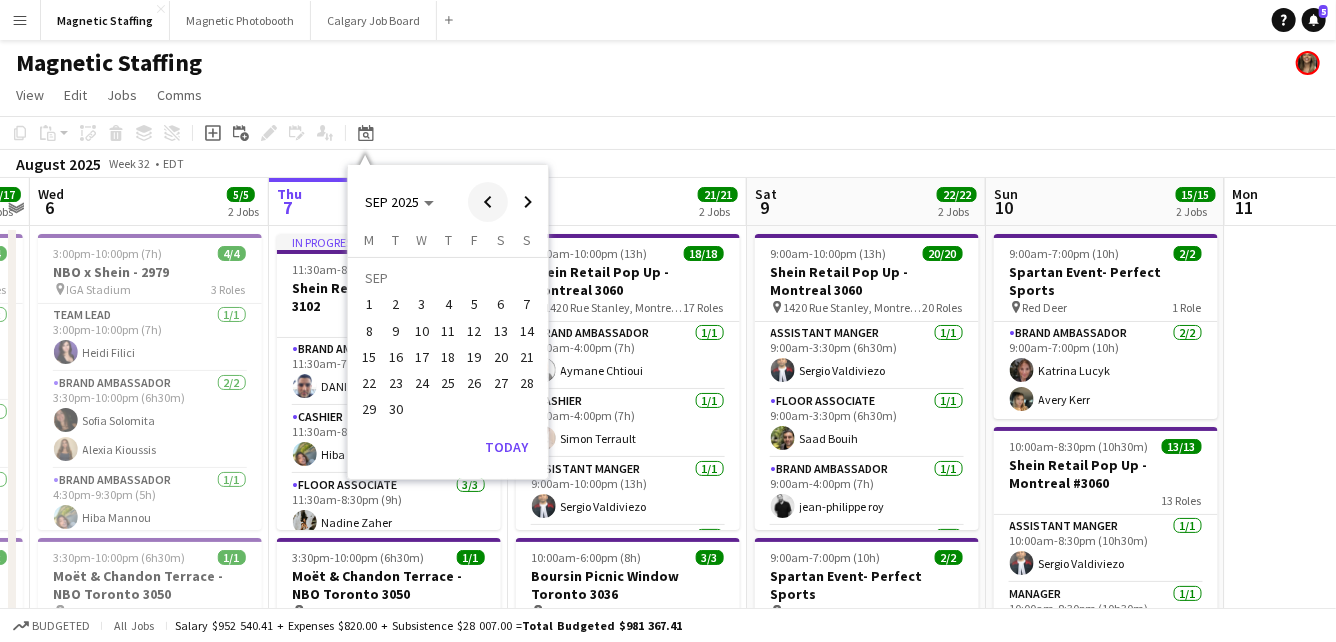 click at bounding box center [488, 202] 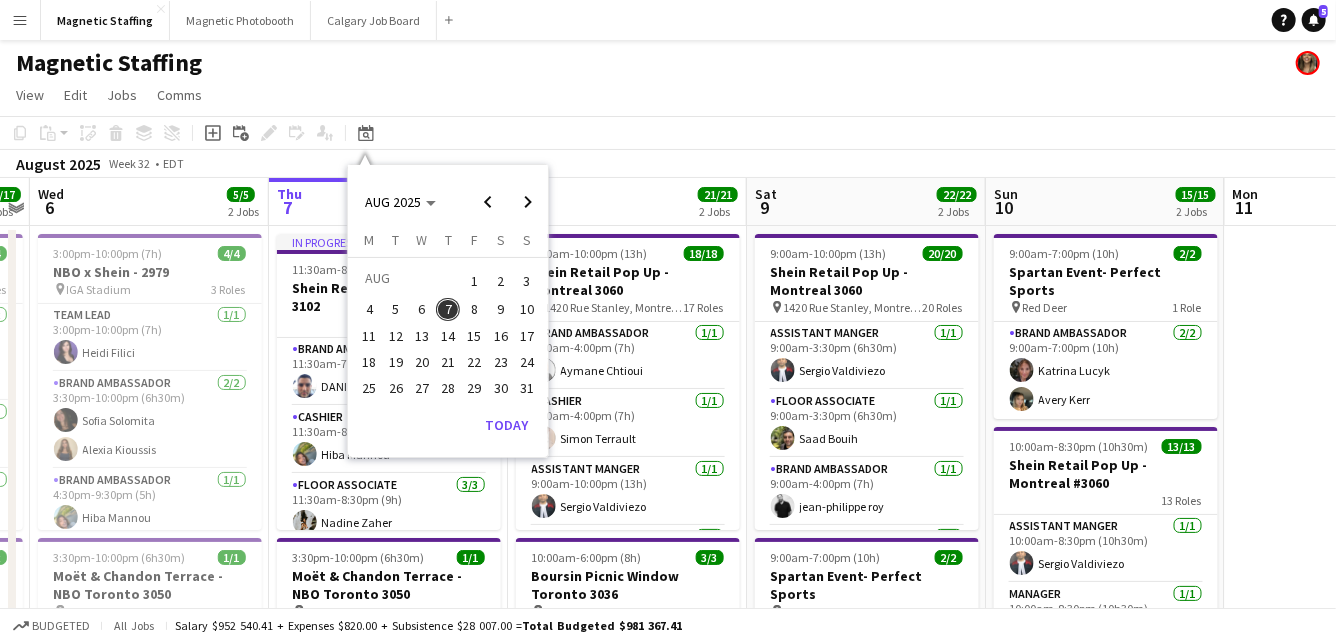 click on "12" at bounding box center [396, 336] 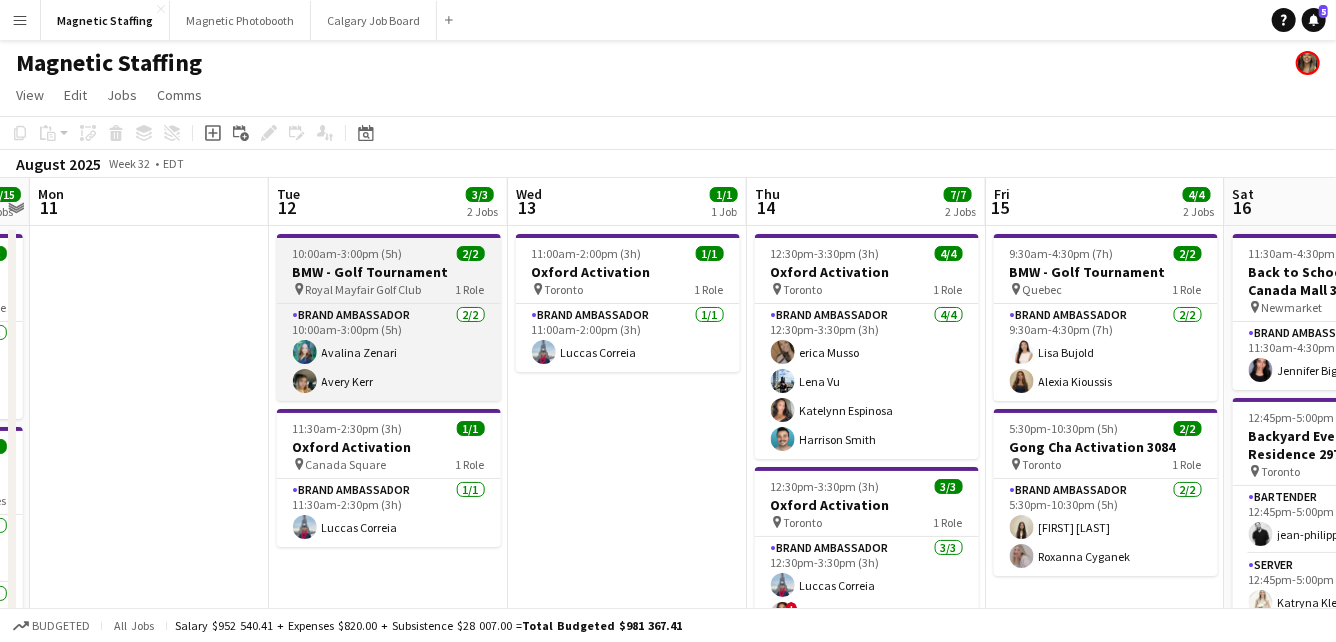 click on "BMW - Golf Tournament" at bounding box center (389, 272) 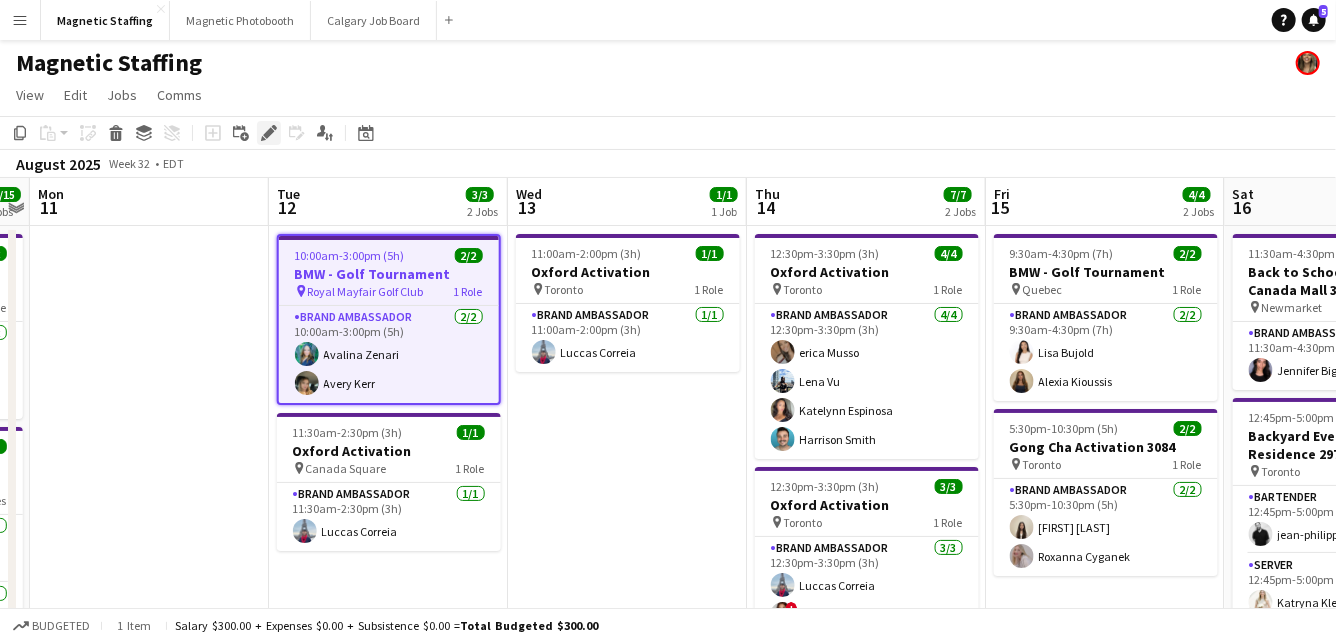 click on "Edit" 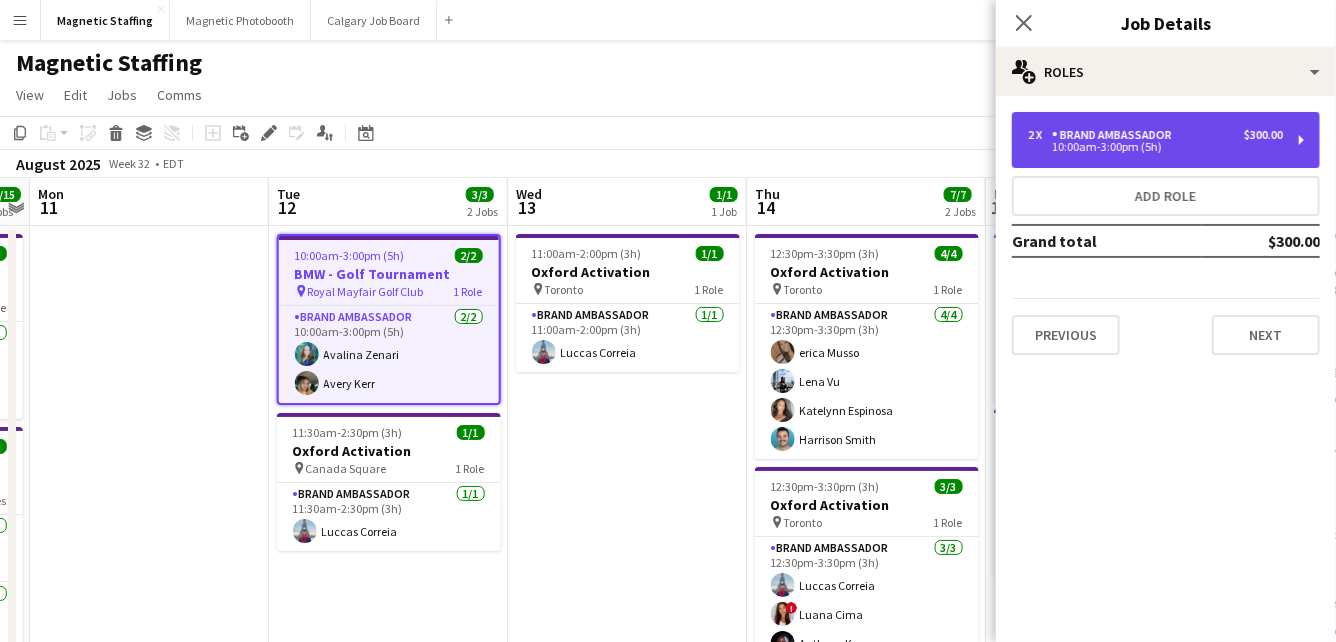 click on "2 x Brand Ambassador $300.00" at bounding box center [1155, 135] 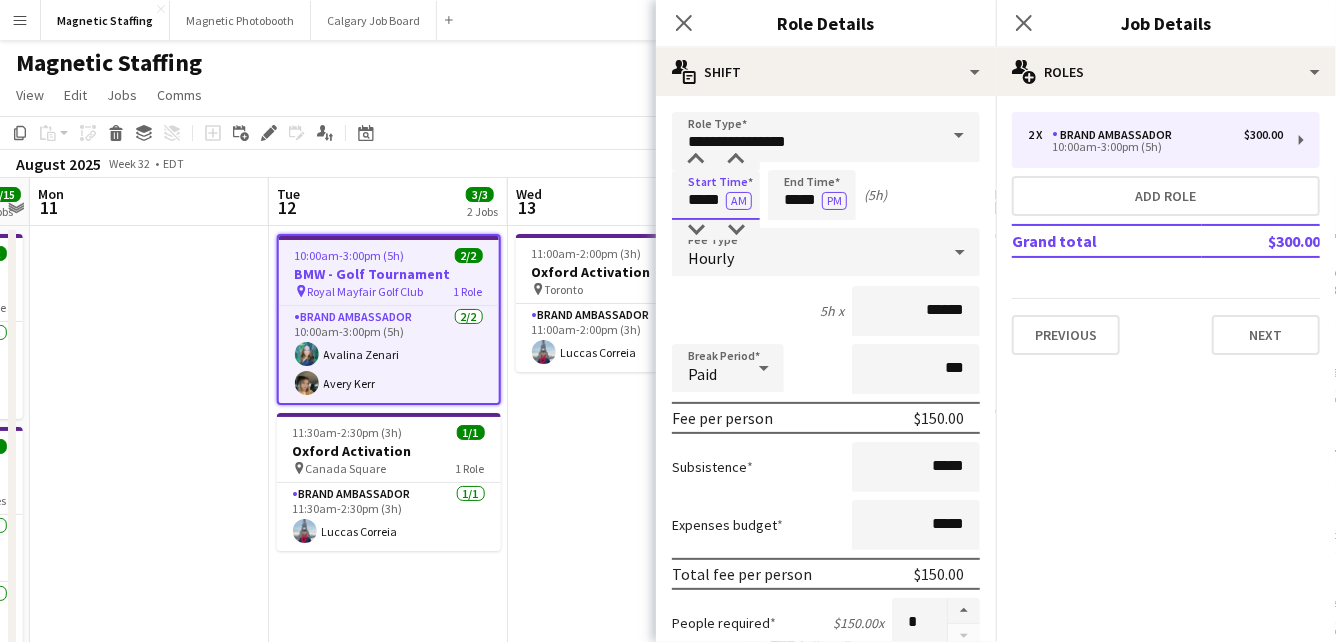 drag, startPoint x: 723, startPoint y: 200, endPoint x: 507, endPoint y: 188, distance: 216.33308 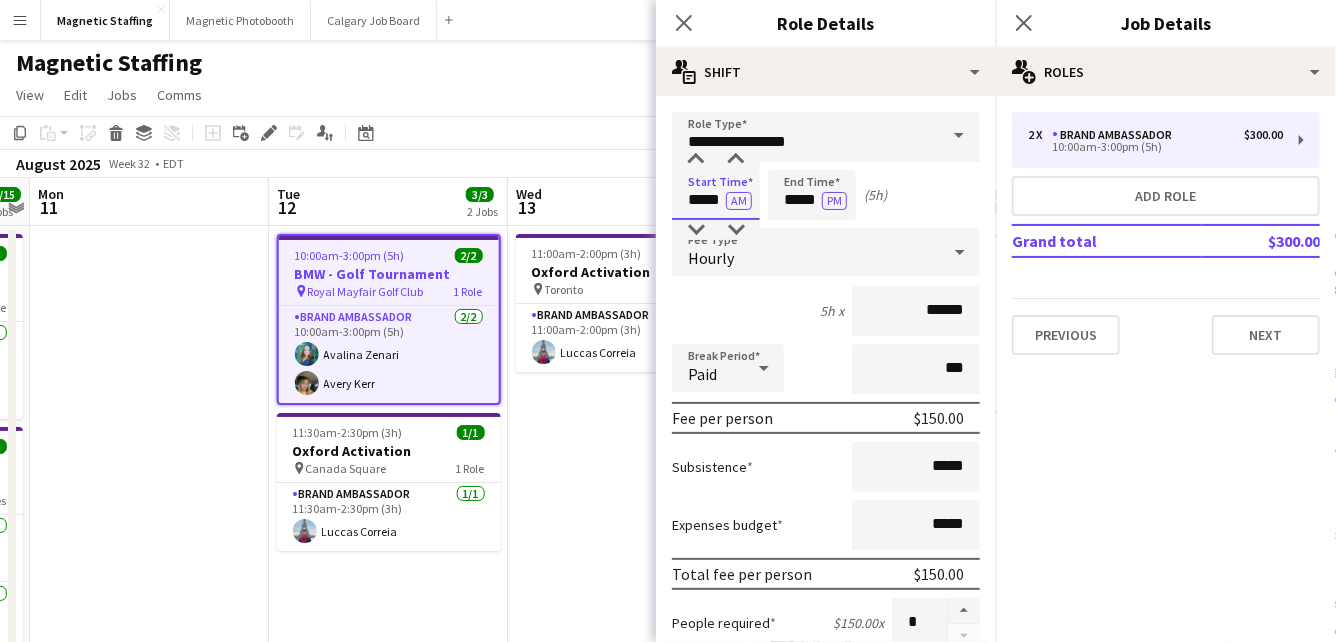 click on "Menu
Boards
Boards   Boards   All jobs   Status
Workforce
Workforce   My Workforce   Recruiting
Comms
Comms
Pay
Pay   Approvals   Payments   Reports
Platform Settings
Platform Settings   Your settings
Training Academy
Training Academy
Knowledge Base
Knowledge Base
Product Updates
Product Updates   Log Out   Privacy   Magnetic Staffing
Close
Magnetic Photobooth
Close
Calgary Job Board
Close
Add
Help
Notifications
5   Magnetic Staffing   View  Day view expanded Day view collapsed Month view Date picker Copy" at bounding box center [668, 680] 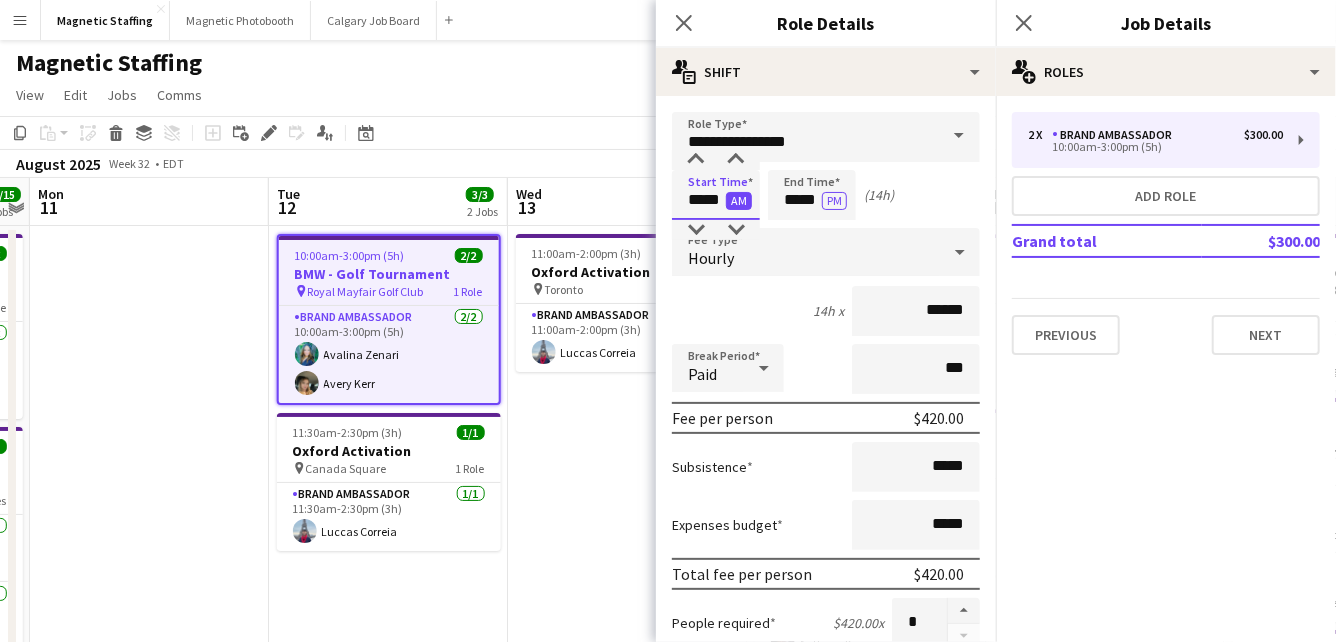 type on "*****" 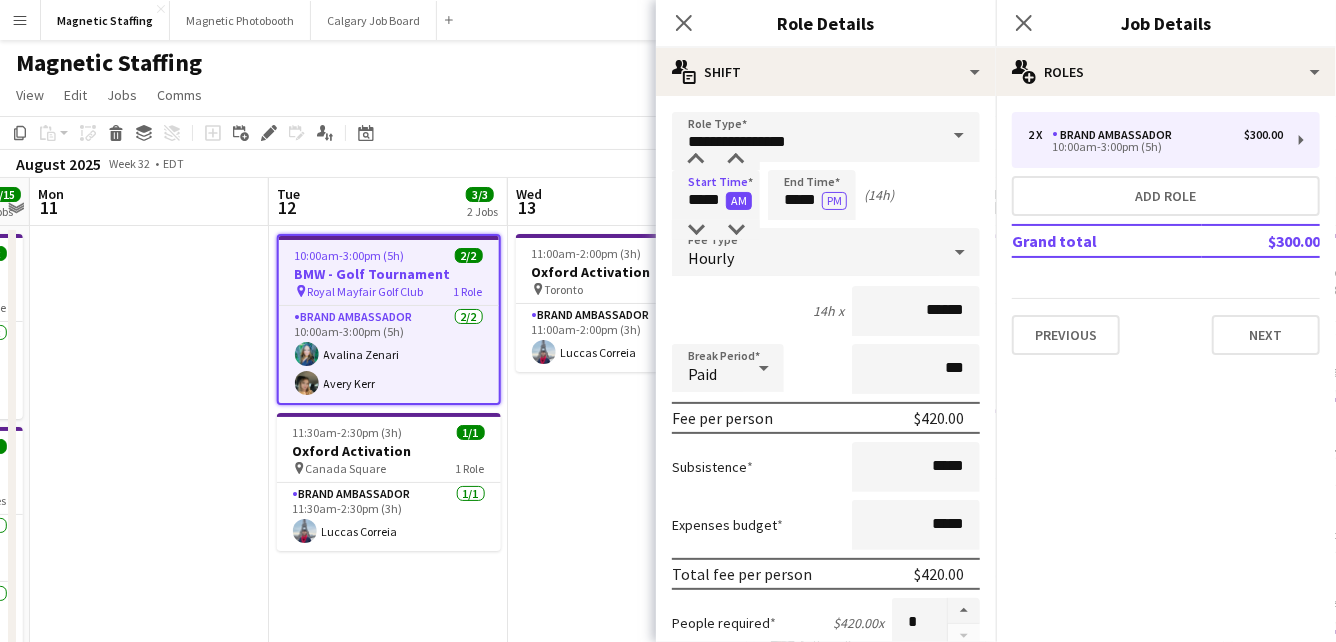 click on "AM" at bounding box center [739, 201] 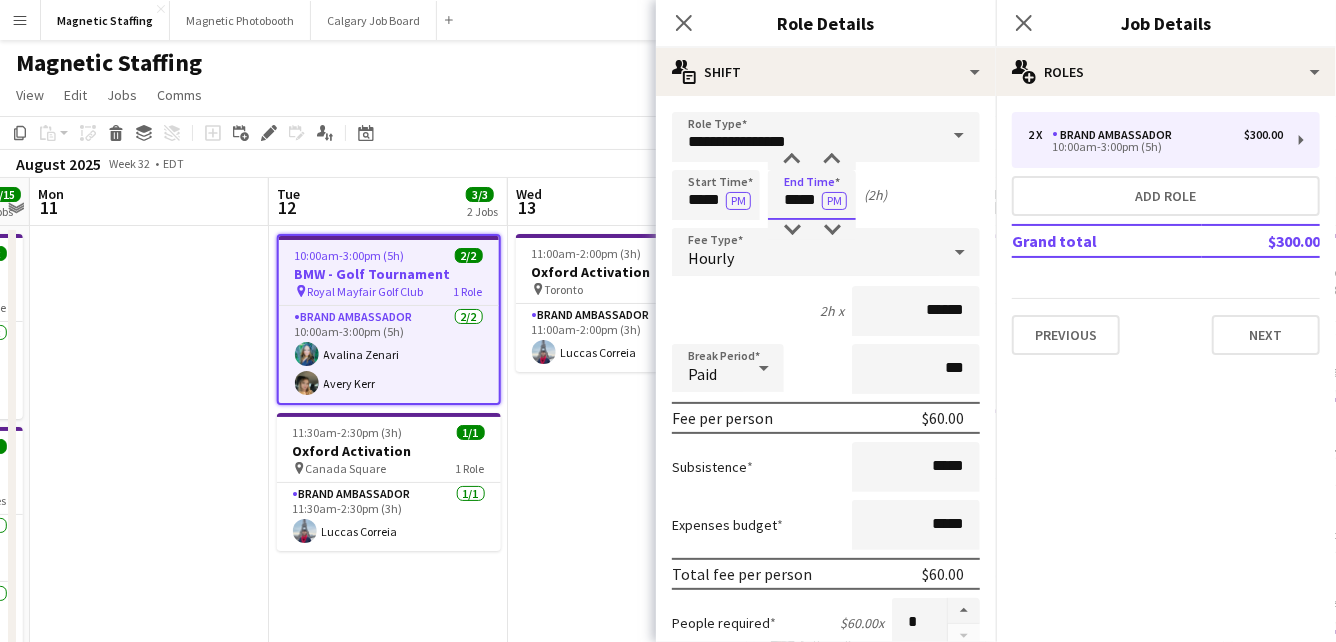 drag, startPoint x: 819, startPoint y: 201, endPoint x: 680, endPoint y: 201, distance: 139 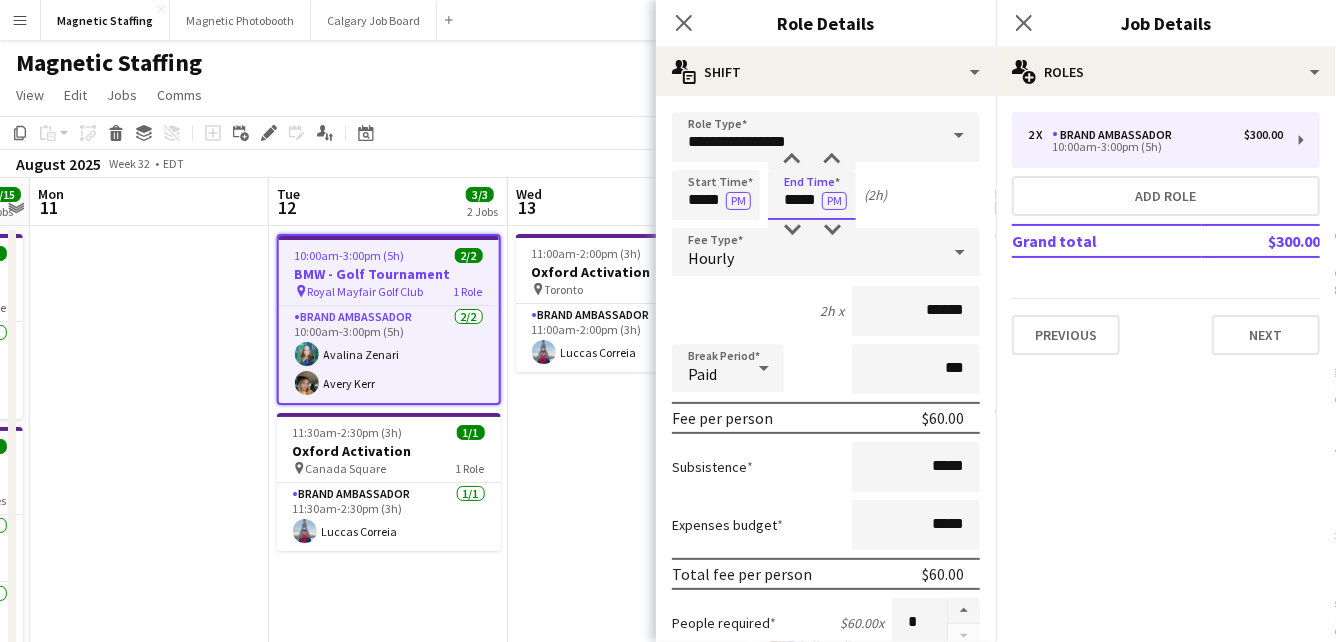click on "Start Time  *****  PM
End Time  *****  PM
(2h)" at bounding box center (826, 195) 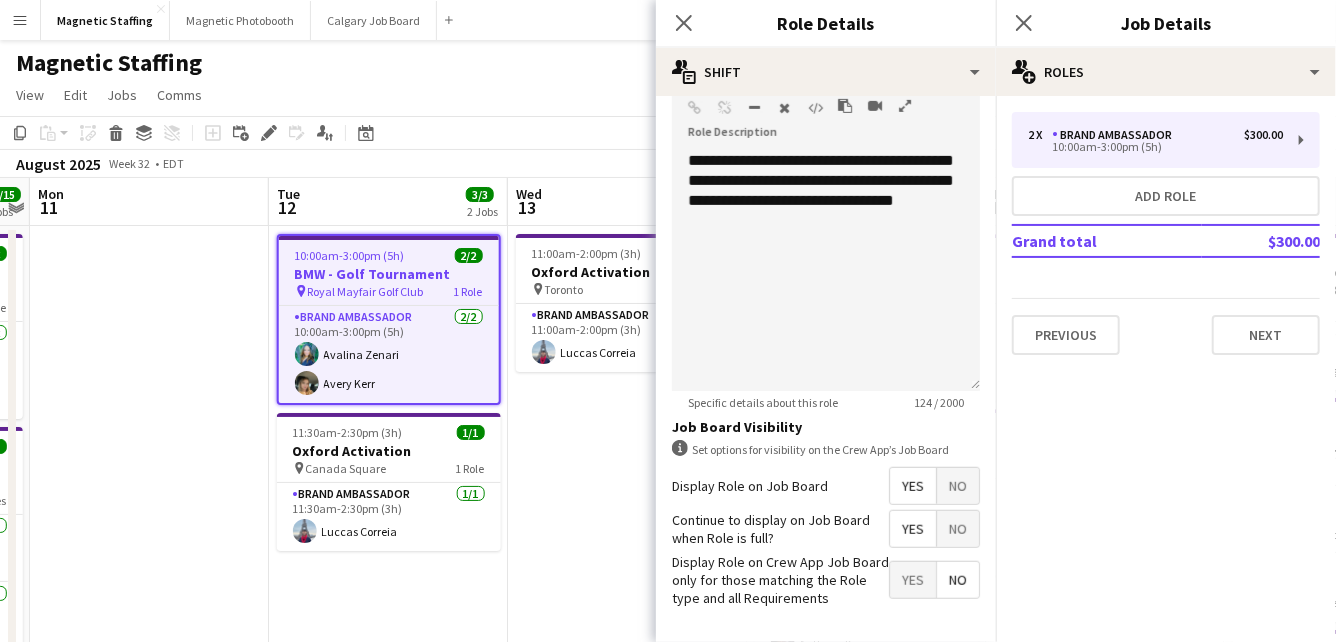 scroll, scrollTop: 709, scrollLeft: 0, axis: vertical 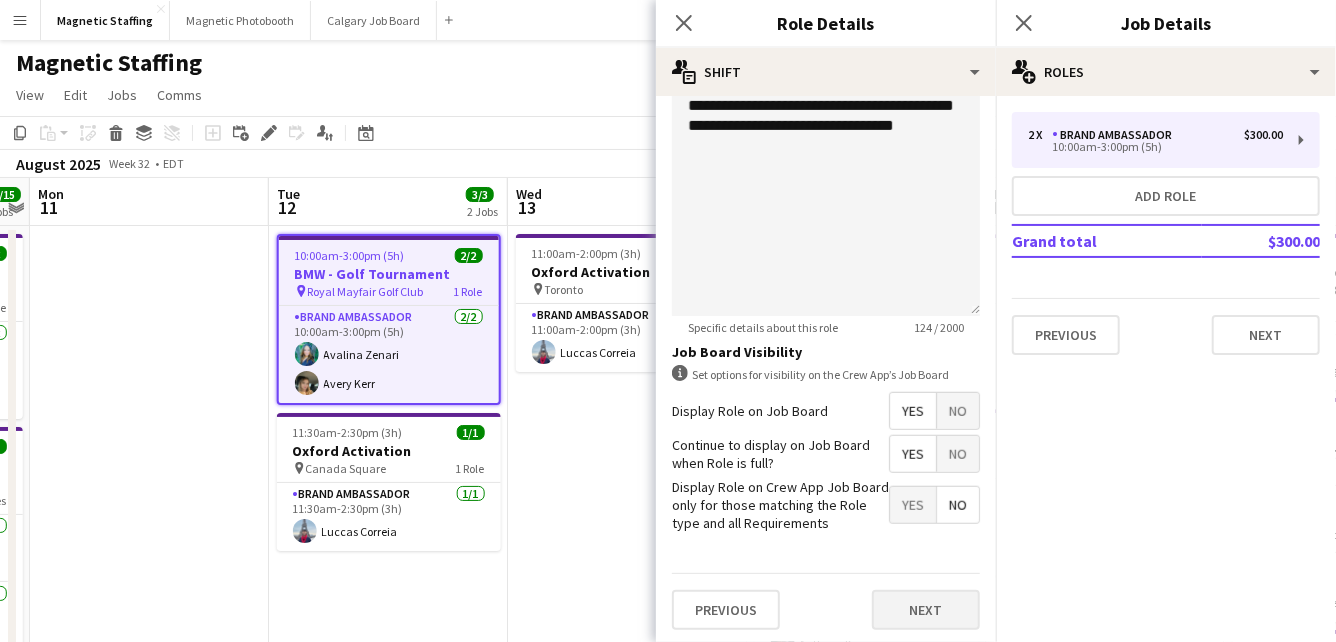 type on "*****" 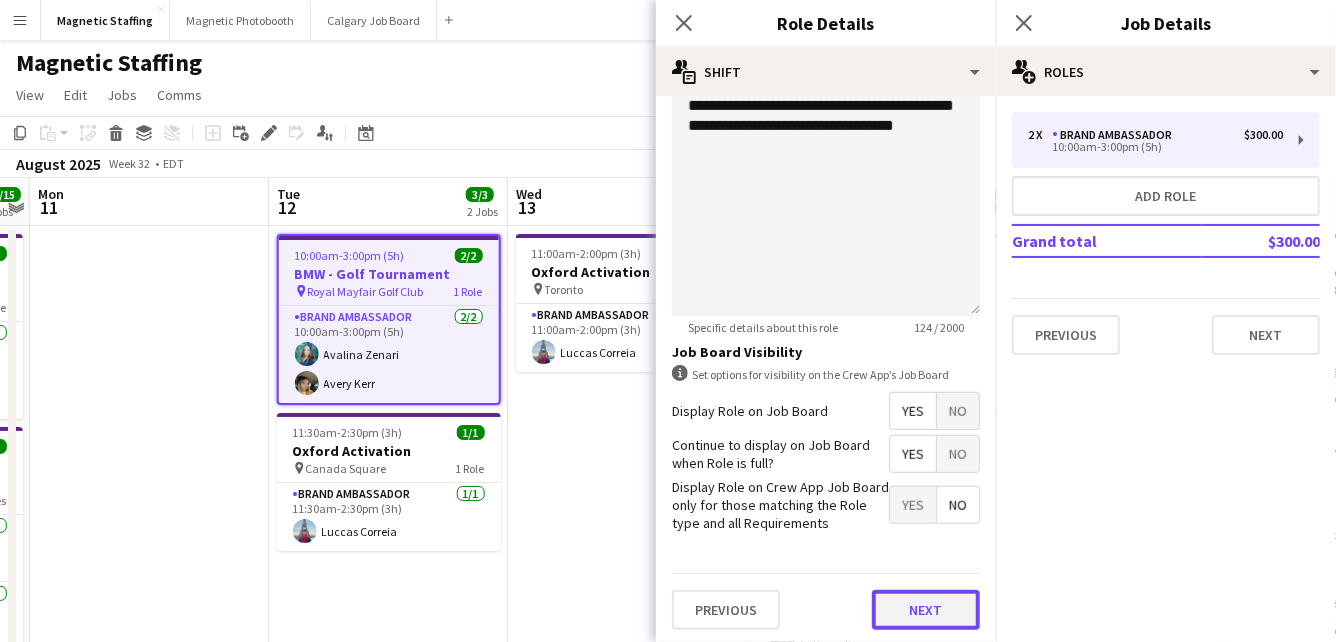 click on "Next" at bounding box center [926, 610] 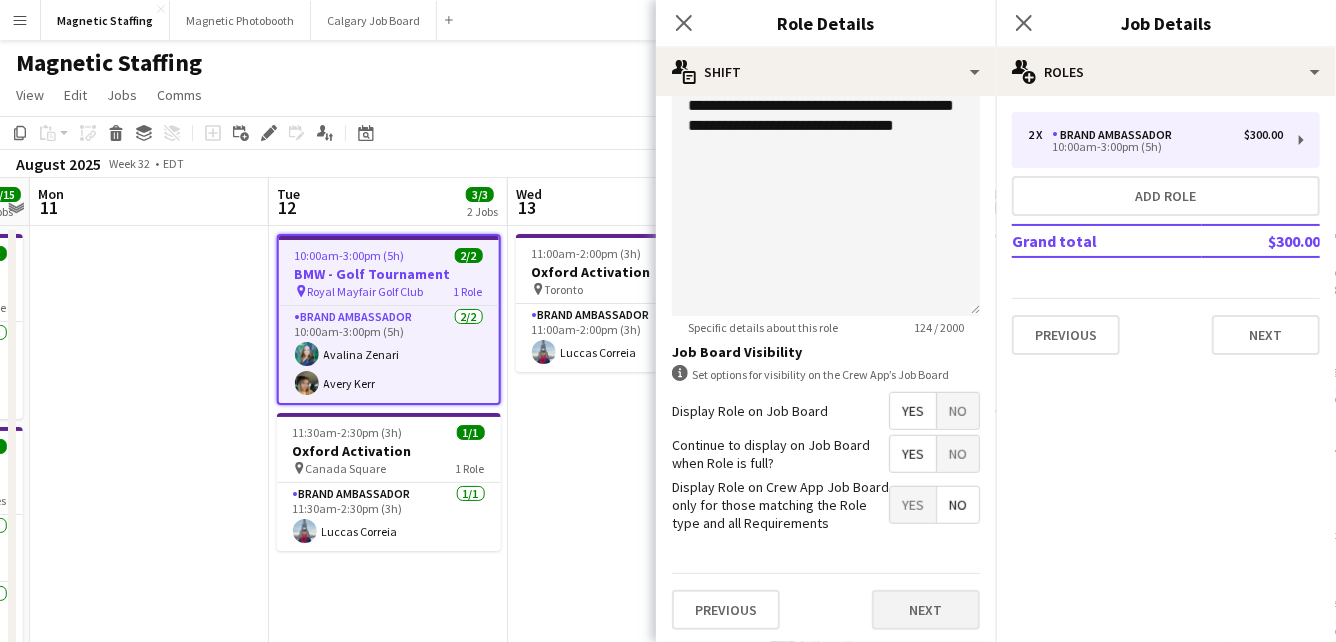 scroll, scrollTop: 0, scrollLeft: 0, axis: both 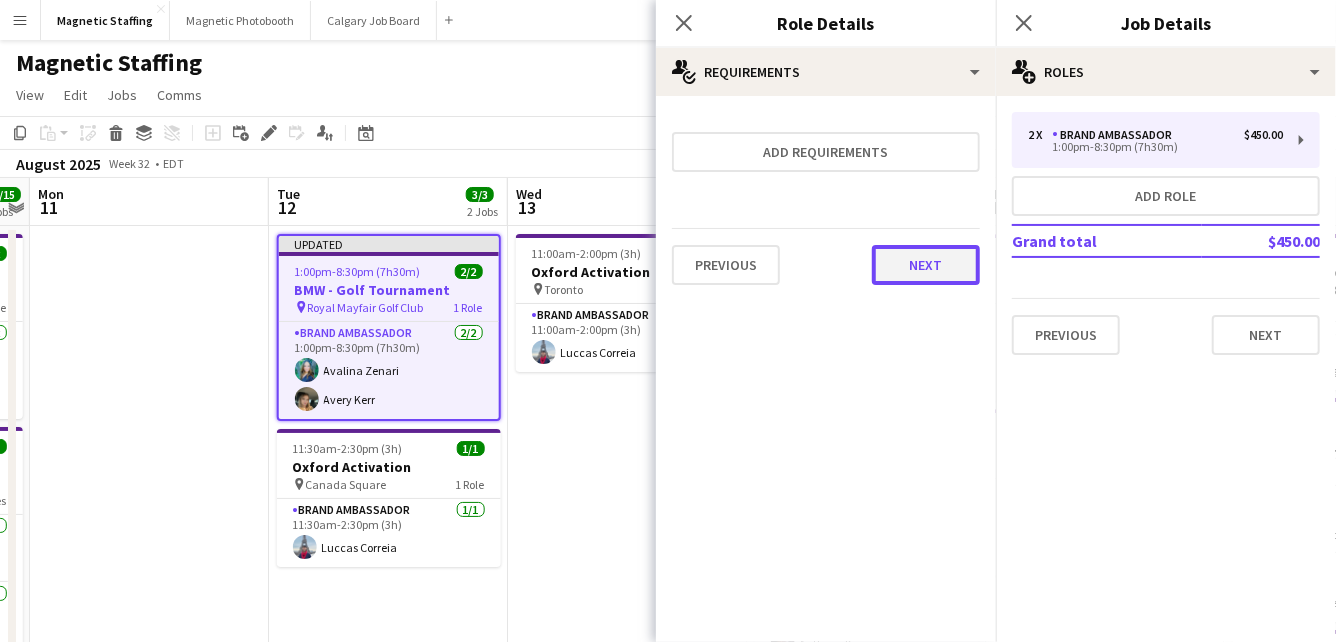 click on "Next" at bounding box center (926, 265) 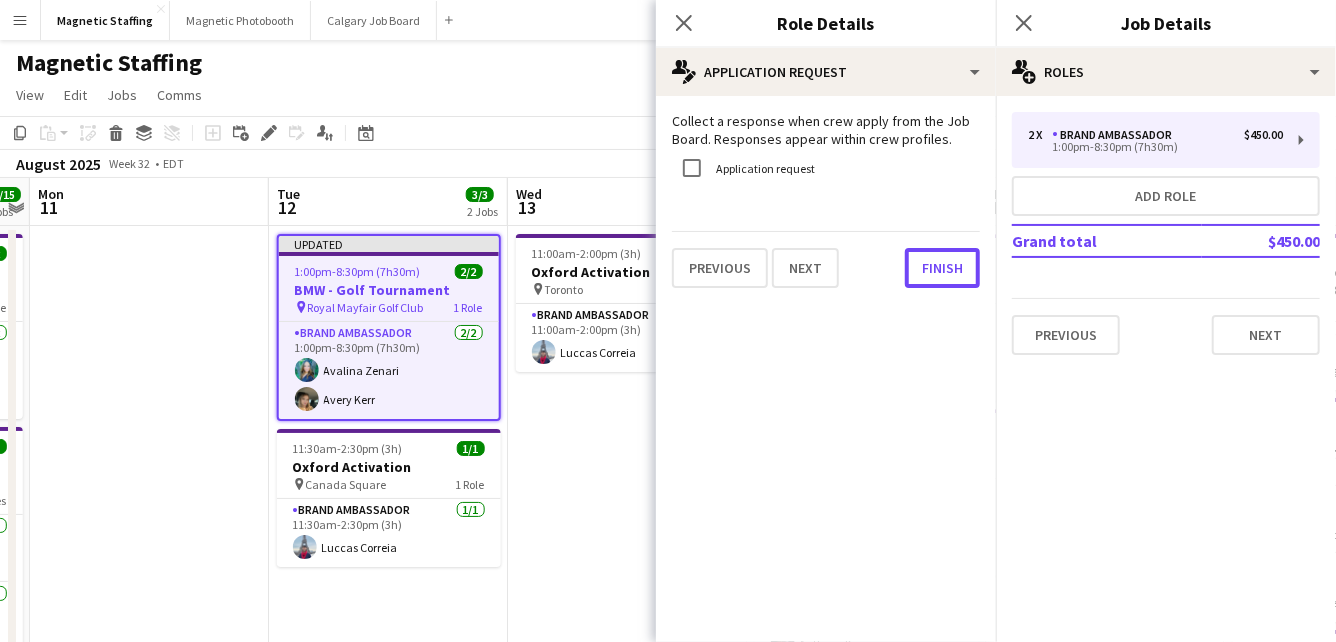 click on "Finish" at bounding box center [942, 268] 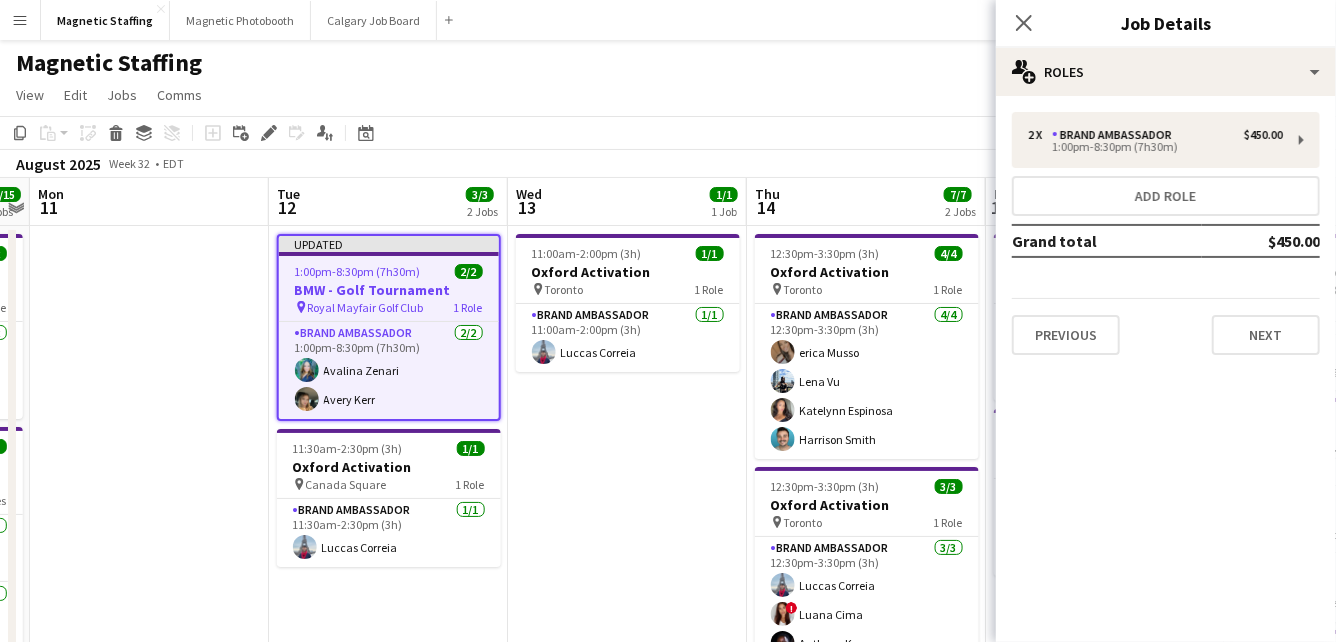 click on "11:00am-2:00pm (3h)    1/1   Oxford Activation
pin
[CITY]   1 Role   Brand Ambassador   1/1   11:00am-2:00pm (3h)
[FIRST] [LAST]" at bounding box center (627, 730) 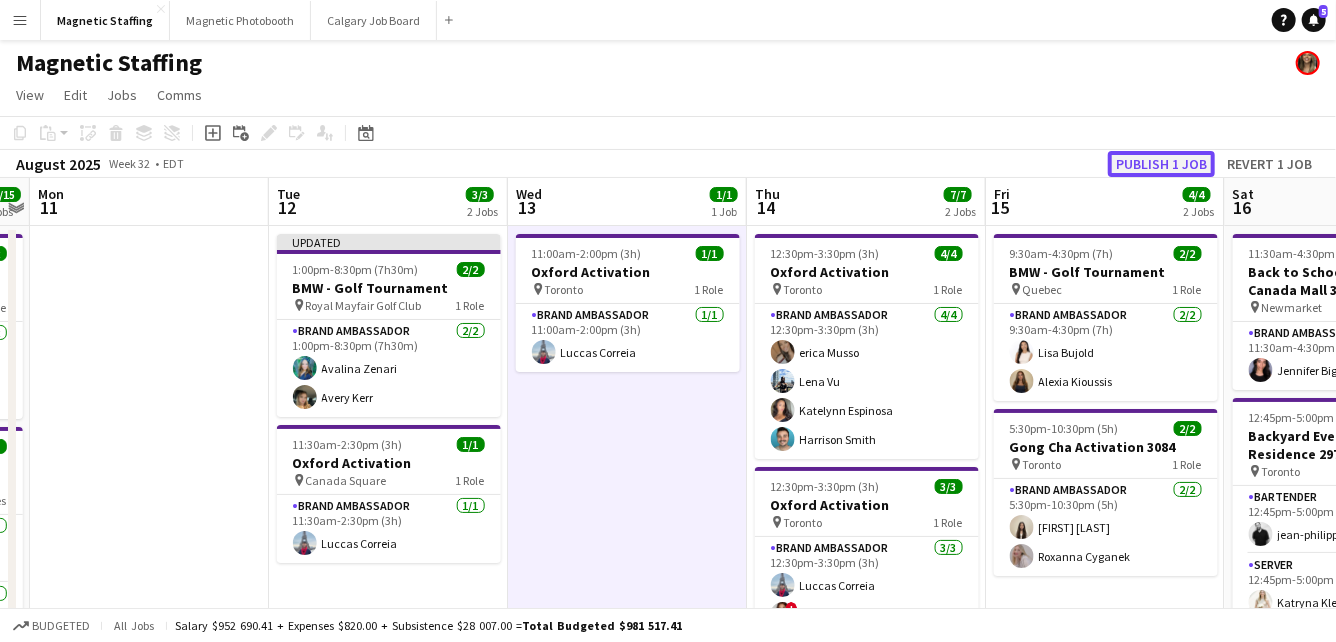 click on "Publish 1 job" 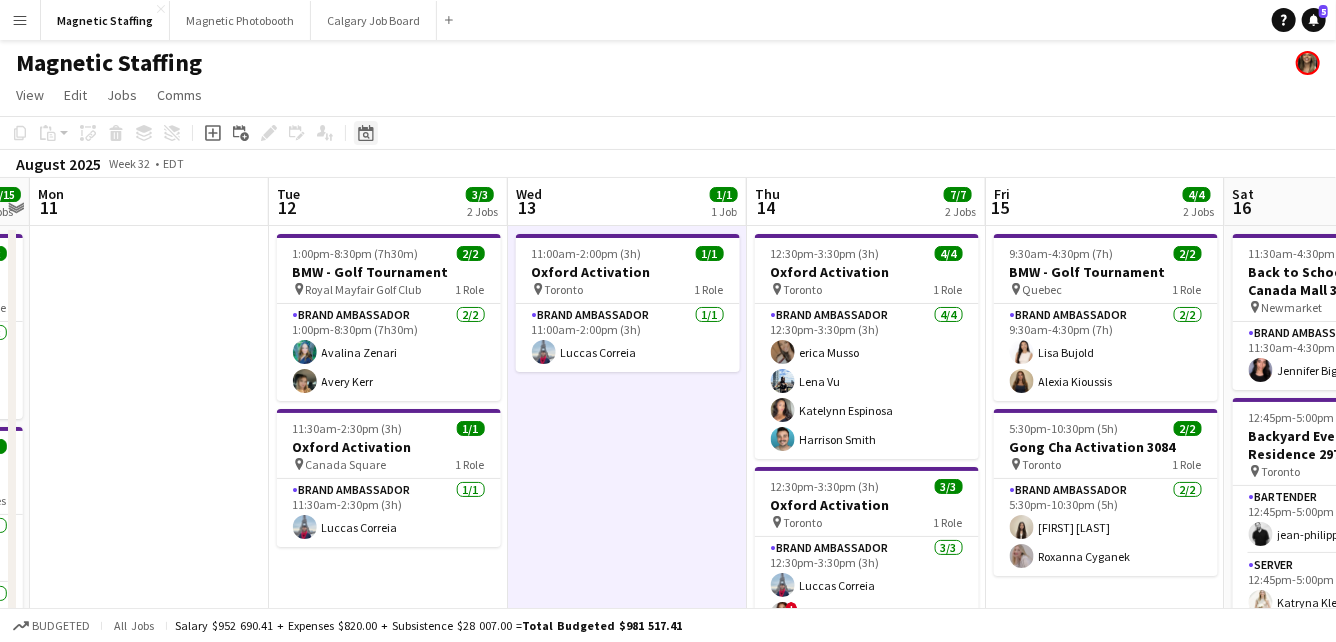 click on "Date picker" 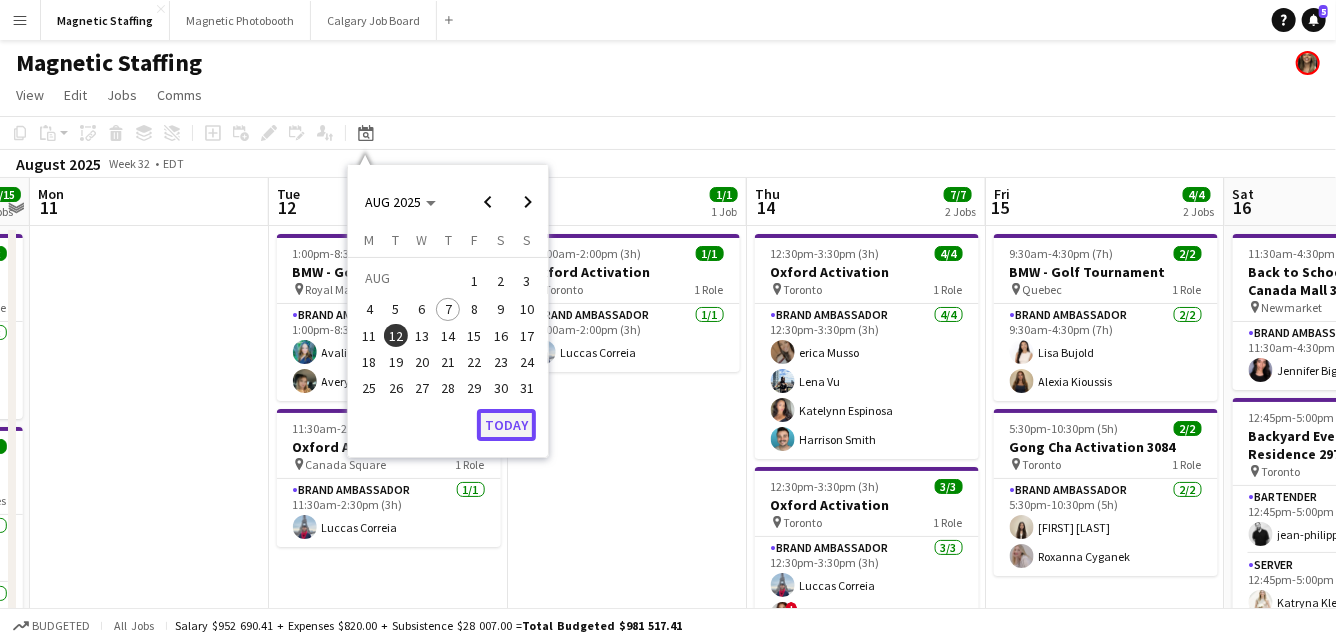 click on "Today" at bounding box center [506, 425] 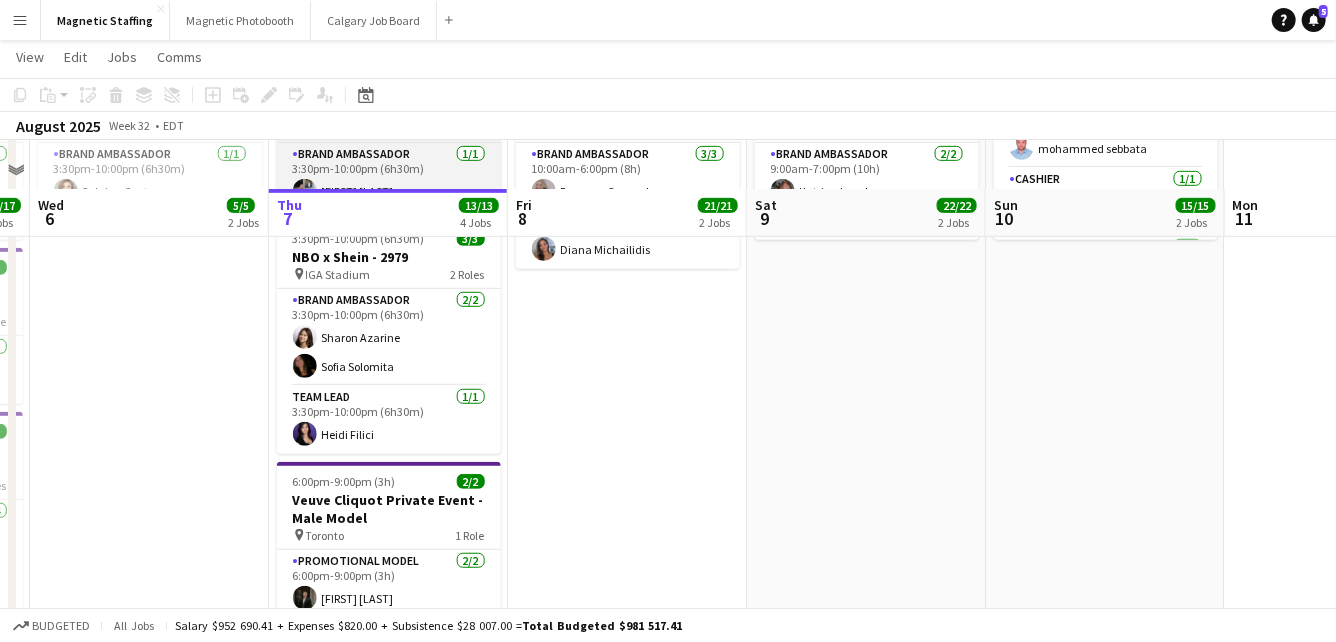 scroll, scrollTop: 619, scrollLeft: 0, axis: vertical 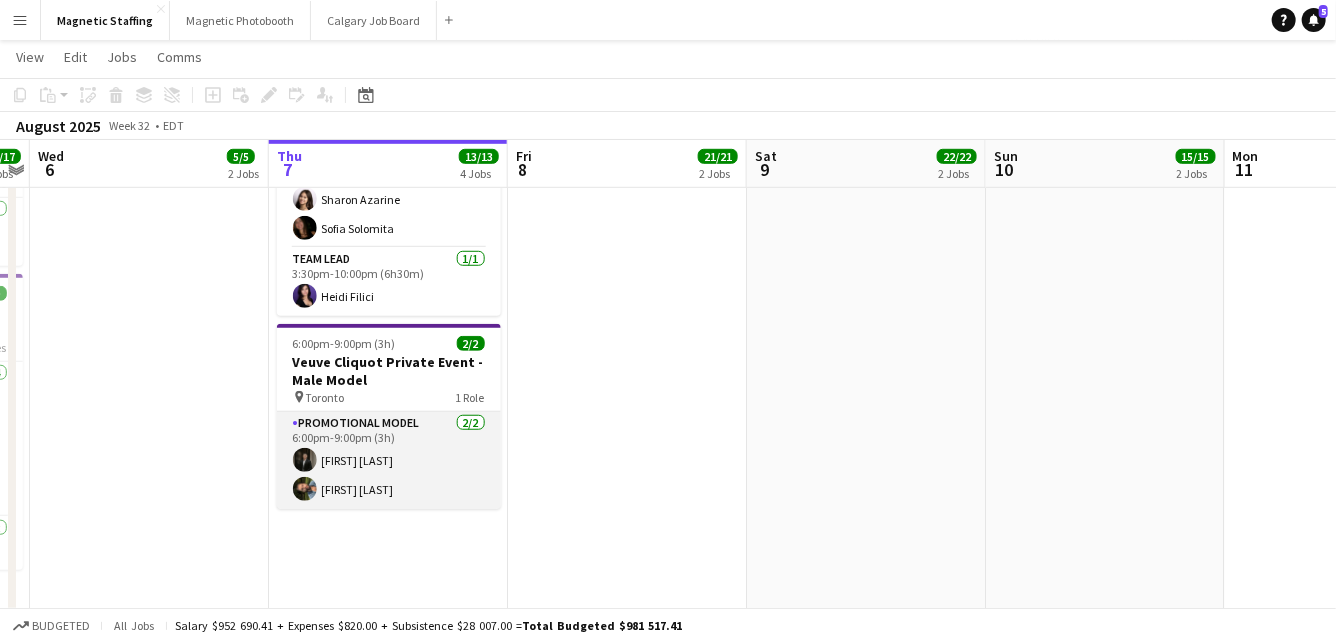 click on "Promotional Model   2/2   6:00pm-9:00pm (3h)
[FIRST] [LAST] [FIRST] [LAST]" at bounding box center (389, 460) 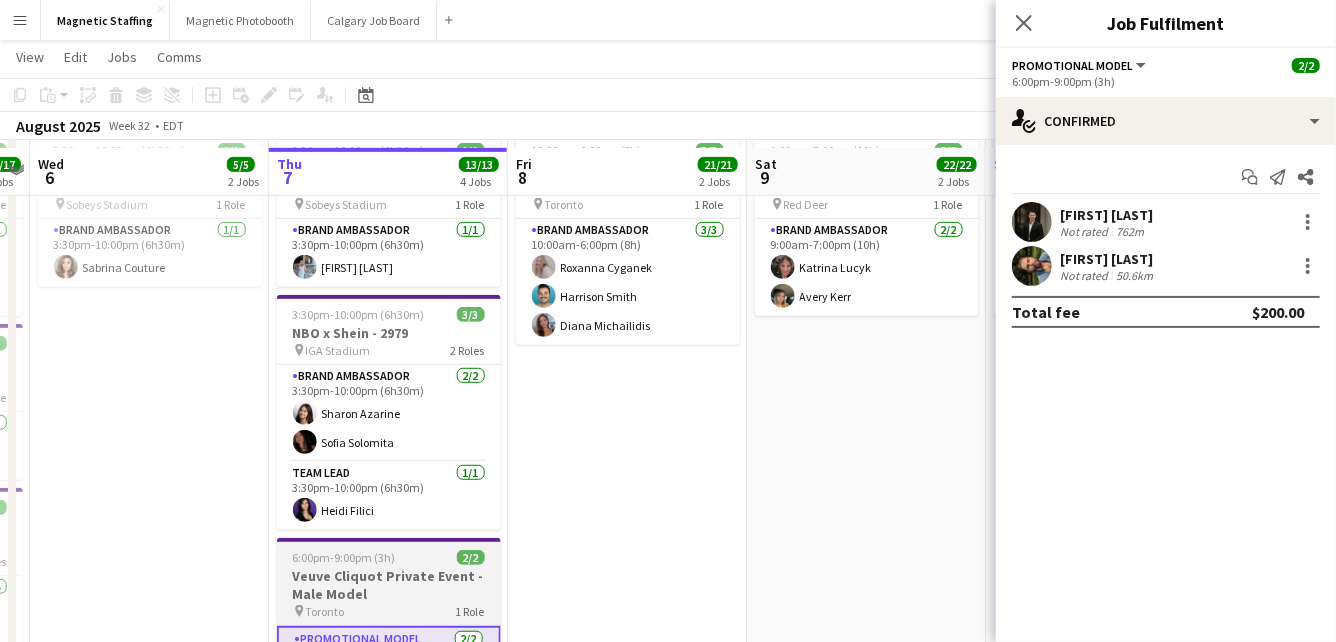 scroll, scrollTop: 401, scrollLeft: 0, axis: vertical 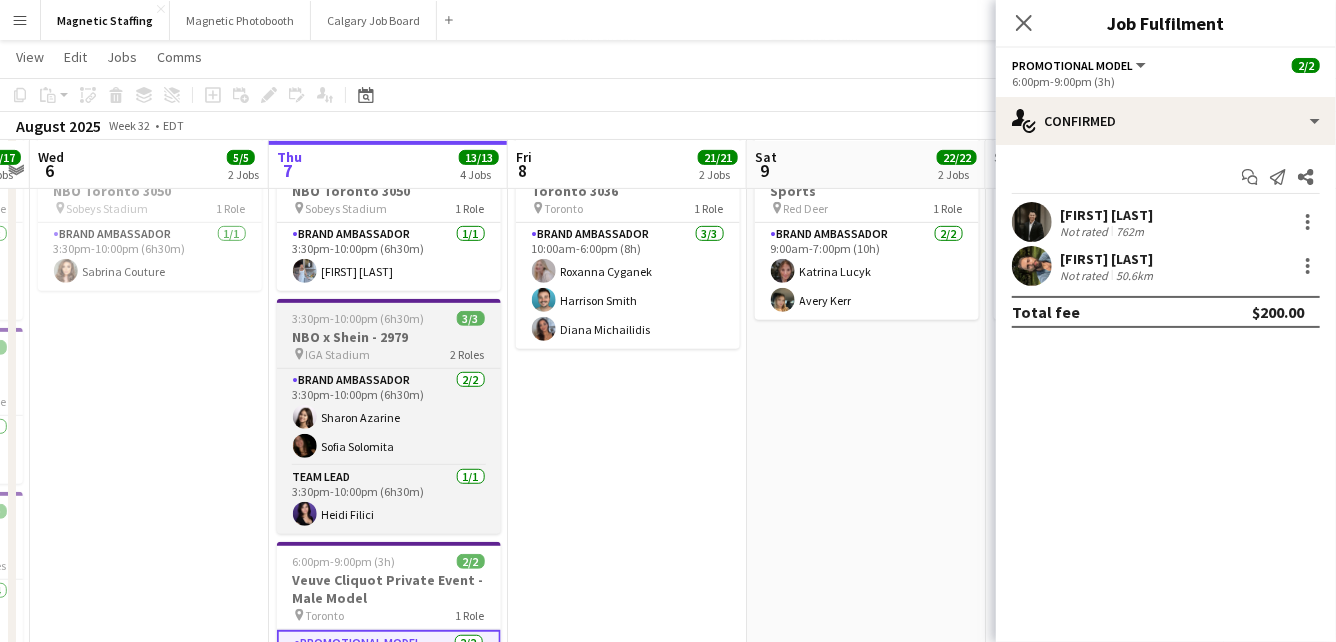 click on "3:30pm-10:00pm (6h30m)" at bounding box center [359, 318] 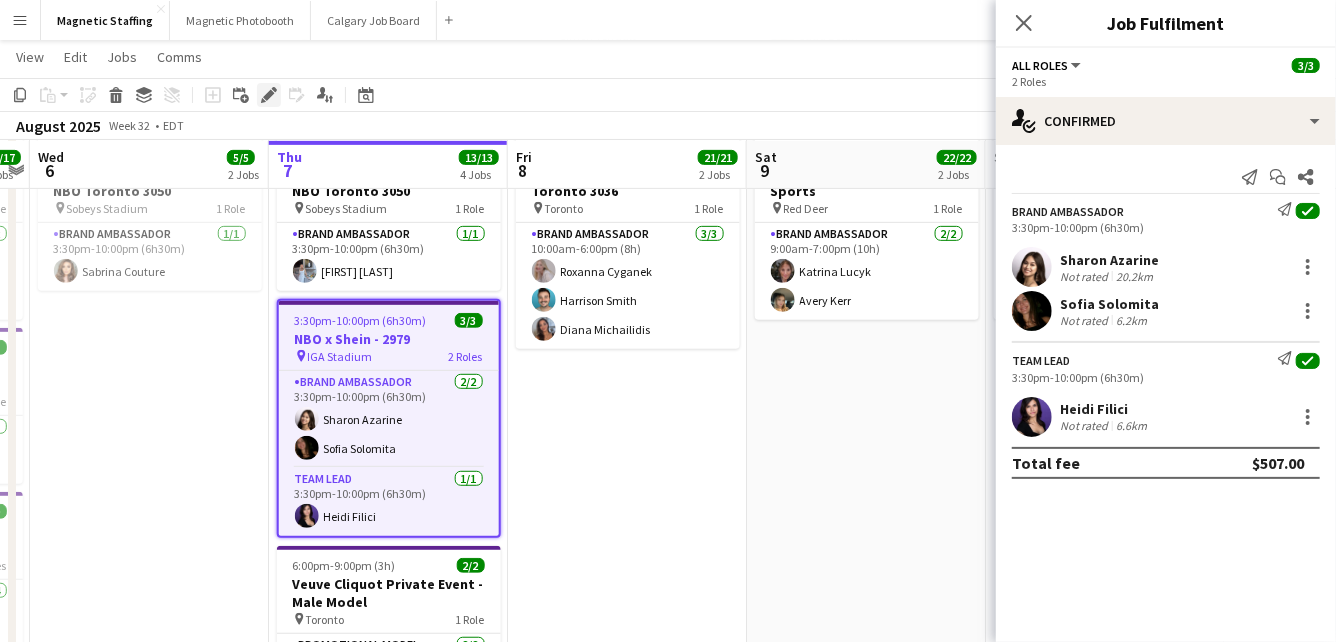 click on "Edit" 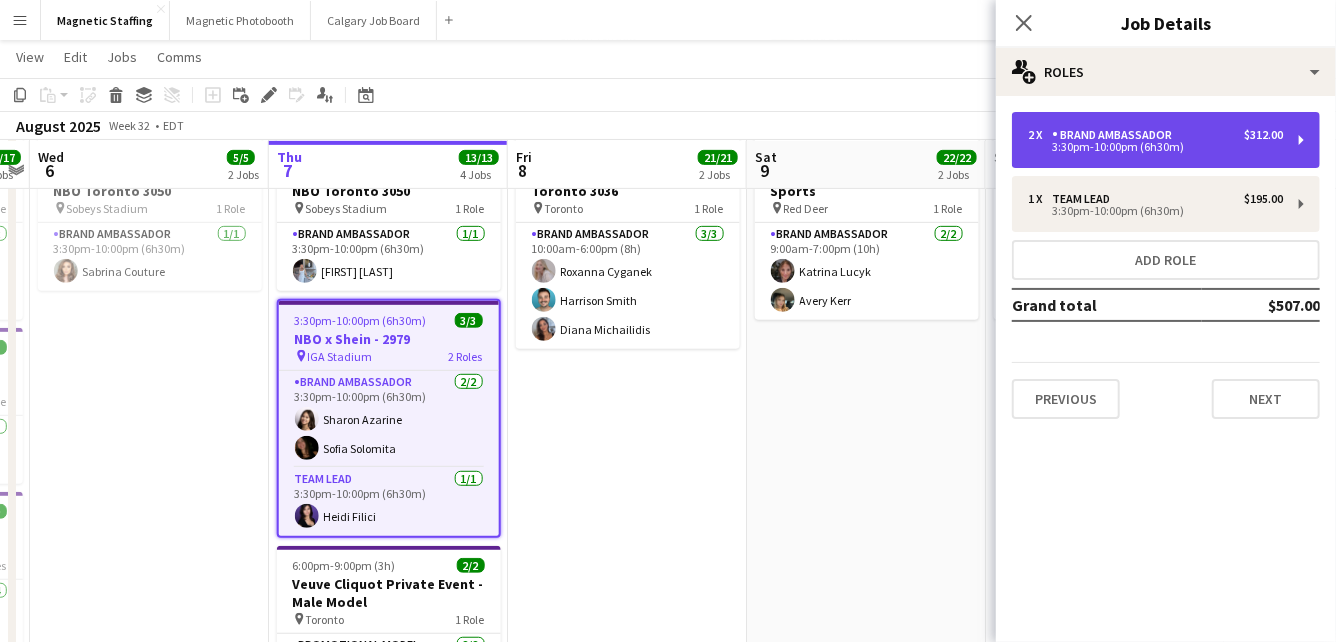 click on "3:30pm-10:00pm (6h30m)" at bounding box center (1155, 147) 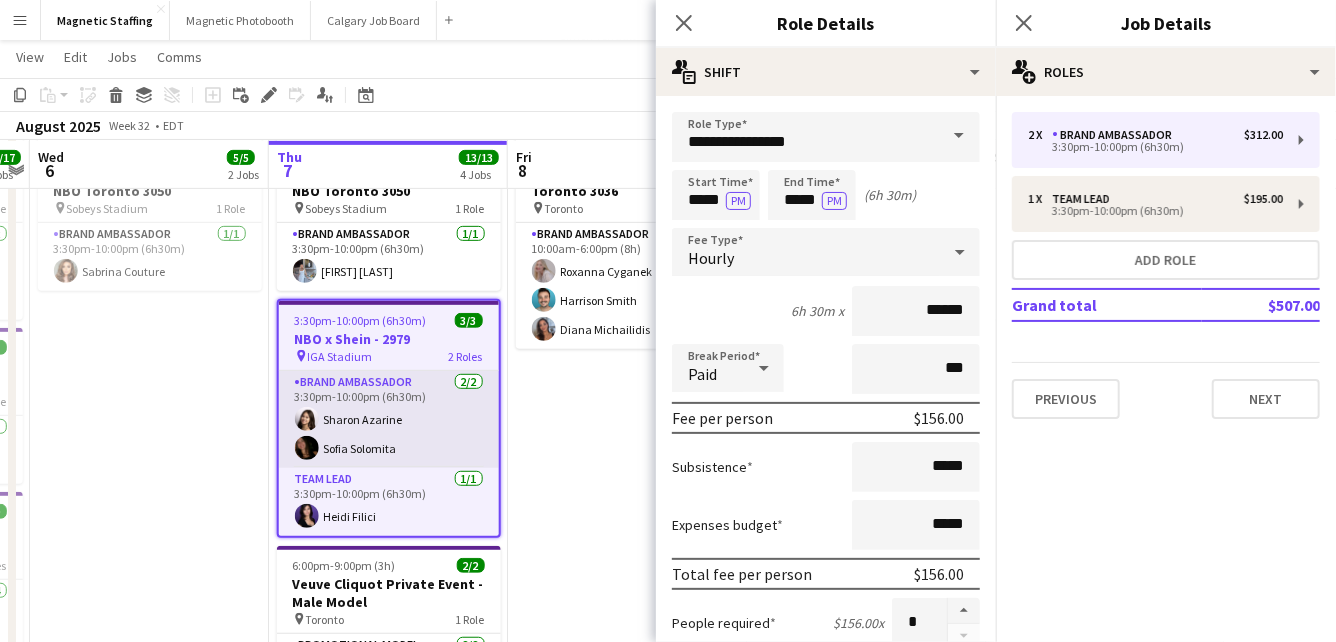 click on "Brand Ambassador   2/2   3:30pm-10:00pm (6h30m)
[FIRST] [LAST] [FIRST] [LAST]" at bounding box center (389, 419) 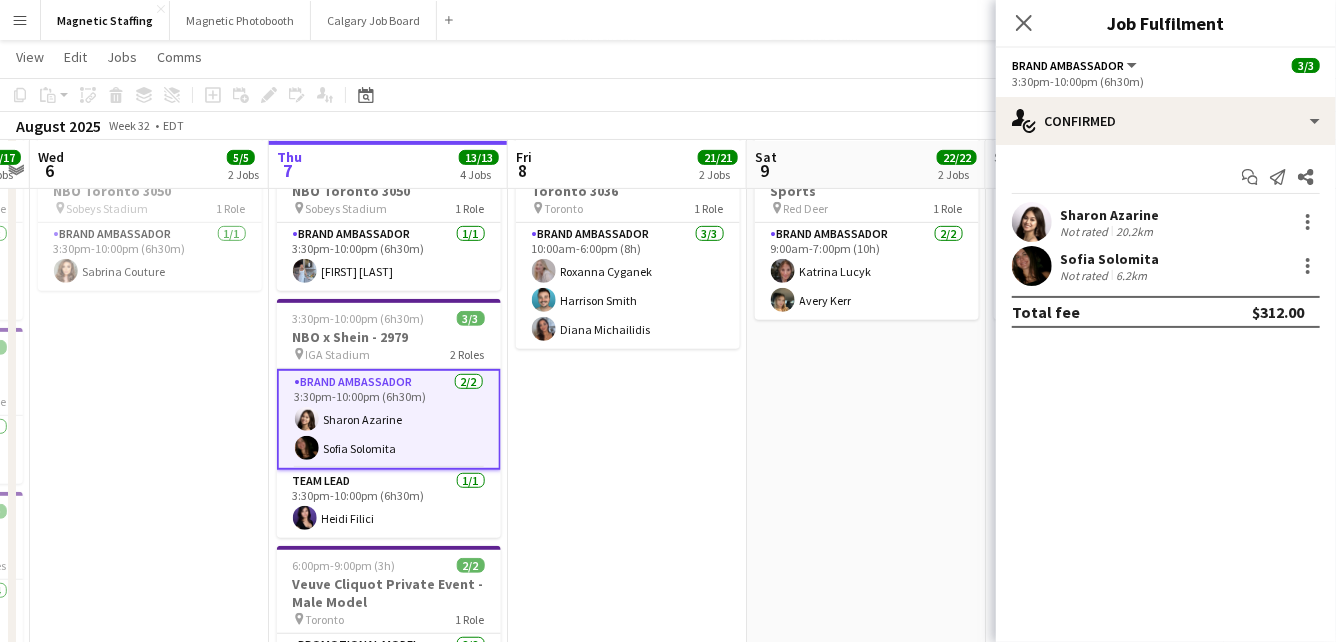 click on "Brand Ambassador   2/2   3:30pm-10:00pm (6h30m)
[FIRST] [LAST] [FIRST] [LAST]" at bounding box center [389, 419] 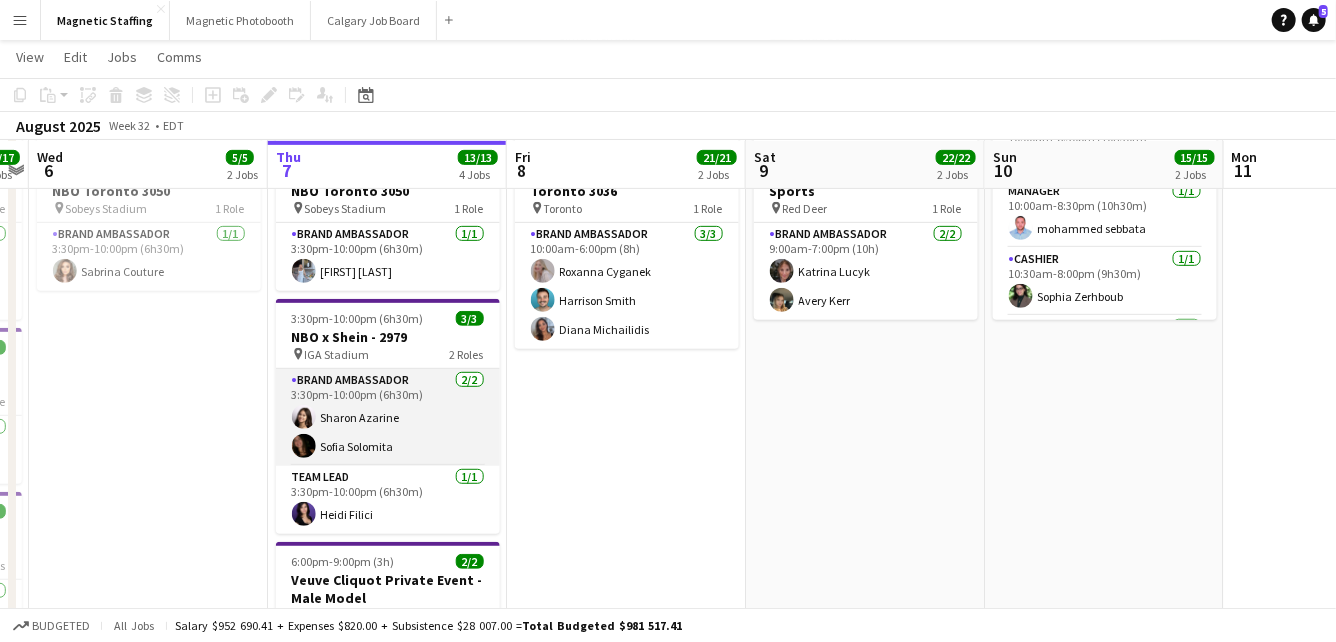 click on "Brand Ambassador   2/2   3:30pm-10:00pm (6h30m)
[FIRST] [LAST] [FIRST] [LAST]" at bounding box center [388, 417] 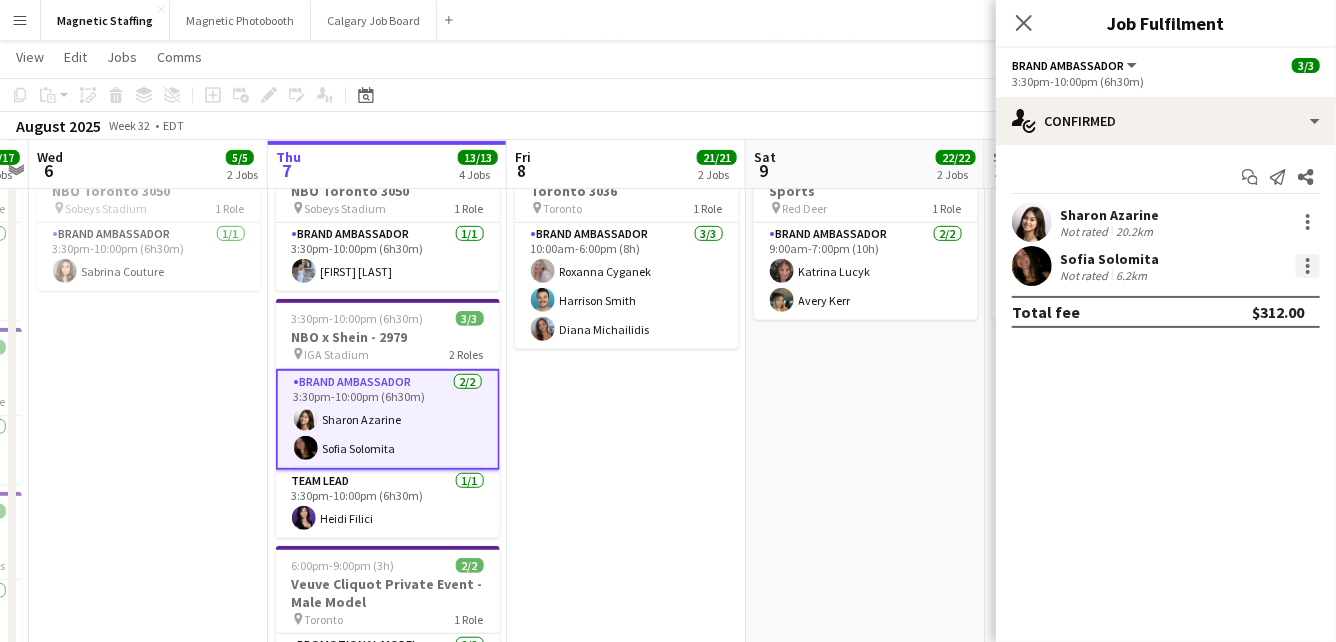 click at bounding box center [1308, 266] 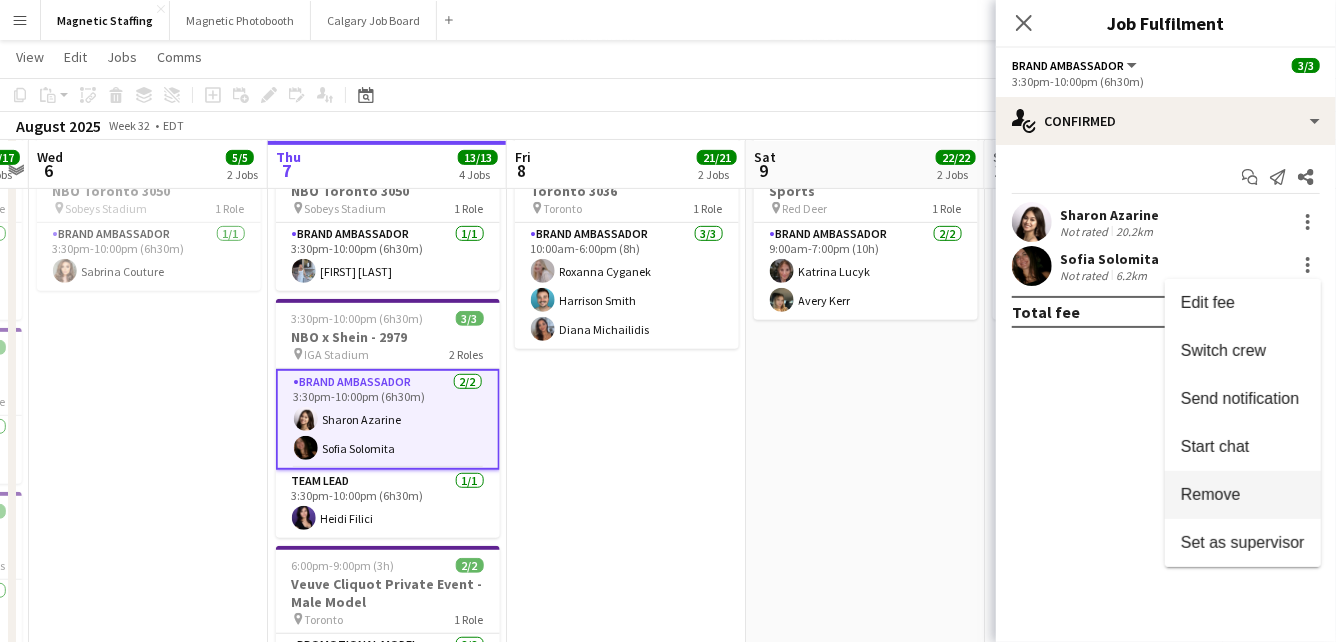 click on "Remove" at bounding box center (1211, 494) 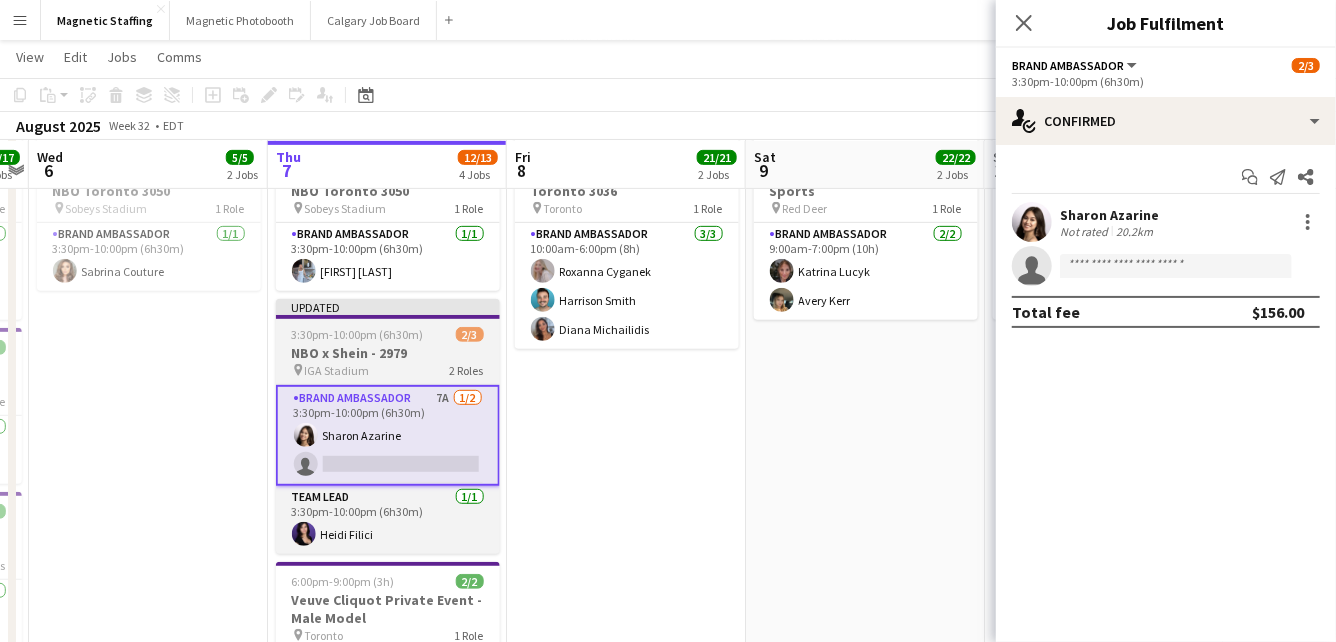 click on "NBO x Shein - 2979" at bounding box center (388, 353) 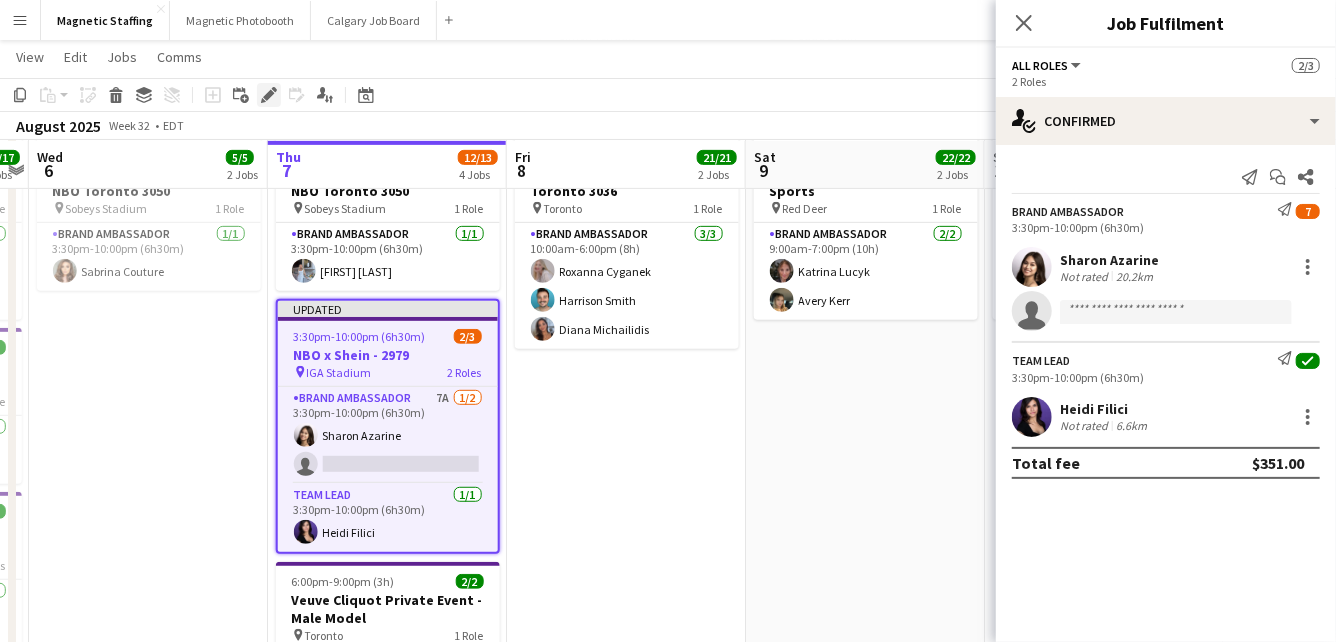 click on "Edit" at bounding box center [269, 95] 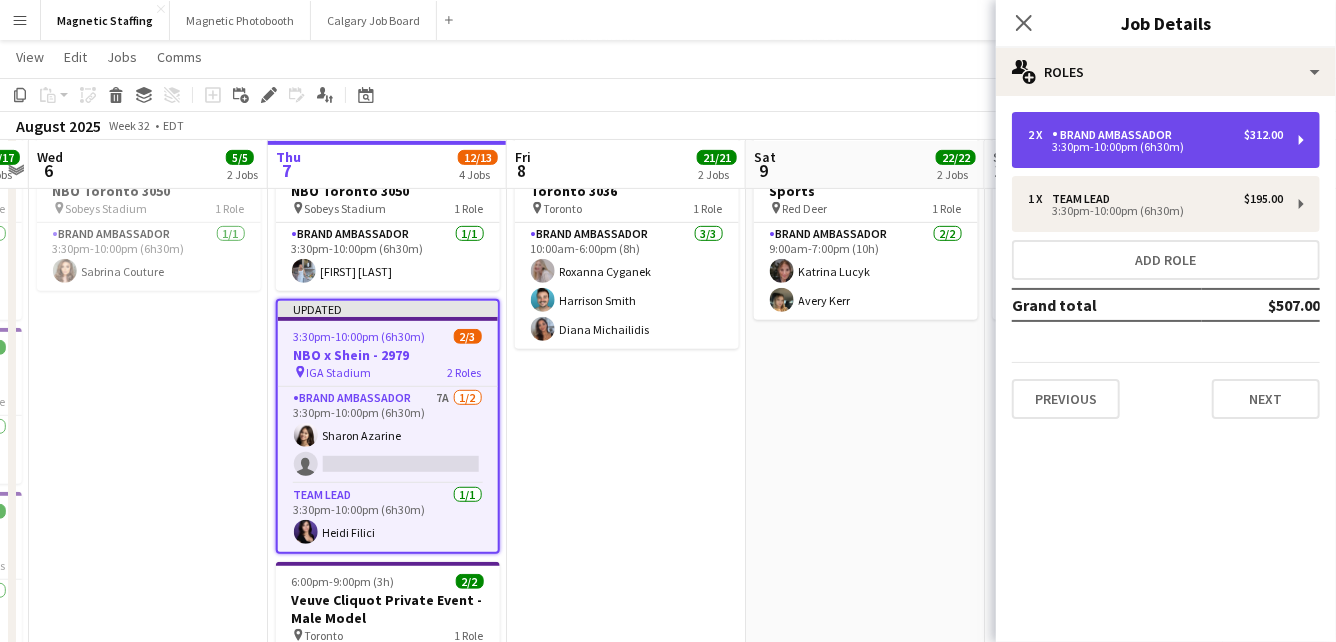 click on "3:30pm-10:00pm (6h30m)" at bounding box center [1155, 147] 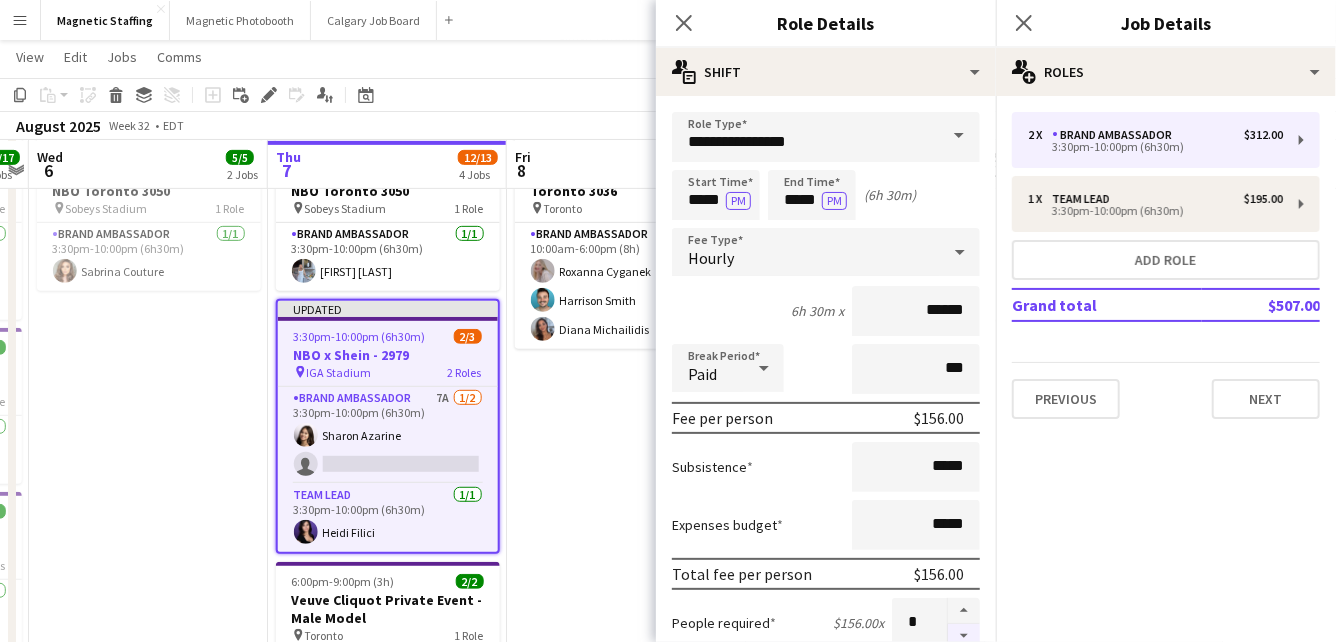 click at bounding box center [964, 636] 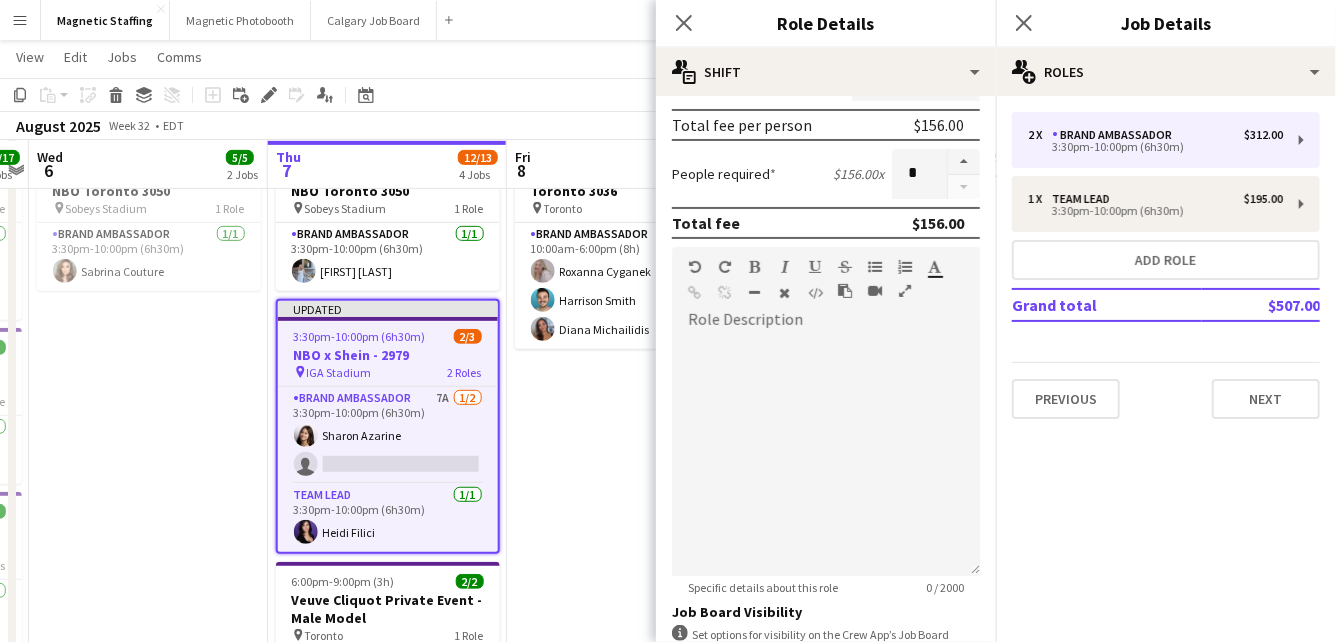 scroll, scrollTop: 709, scrollLeft: 0, axis: vertical 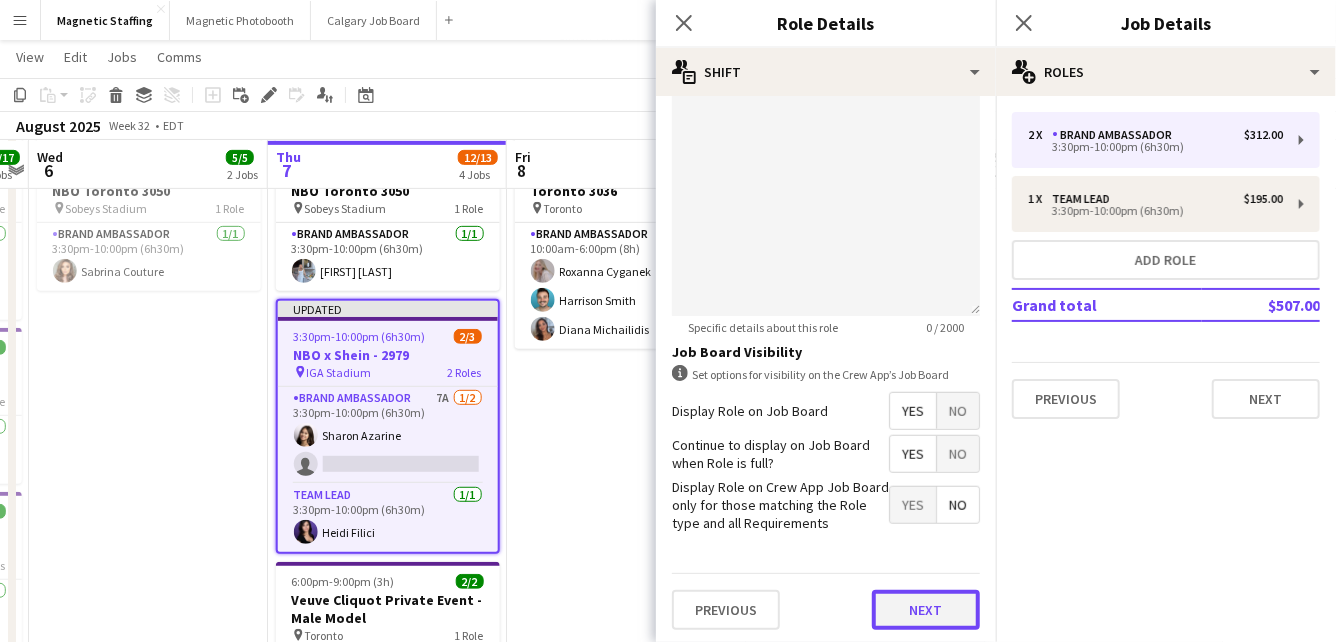 click on "Next" at bounding box center (926, 610) 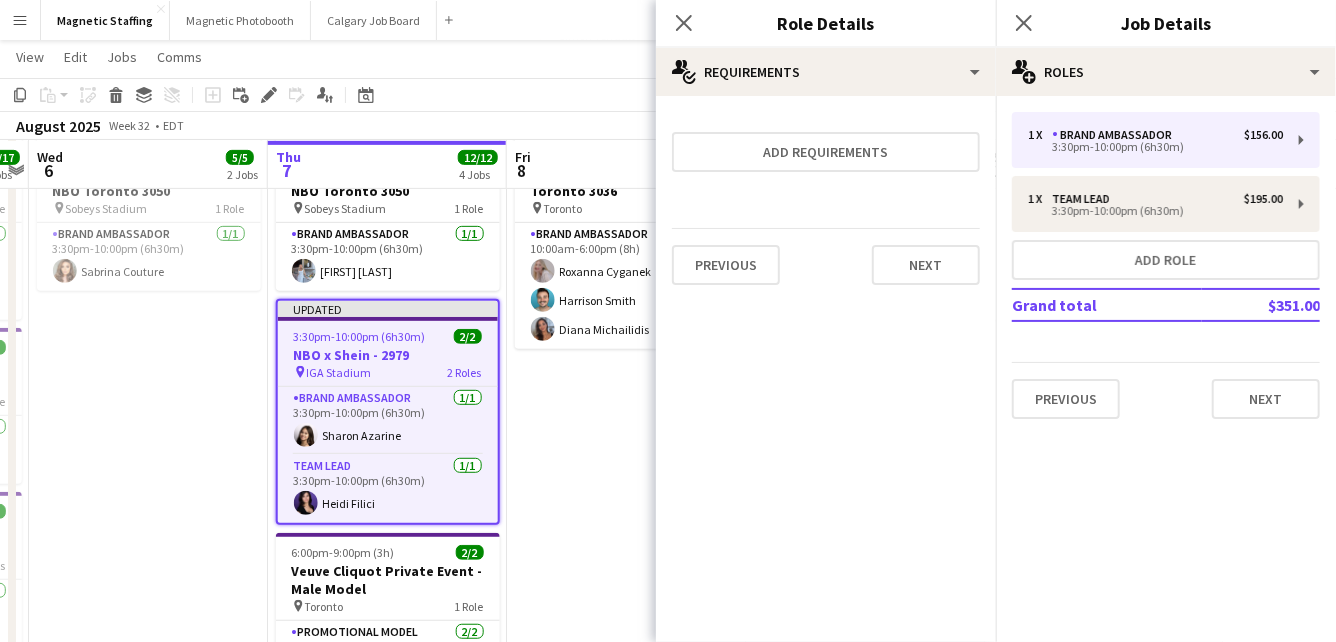 scroll, scrollTop: 0, scrollLeft: 0, axis: both 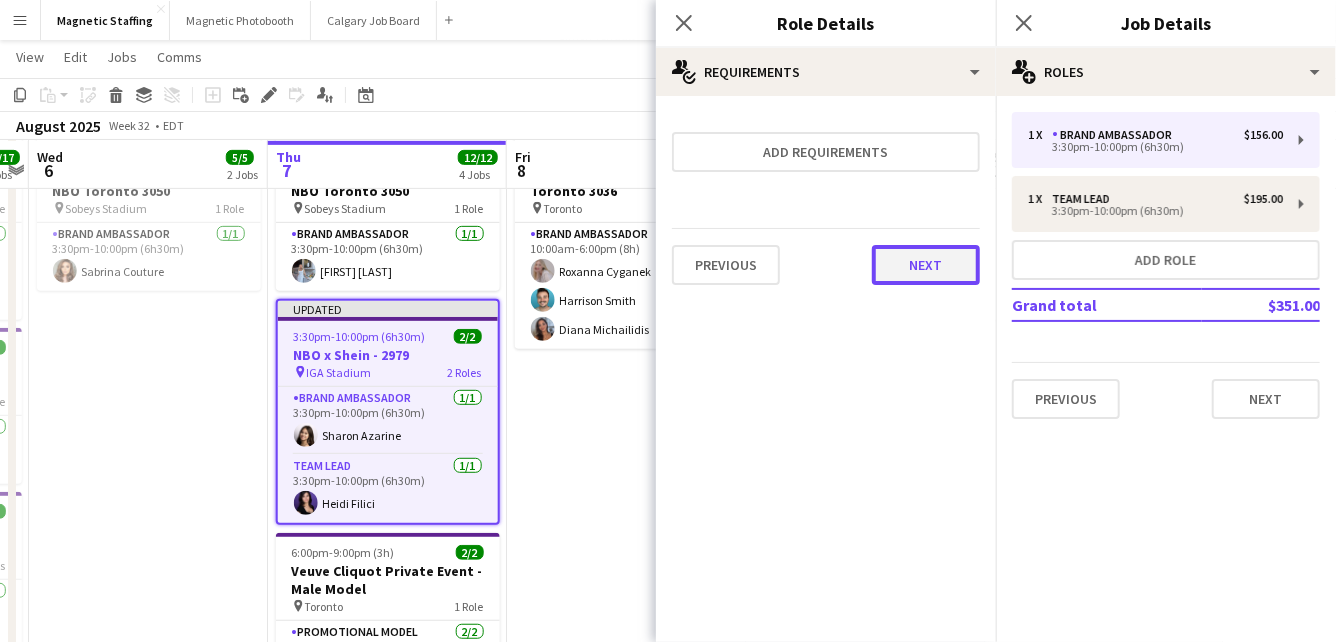click on "Next" at bounding box center (926, 265) 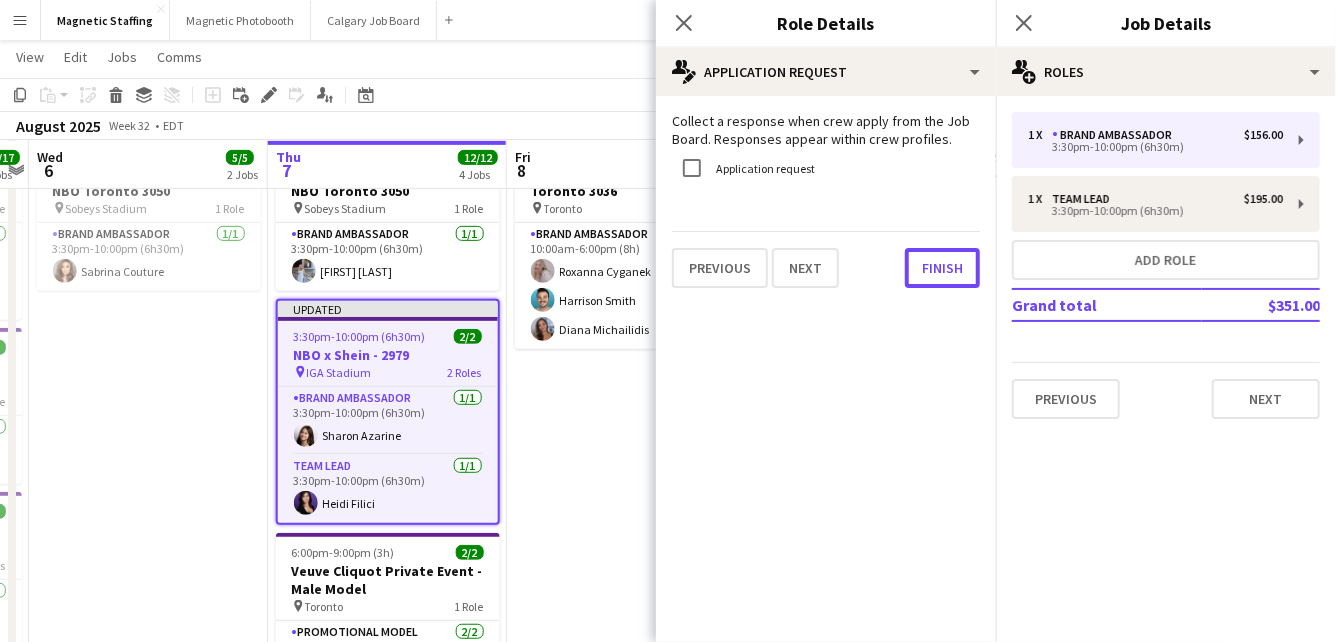 click on "Finish" at bounding box center [942, 268] 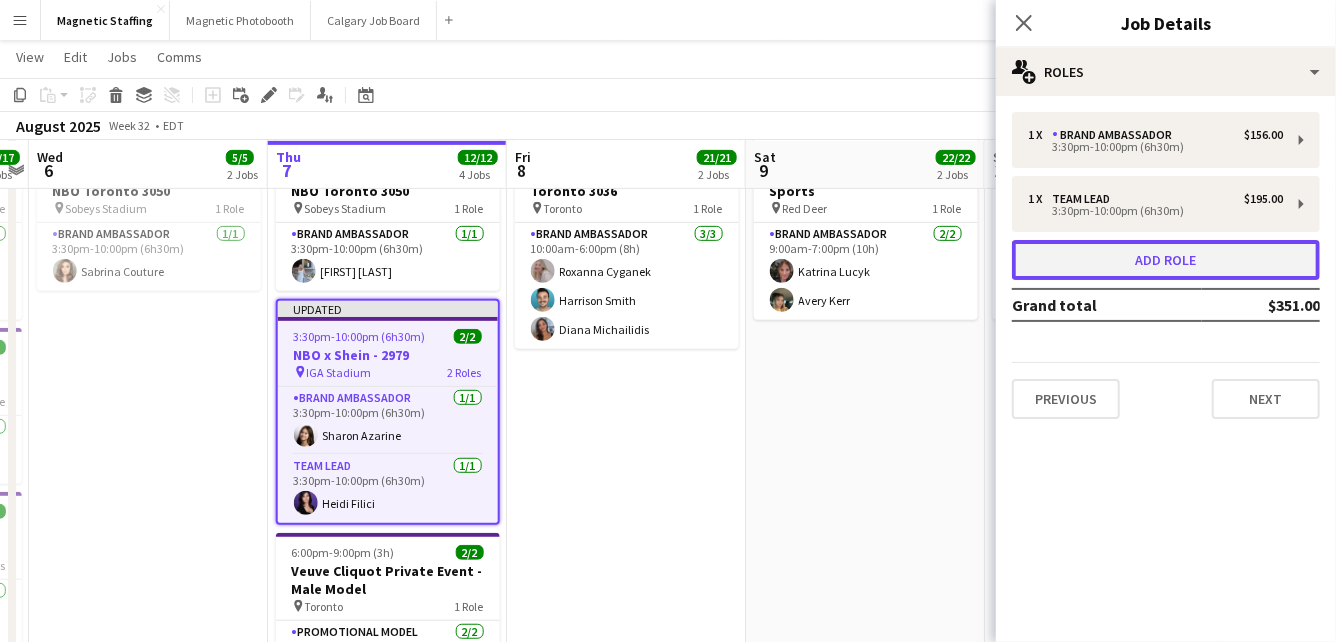 click on "Add role" at bounding box center [1166, 260] 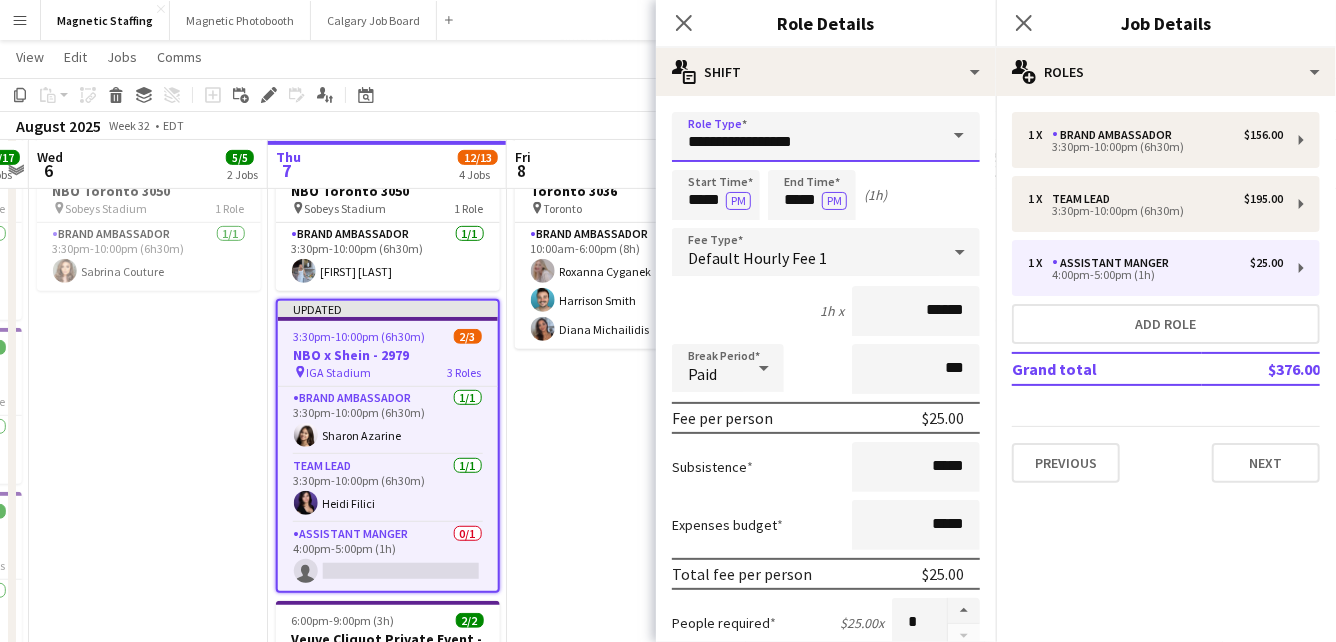 drag, startPoint x: 785, startPoint y: 140, endPoint x: 435, endPoint y: 135, distance: 350.0357 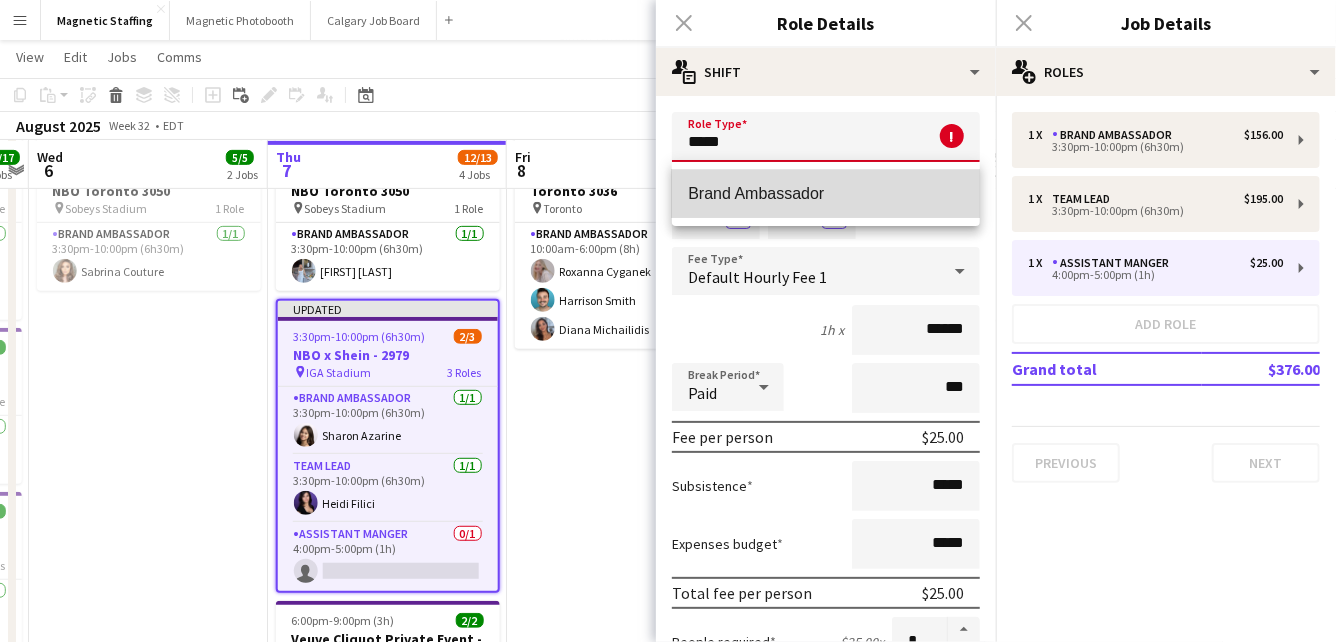 click on "Brand Ambassador" at bounding box center [826, 193] 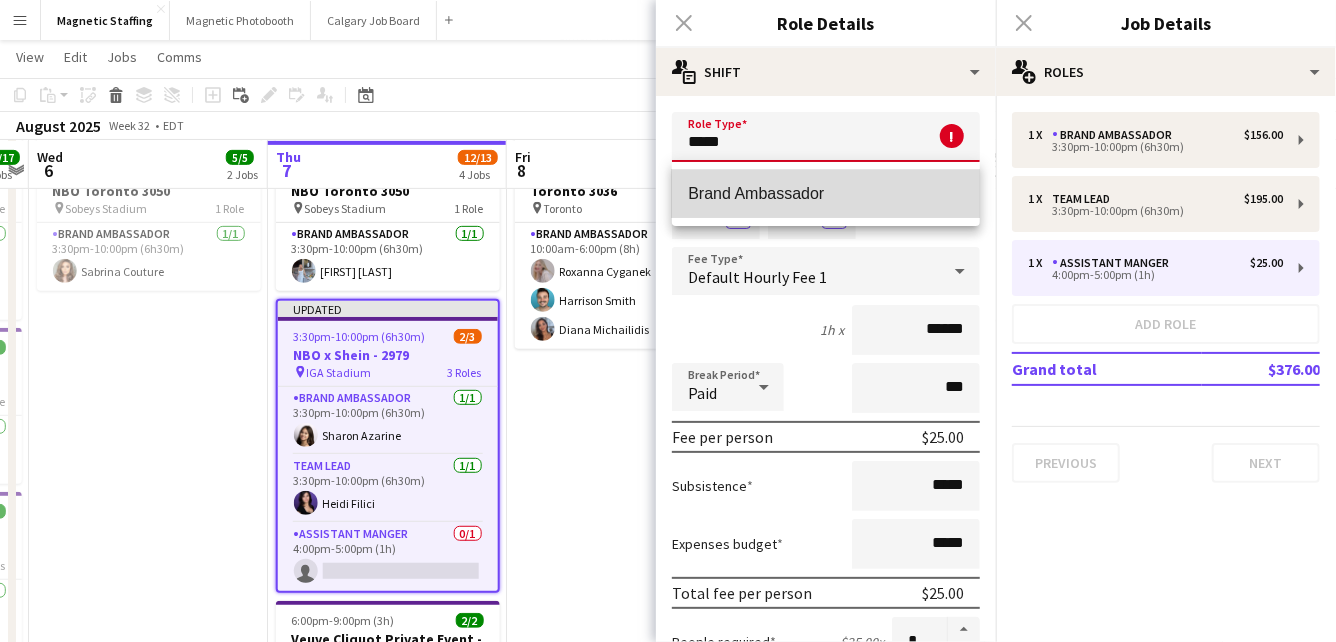 type on "**********" 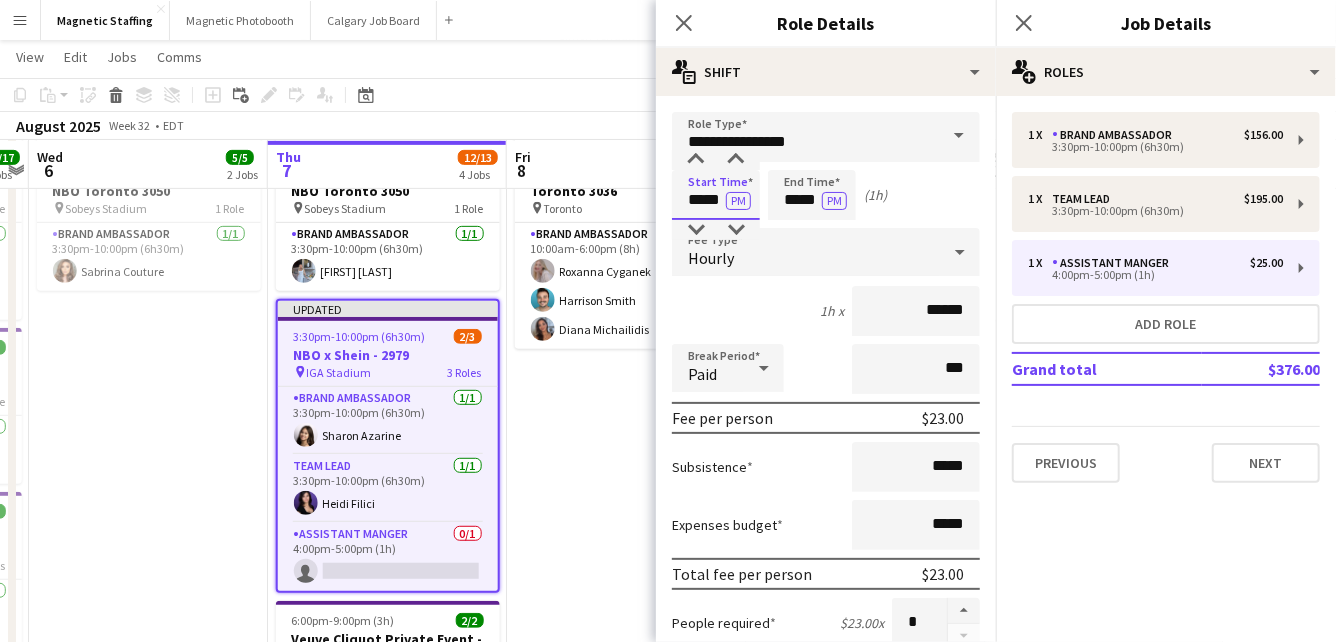 drag, startPoint x: 722, startPoint y: 202, endPoint x: 474, endPoint y: 177, distance: 249.2569 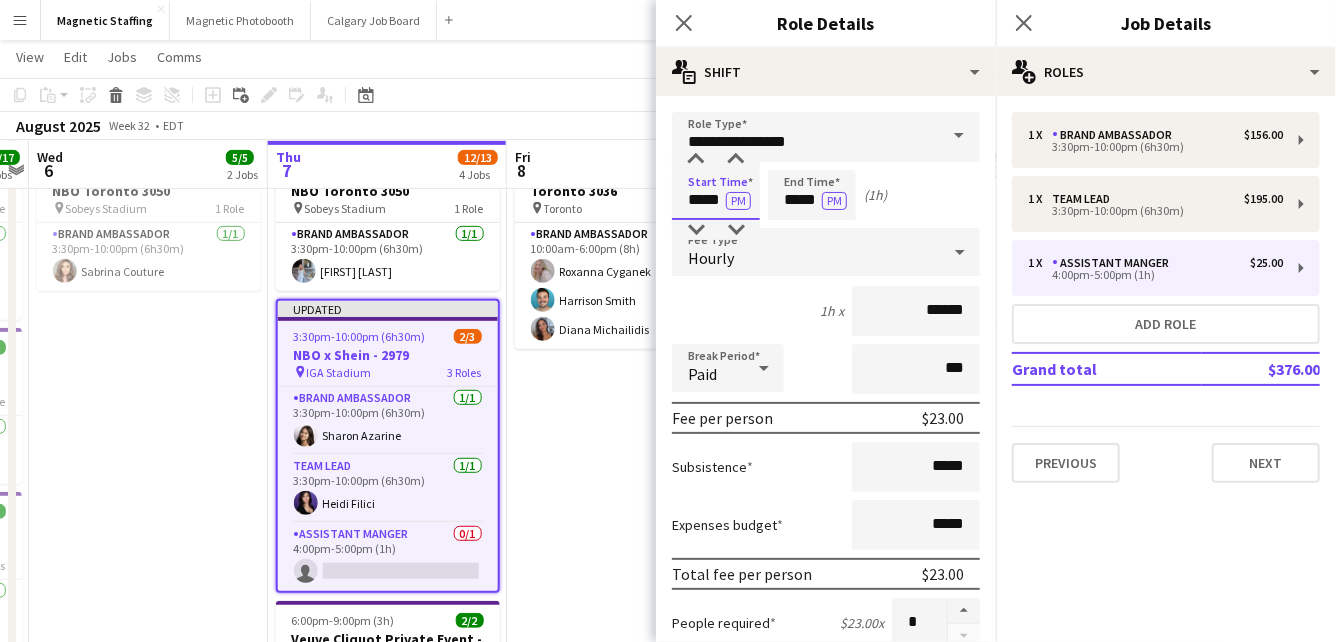 click on "Menu
Boards
Boards   Boards   All jobs   Status
Workforce
Workforce   My Workforce   Recruiting
Comms
Comms
Pay
Pay   Approvals   Payments   Reports
Platform Settings
Platform Settings   Your settings
Training Academy
Training Academy
Knowledge Base
Knowledge Base
Product Updates
Product Updates   Log Out   Privacy   Magnetic Staffing
Close
Magnetic Photobooth
Close
Calgary Job Board
Close
Add
Help
Notifications
5   Magnetic Staffing   View  Day view expanded Day view collapsed Month view Date picker Copy" at bounding box center (668, 278) 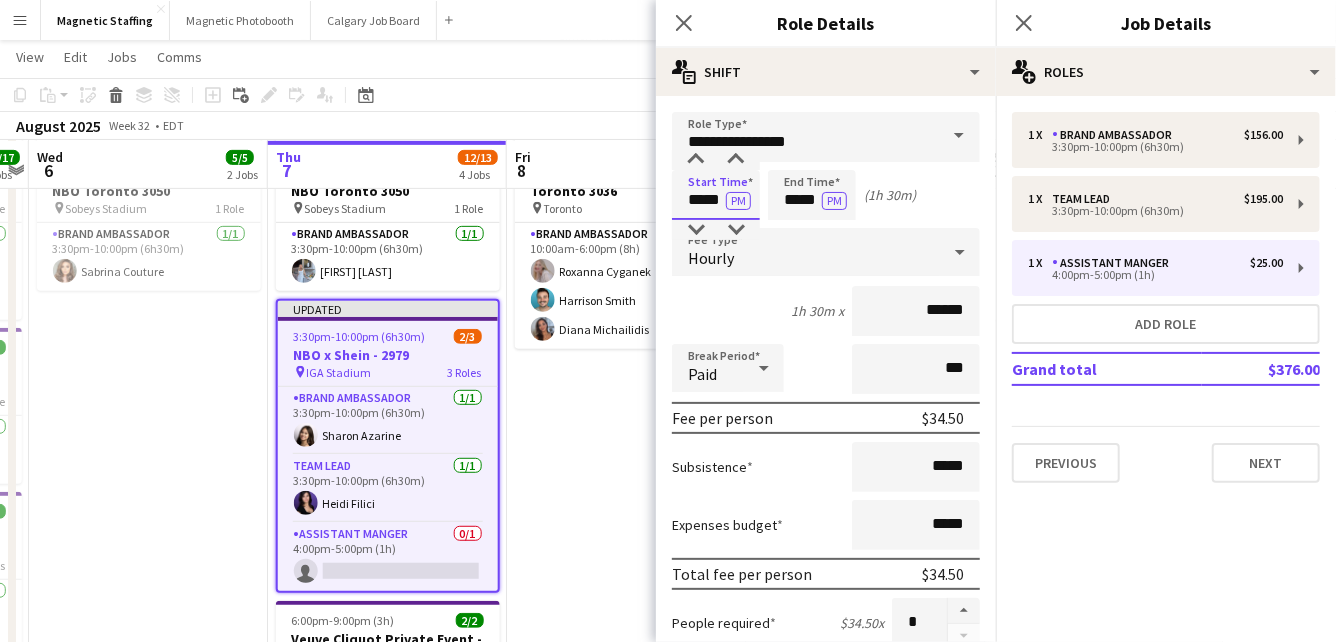 type on "*****" 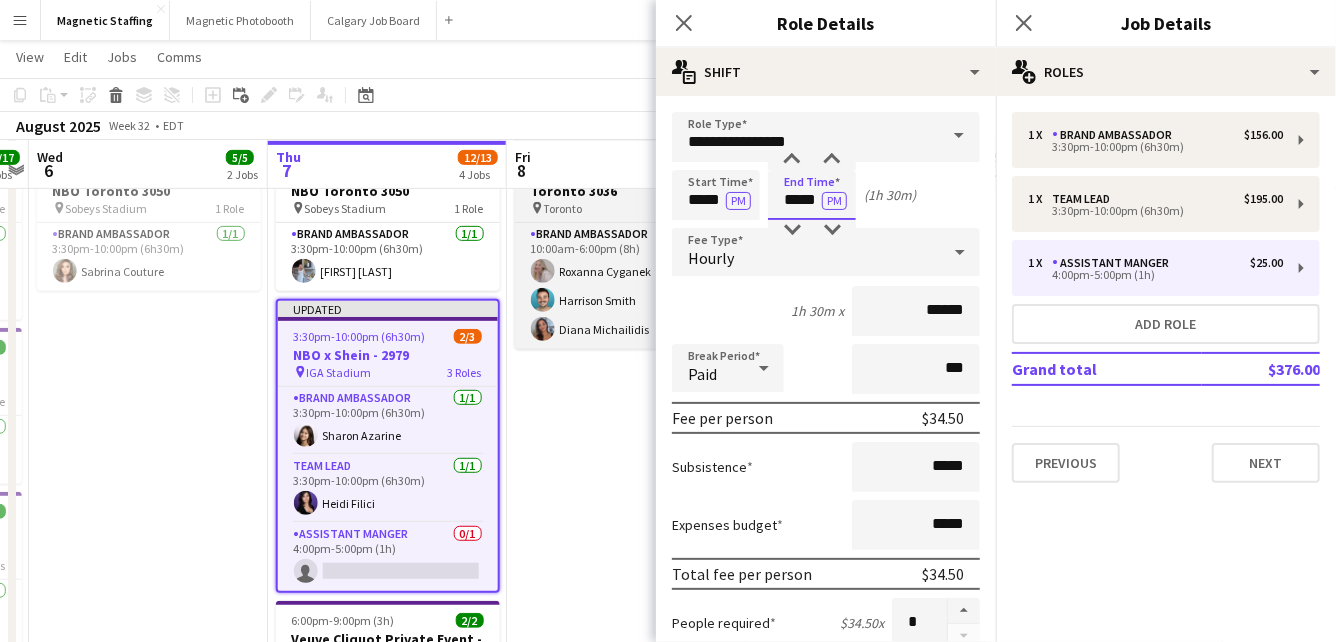 drag, startPoint x: 814, startPoint y: 204, endPoint x: 616, endPoint y: 190, distance: 198.49434 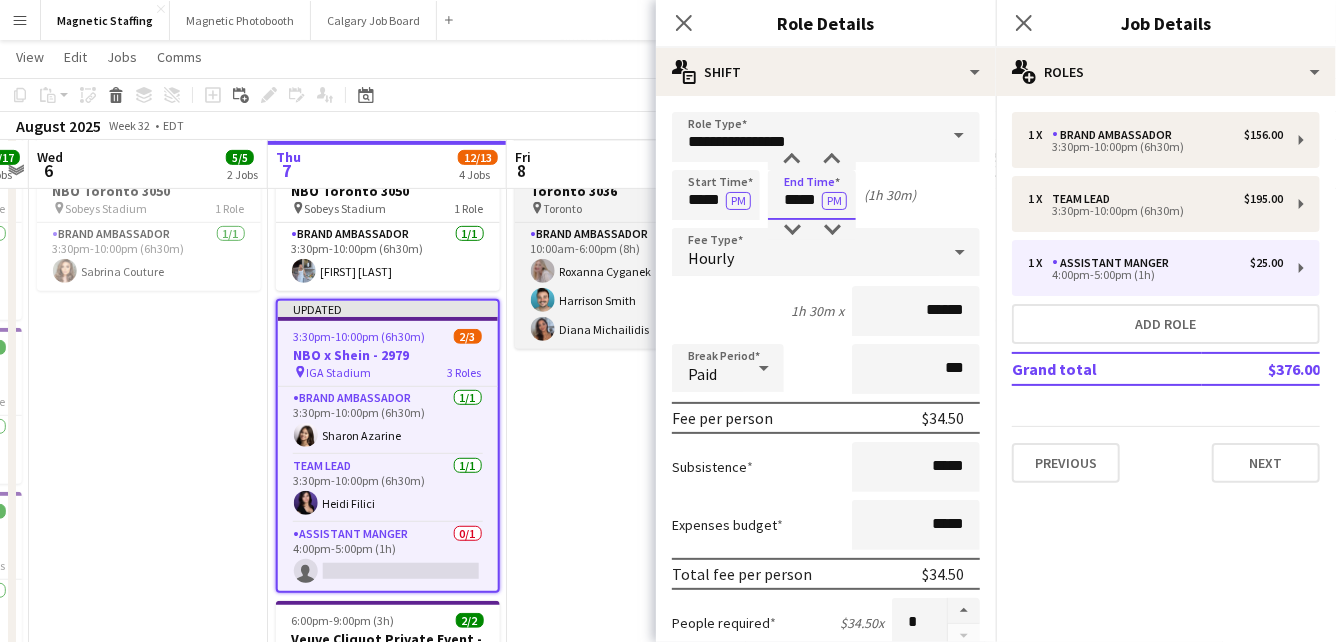 click on "Menu
Boards
Boards   Boards   All jobs   Status
Workforce
Workforce   My Workforce   Recruiting
Comms
Comms
Pay
Pay   Approvals   Payments   Reports
Platform Settings
Platform Settings   Your settings
Training Academy
Training Academy
Knowledge Base
Knowledge Base
Product Updates
Product Updates   Log Out   Privacy   Magnetic Staffing
Close
Magnetic Photobooth
Close
Calgary Job Board
Close
Add
Help
Notifications
5   Magnetic Staffing   View  Day view expanded Day view collapsed Month view Date picker Copy" at bounding box center (668, 278) 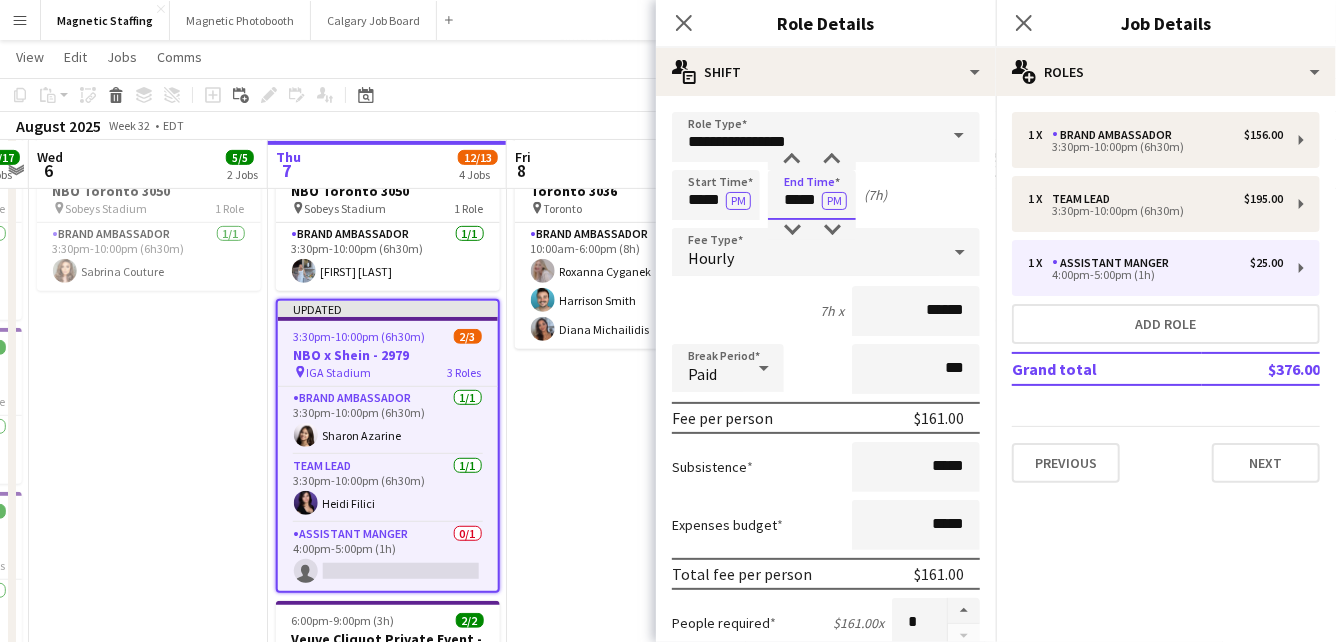 type on "*****" 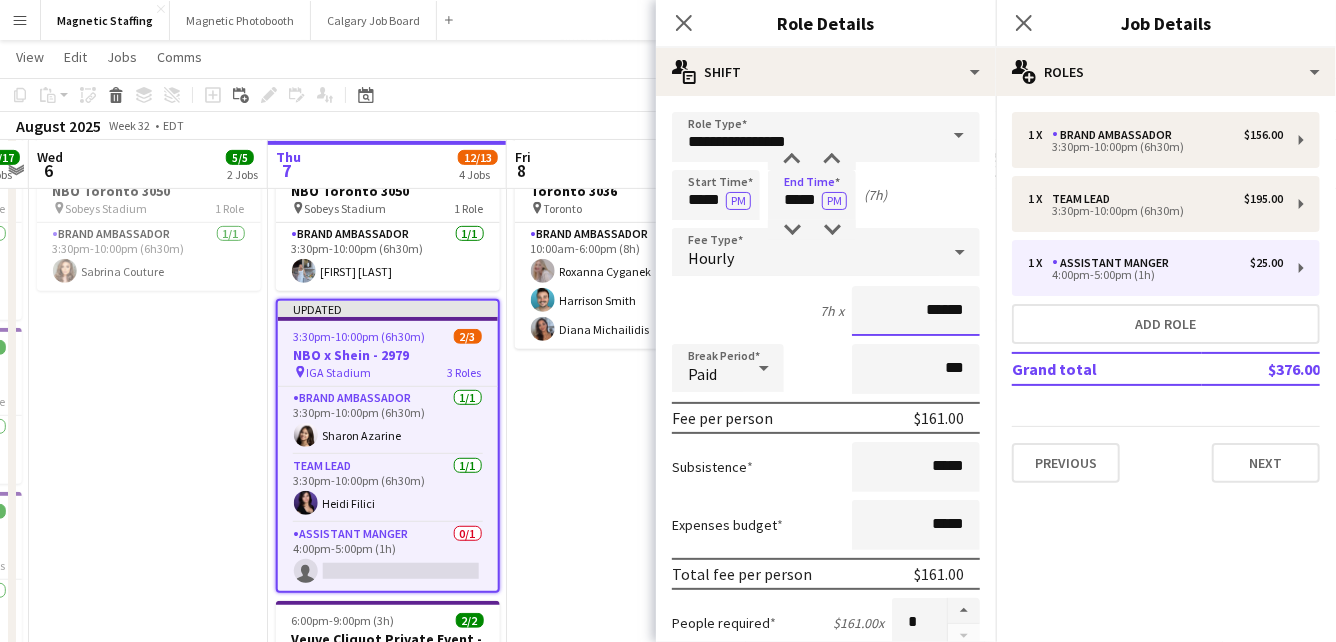 click on "******" at bounding box center (916, 311) 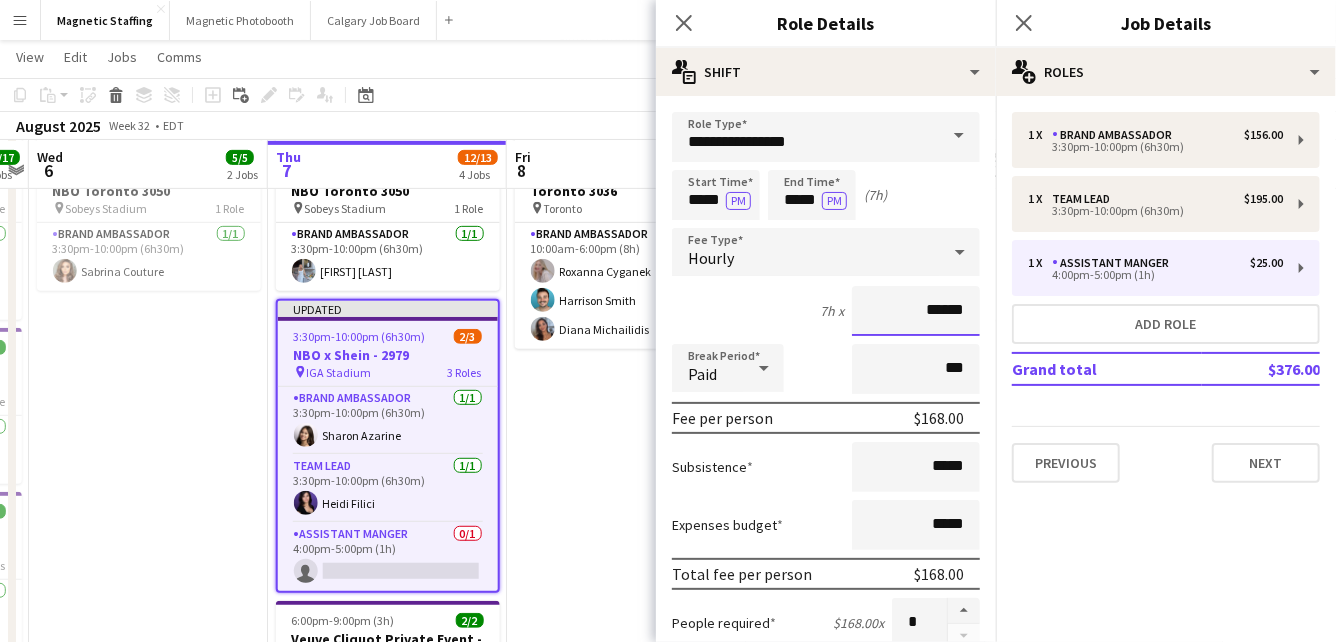 scroll, scrollTop: 709, scrollLeft: 0, axis: vertical 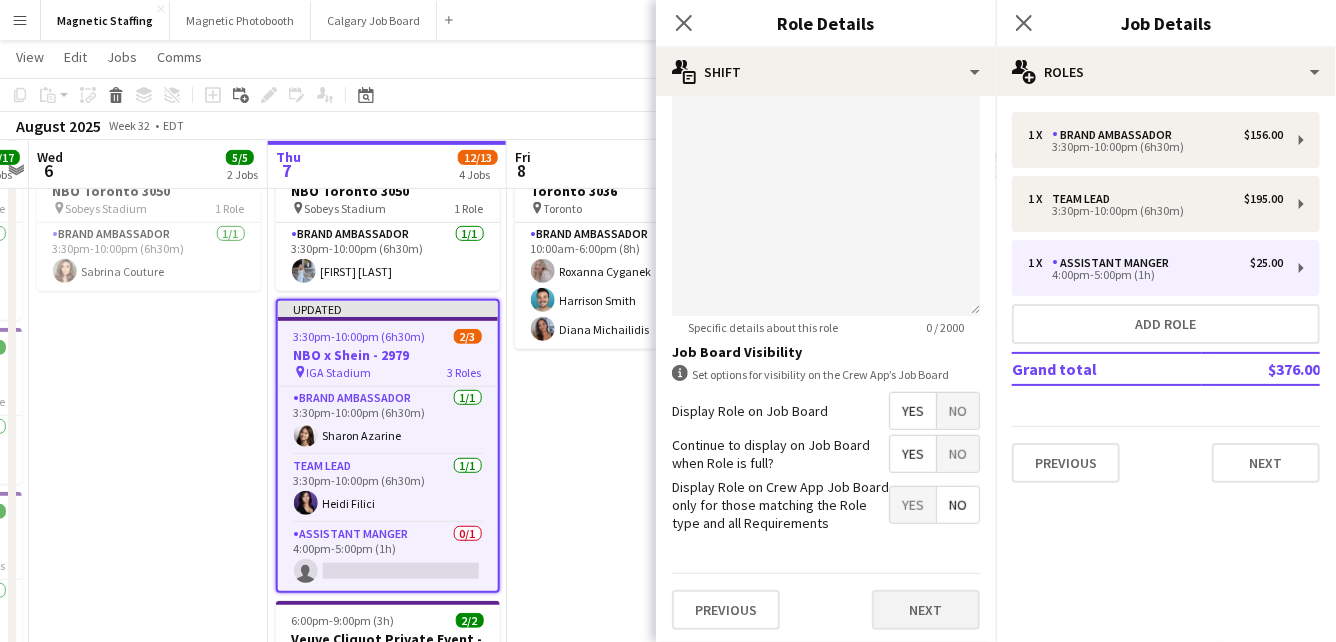 type on "******" 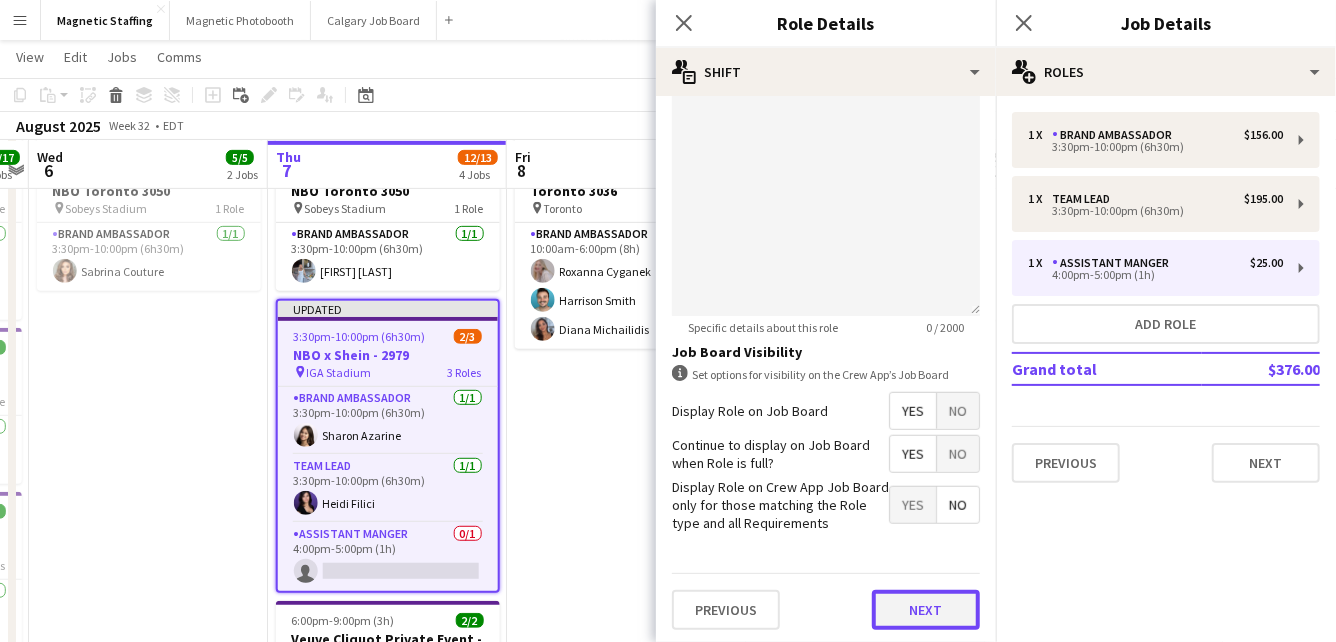 click on "Next" at bounding box center (926, 610) 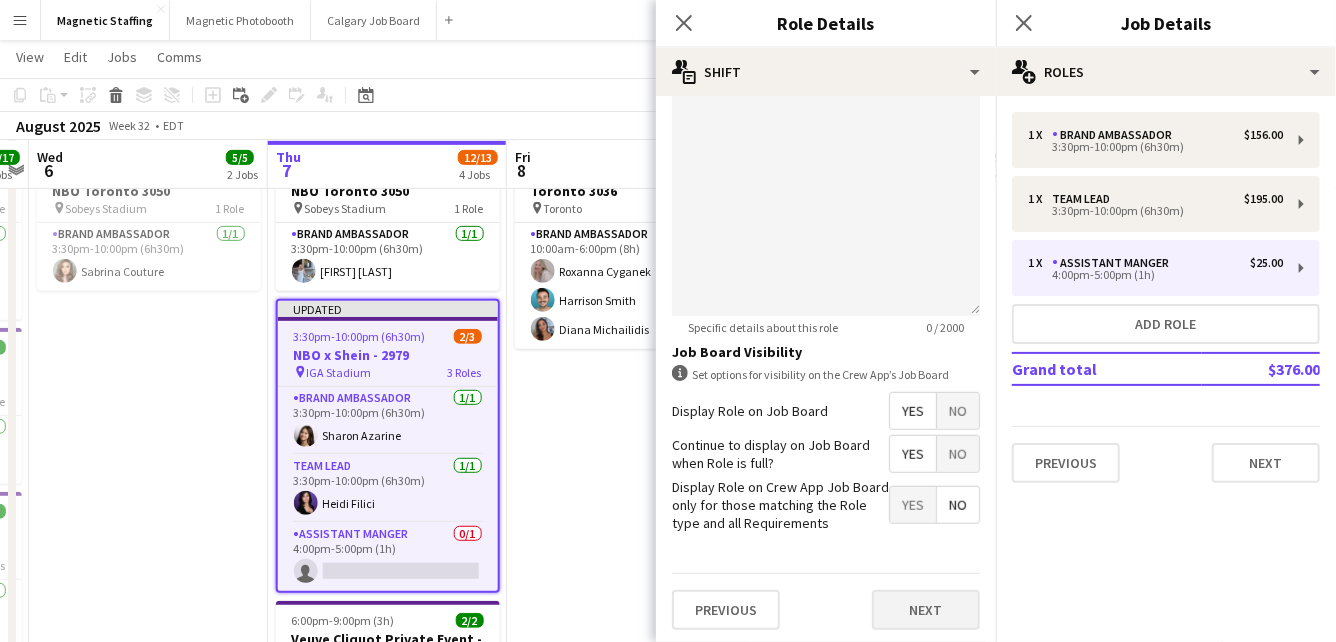 scroll, scrollTop: 0, scrollLeft: 0, axis: both 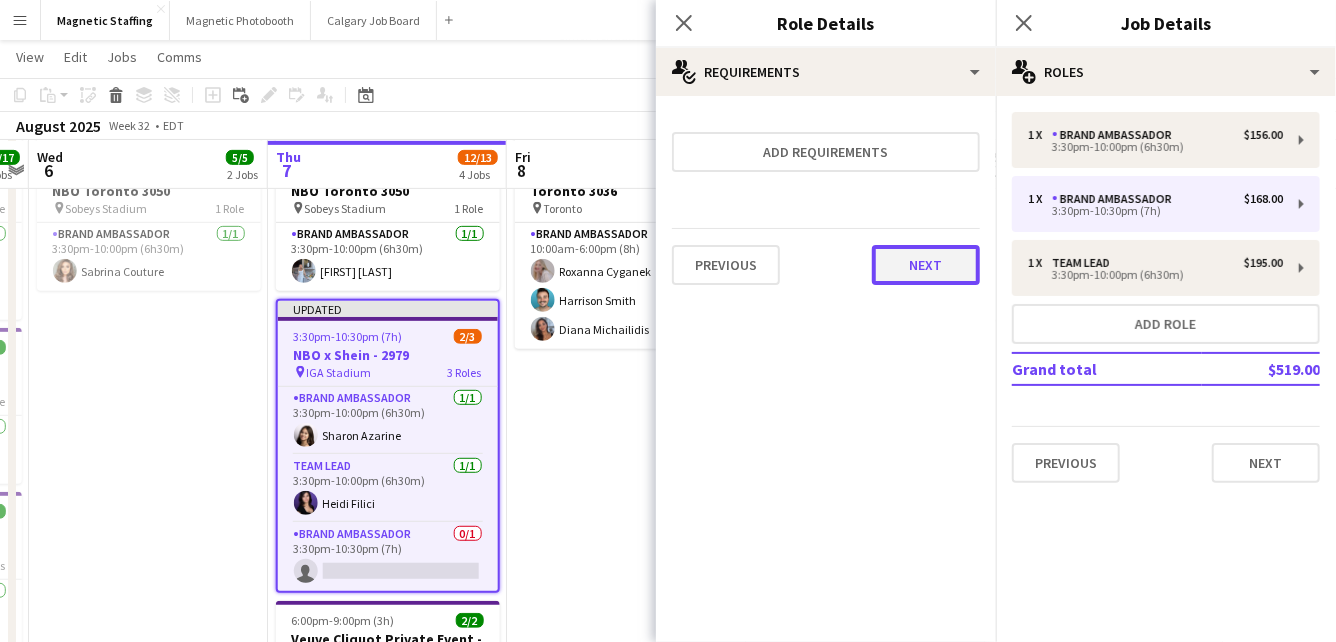 click on "Next" at bounding box center (926, 265) 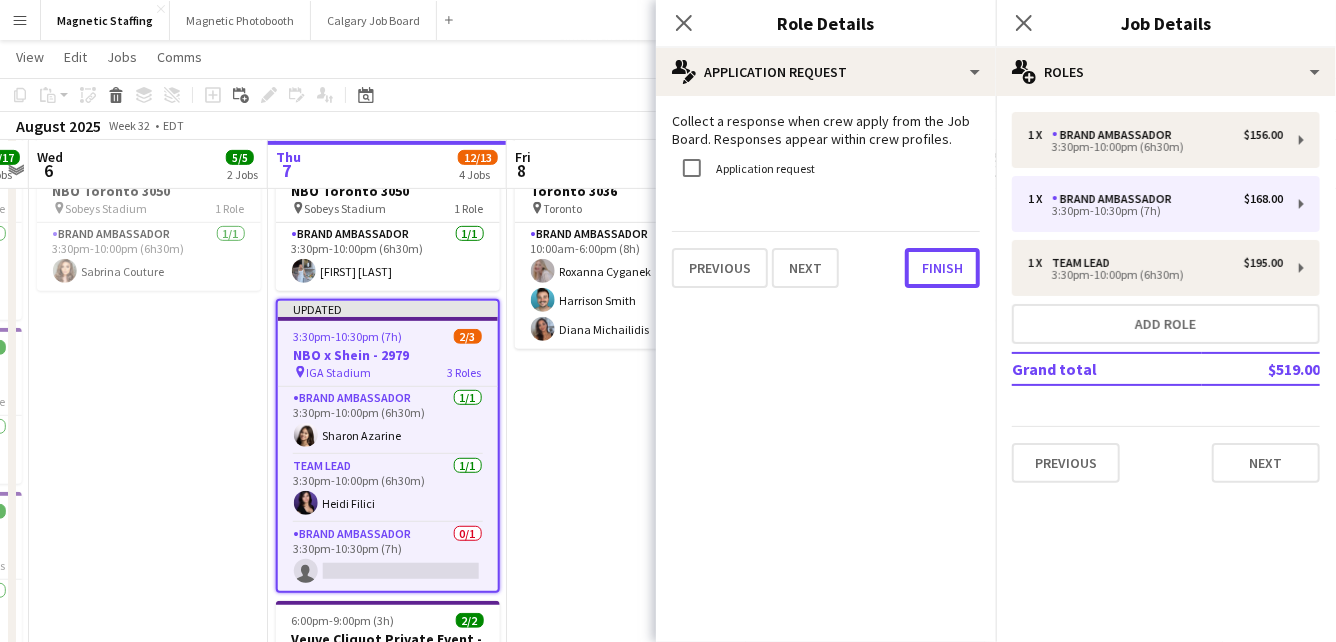 click on "Finish" at bounding box center (942, 268) 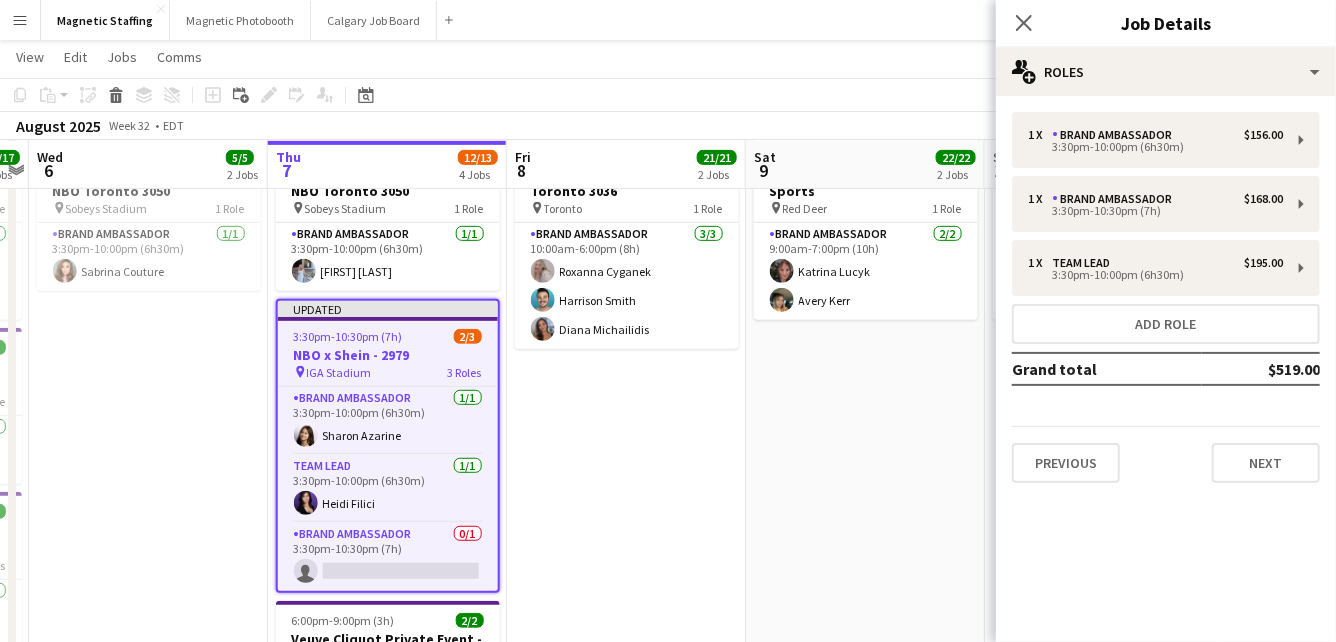 click on "9:00am-10:00pm (13h)    18/18   Shein Retail Pop Up - [CITY] 3060
pin
1420 Rue Stanley, [CITY], [STATE]   17 Roles   Brand Ambassador   1/1   9:00am-4:00pm (7h)
[FIRST] [LAST]  Cashier   1/1   9:00am-4:00pm (7h)
[FIRST] [LAST]  Assistant Manger    1/1   9:00am-10:00pm (13h)
[FIRST] [LAST]  Manager   1/1   9:00am-10:00pm (13h)
[FIRST] [LAST]  Floor Associate   1/1   9:30am-3:30pm (6h)
[FIRST] [LAST]  Cashier   1/1   9:30am-4:30pm (7h)
[FIRST] [LAST]  Floor Associate   1/1   10:00am-3:30pm (5h30m)
[FIRST] [LAST]  Backroom Associate   1/1   10:00am-7:00pm (9h)
[FIRST] [LAST]  Floater   1/1   11:30am-4:30pm (5h)
[FIRST] [LAST]  Floor Associate   1/1   12:30pm-5:30pm (5h)
[FIRST] [LAST]  Brand Ambassador   1/1   3:30pm-8:30pm (5h)
[FIRST] [LAST]  Floater   1/1   3:30pm-8:30pm (5h)
[FIRST] [LAST]  Floor Associate   1/1   3:30pm-10:00pm (6h30m)
[FIRST] [LAST]  Floor Associate   1/1   4:00pm-9:00pm (5h)
[FIRST] [LAST]  Floor Associate   2/2   4:00pm-9:30pm (5h30m)" at bounding box center (626, 327) 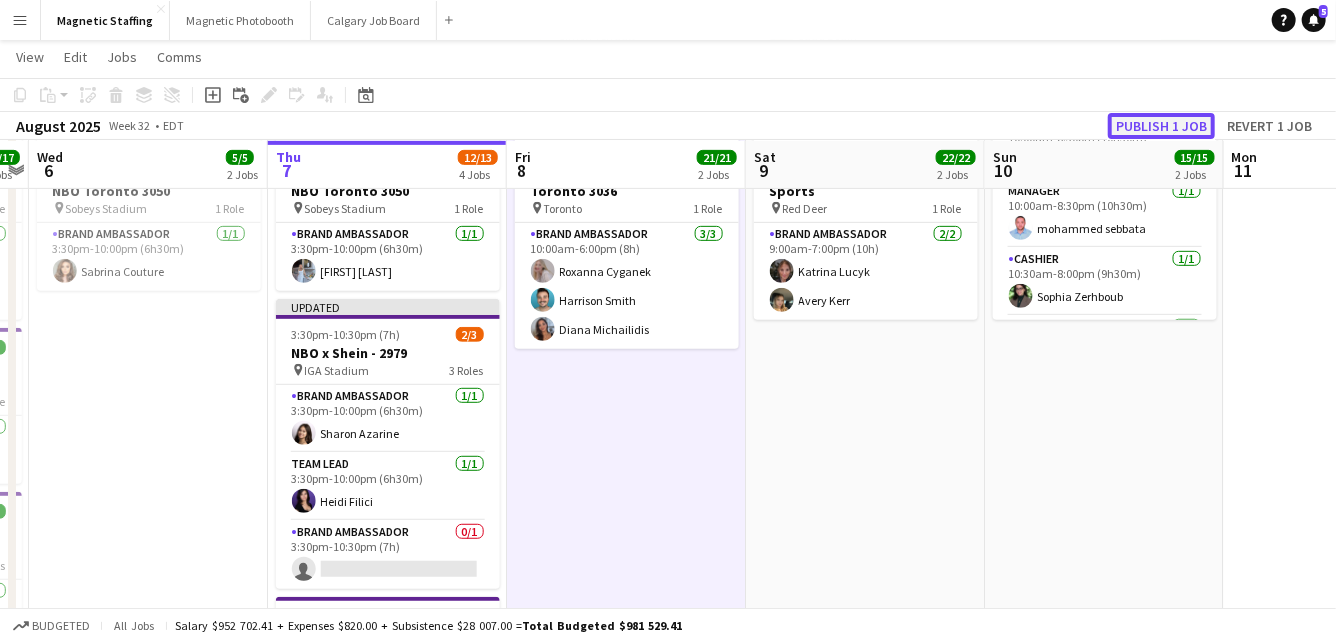 click on "Publish 1 job" 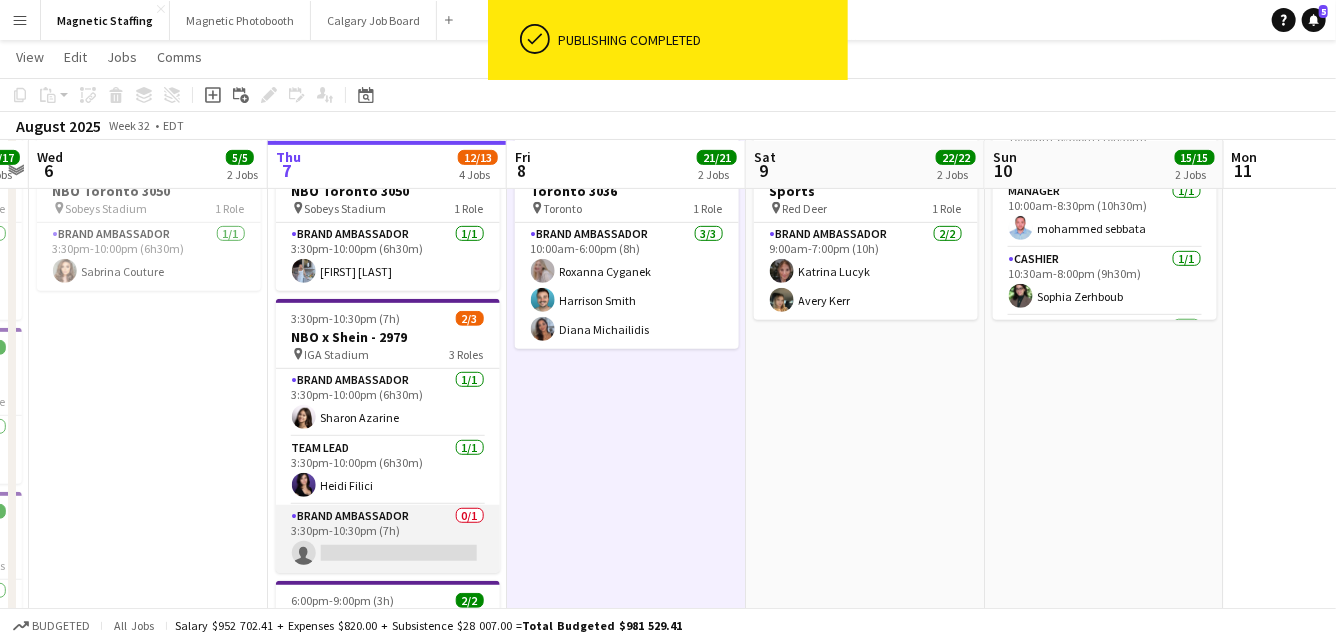 click on "Brand Ambassador 0/1 3:30pm-10:30pm (7h)
single-neutral-actions" at bounding box center (388, 539) 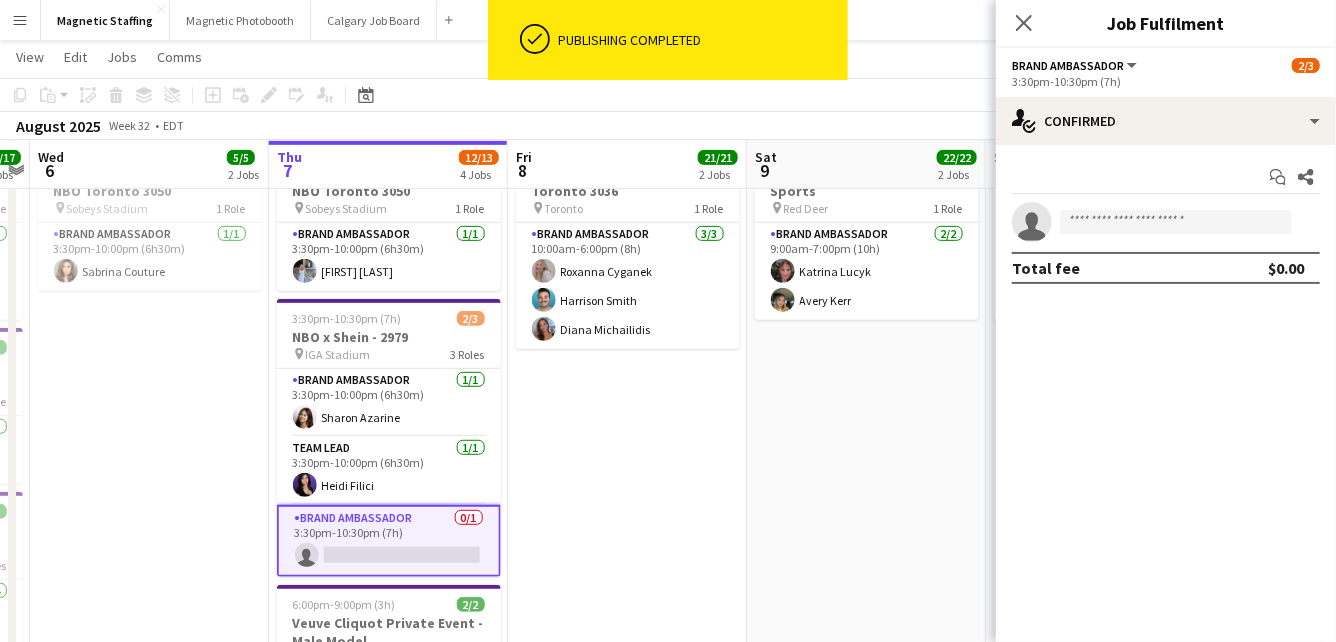 click on "single-neutral-actions" at bounding box center [1166, 222] 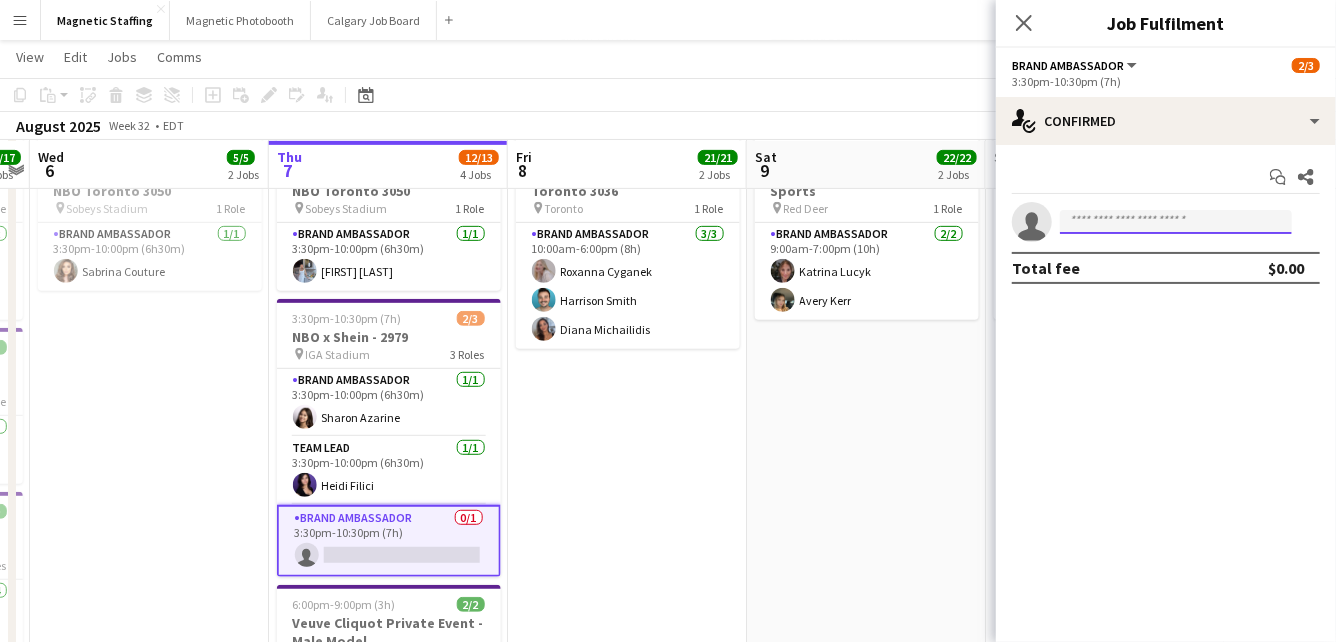 click at bounding box center [1176, 222] 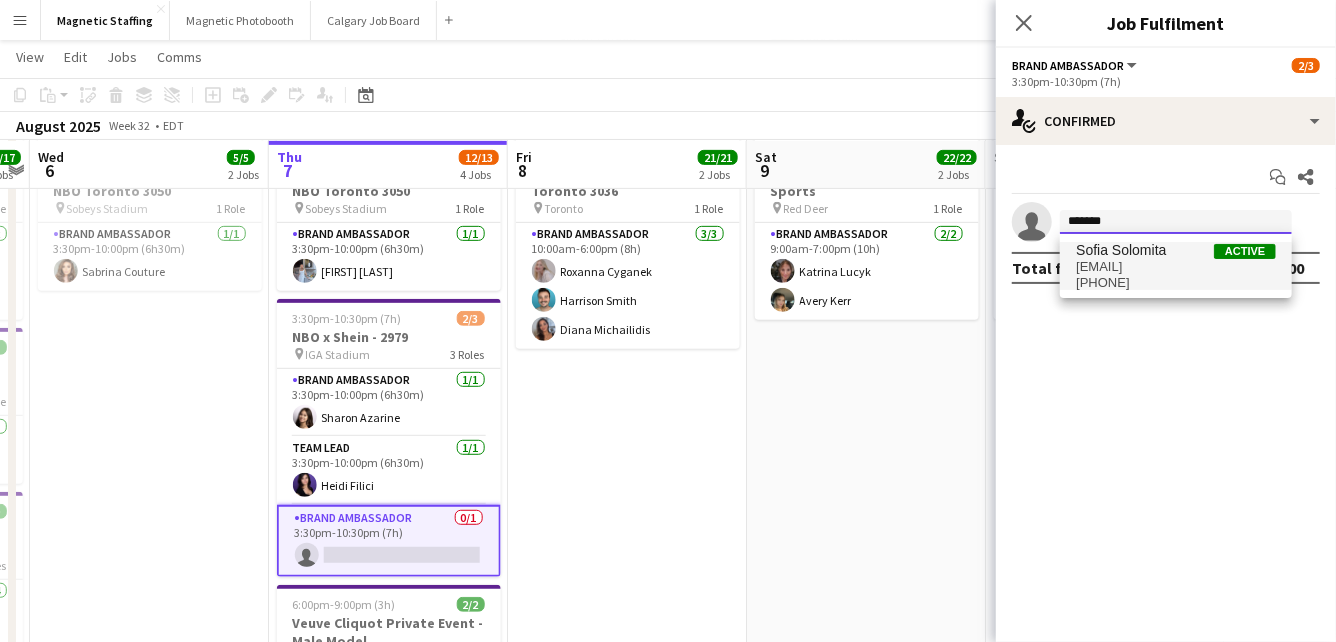 type on "*******" 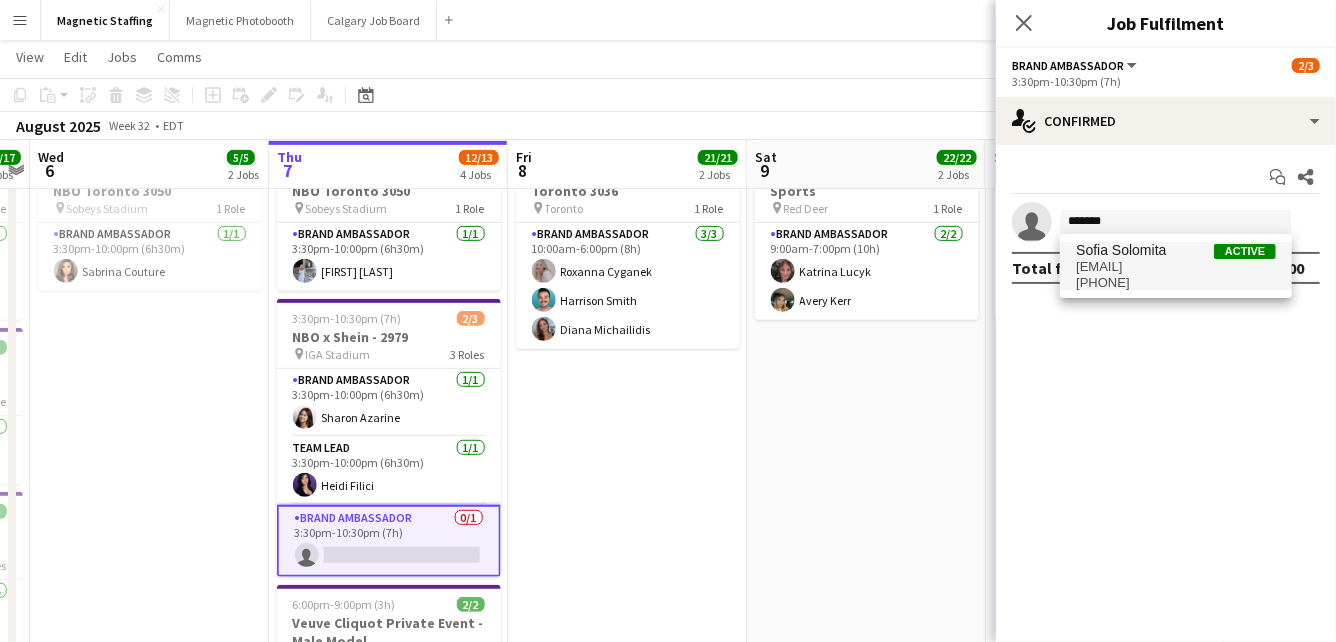click on "[EMAIL]" at bounding box center (1176, 267) 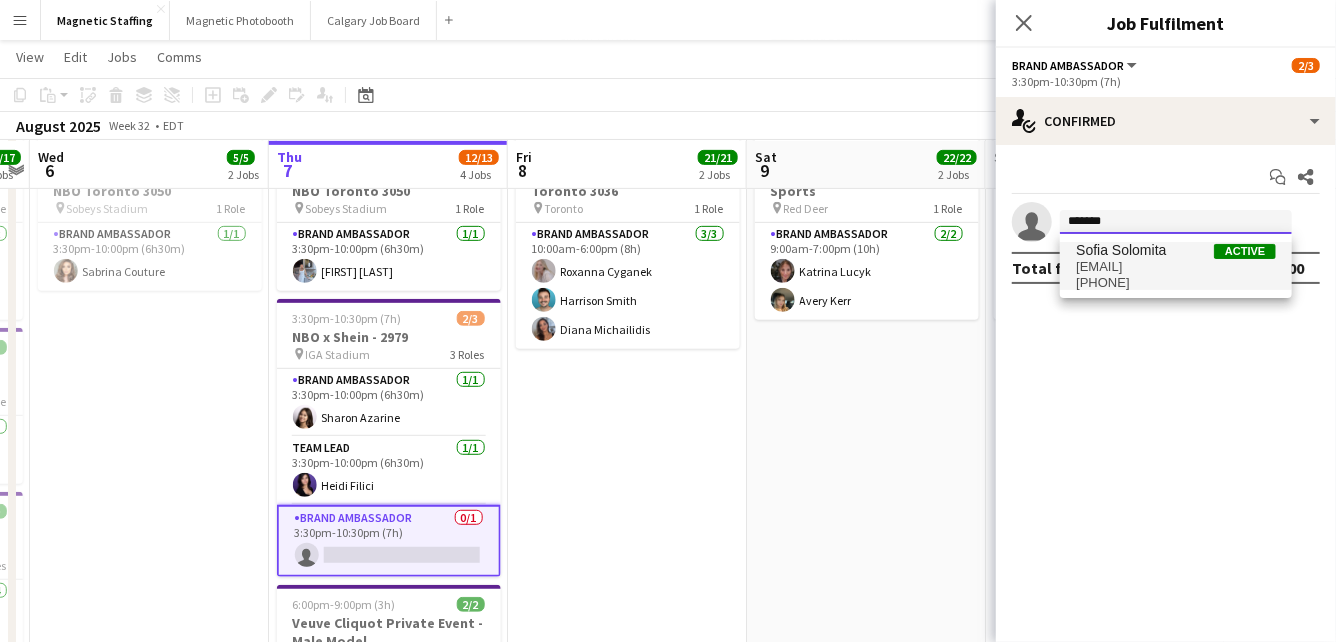 type 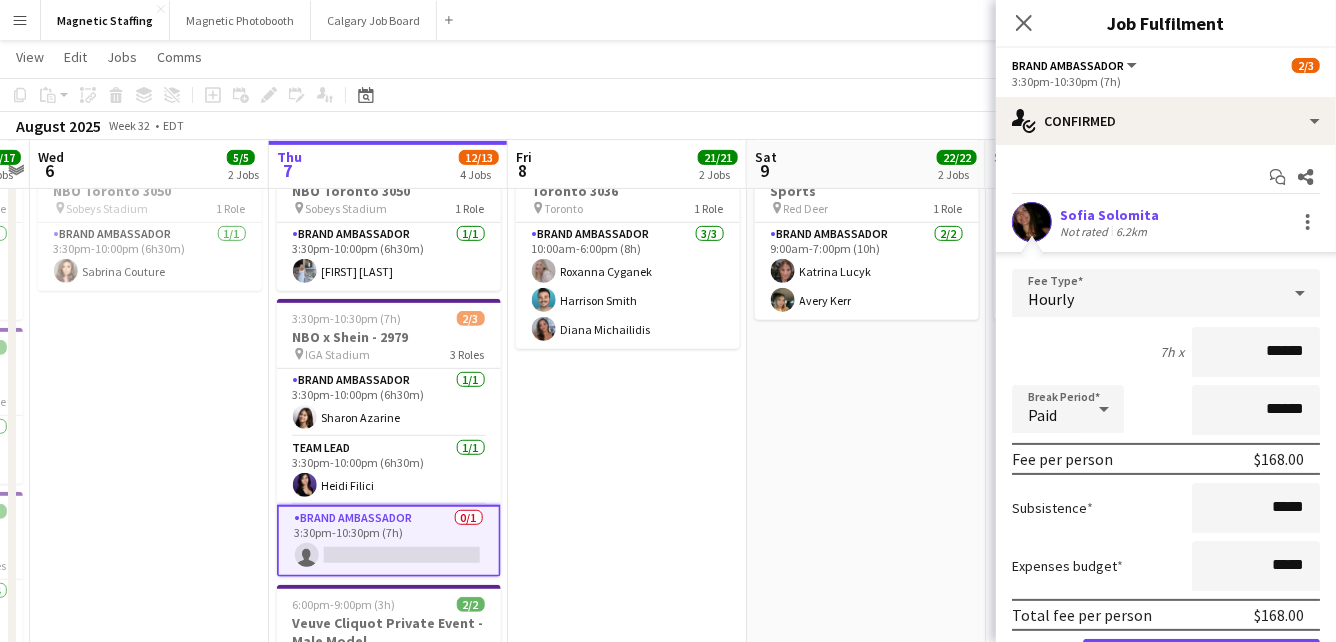 scroll, scrollTop: 109, scrollLeft: 0, axis: vertical 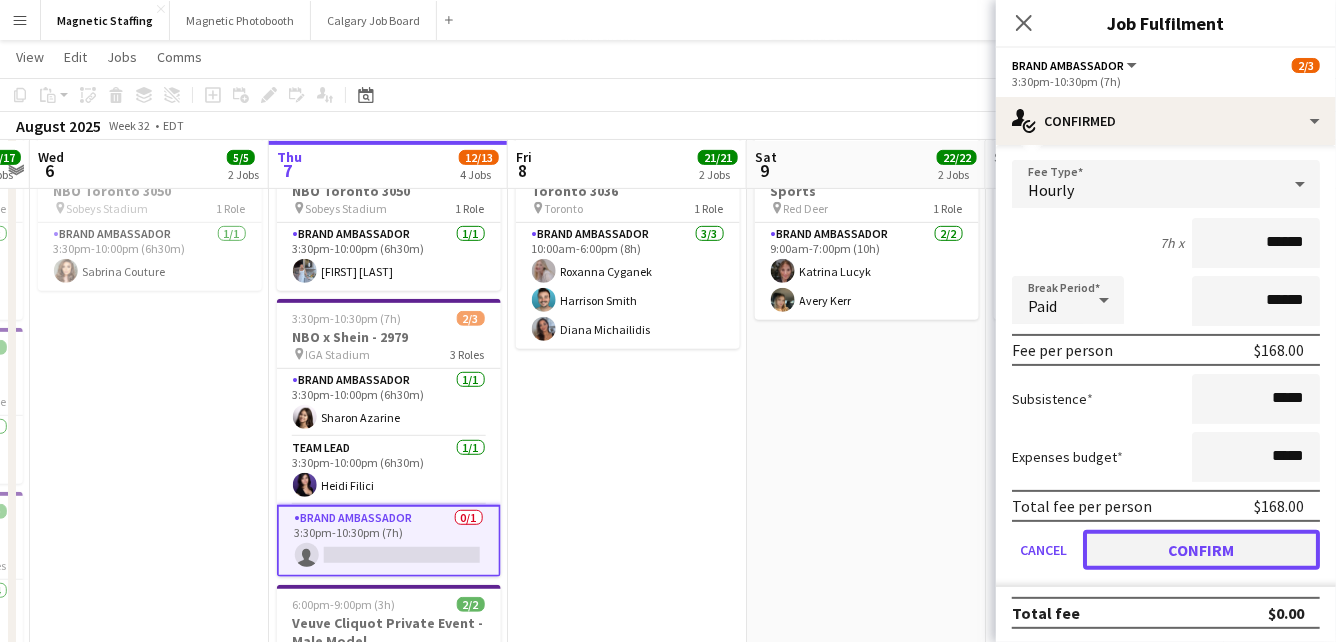 click on "Confirm" at bounding box center [1201, 550] 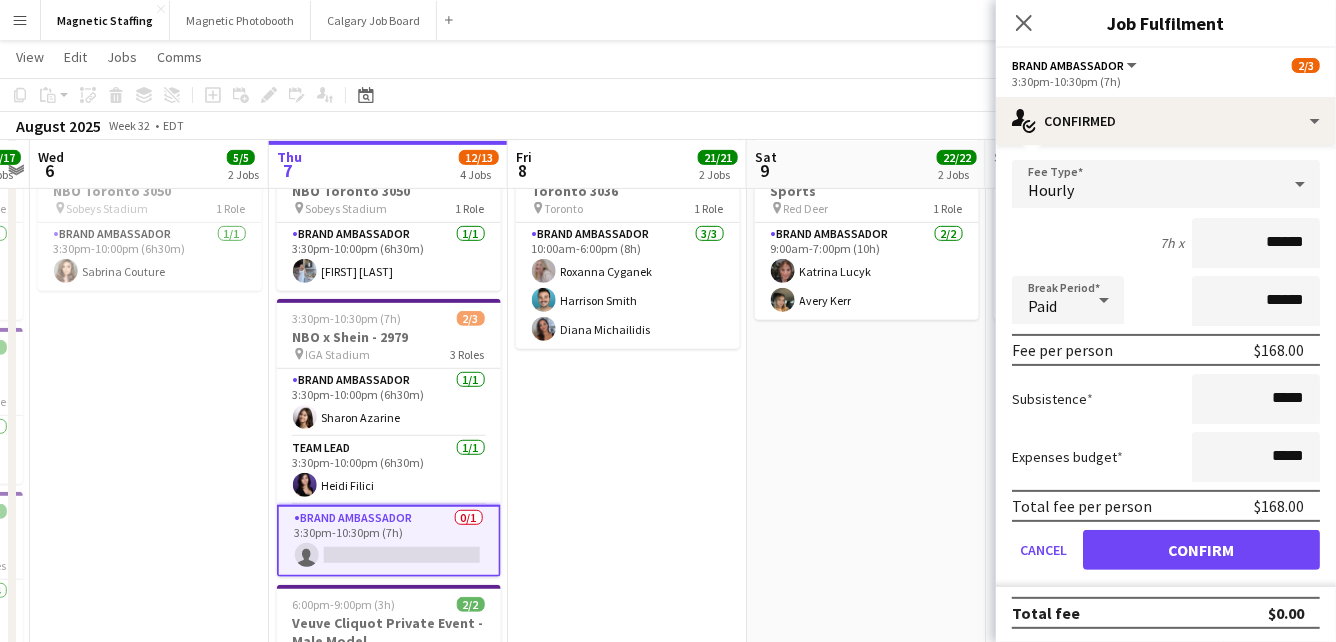scroll, scrollTop: 0, scrollLeft: 0, axis: both 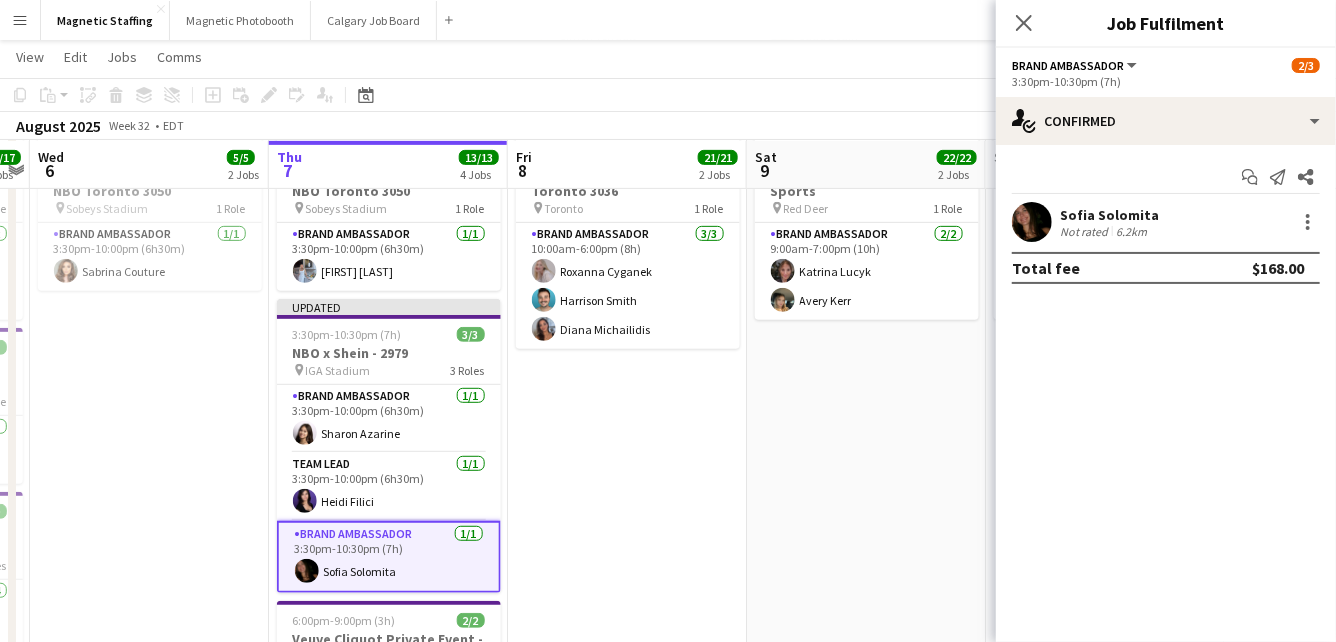 click on "9:00am-10:00pm (13h) 20/20 Shein Retail Pop Up - Montreal 3060
1420 Rue Stanley, [CITY], [PROVINCE] 20 Roles Assistant Manger 1/1 9:00am-3:30pm (6h30m)
[FIRST] [LAST] Floor Associate 1/1 9:00am-3:30pm (6h30m)
[FIRST] [LAST] Brand Ambassador 1/1 9:00am-4:00pm (7h)
[FIRST] [LAST] Cashier 1/1 9:00am-4:00pm (7h)
[FIRST] [LAST] Manager 1/1 9:00am-10:00pm (13h)
[FIRST] [LAST] Cashier 1/1 9:30am-3:30pm (6h)
[FIRST] [LAST] Floor Associate 1/1 10:00am-3:30pm (5h30m)
[FIRST] [LAST] Backroom Associate 1/1 10:00am-7:00pm (9h)
[FIRST] [LAST] Floor Associate 1/1 10:00am-9:00pm (11h)
! [FIRST] [LAST] Floater 1/1 11:30am-4:30pm (5h)
[FIRST] [LAST] Cashier 1/1 12:00pm-5:00pm (5h)
[FIRST] [LAST] Floor Associate 1/1 12:30pm-5:30pm (5h)
[FIRST] [LAST] Brand Ambassador 1/1 3:30pm-8:30pm (5h)
[FIRST] [LAST] Floater 1/1 3:30pm-8:30pm (5h)
[FIRST] [LAST] Assistant Manger 1/1 [FIRST] [LAST] 1/1" at bounding box center (866, 327) 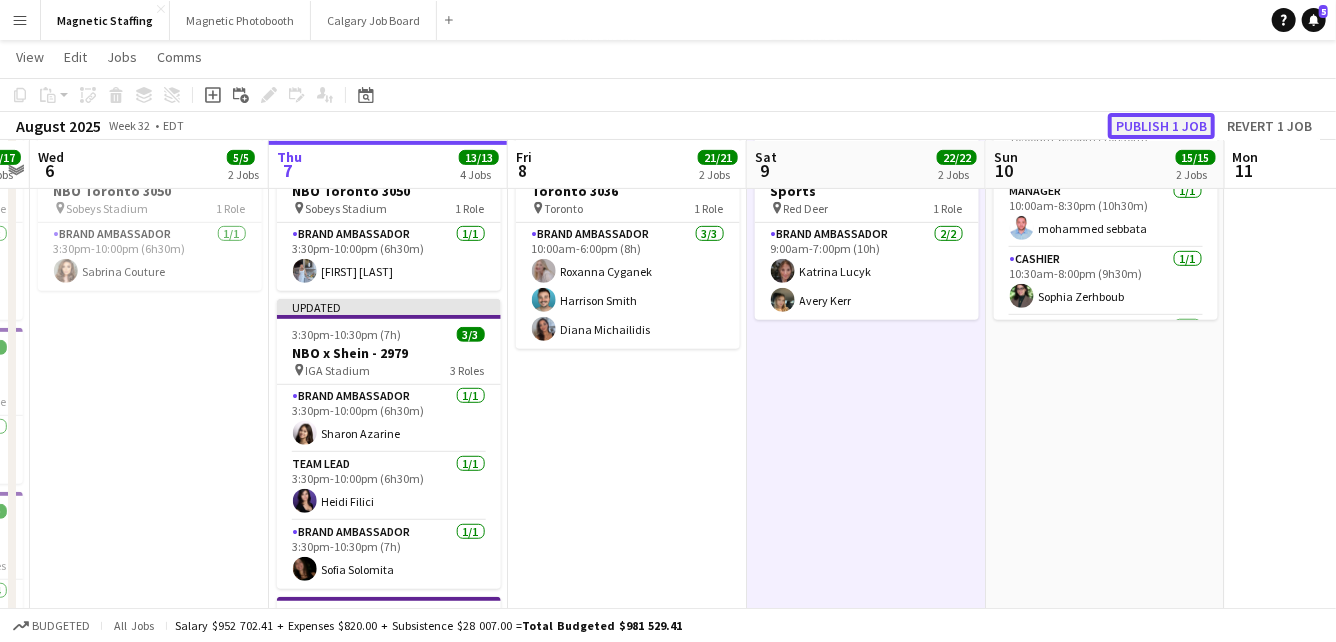 click on "Publish 1 job" 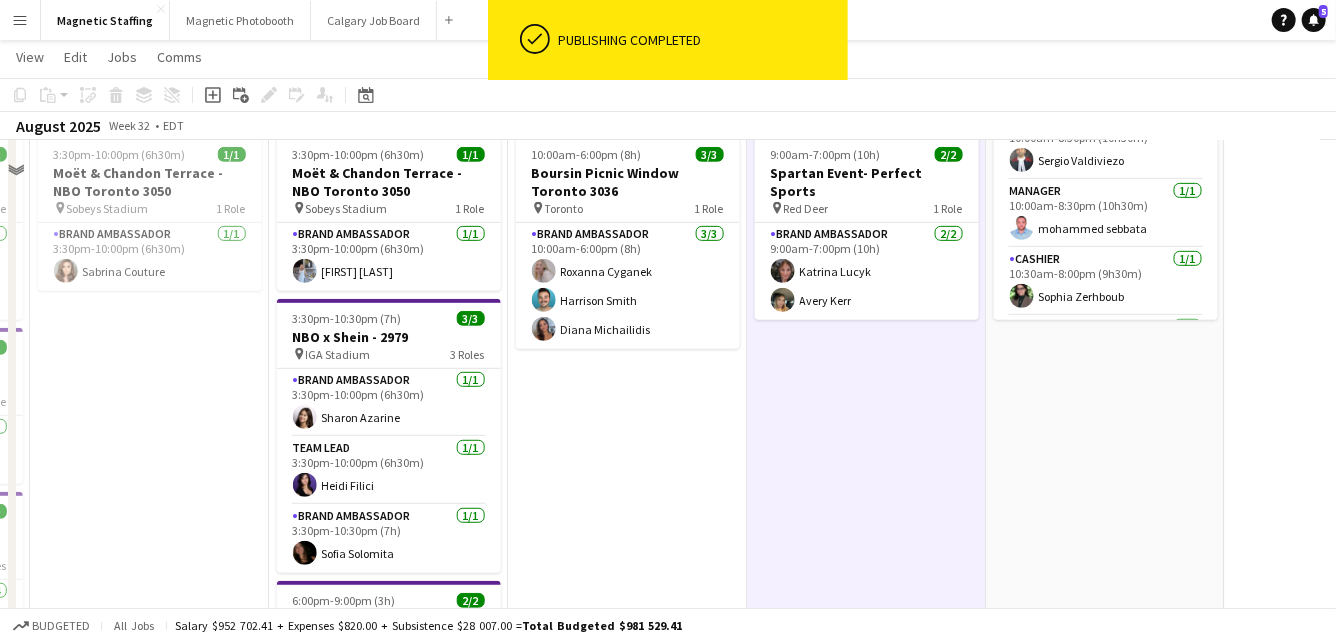 scroll, scrollTop: 0, scrollLeft: 0, axis: both 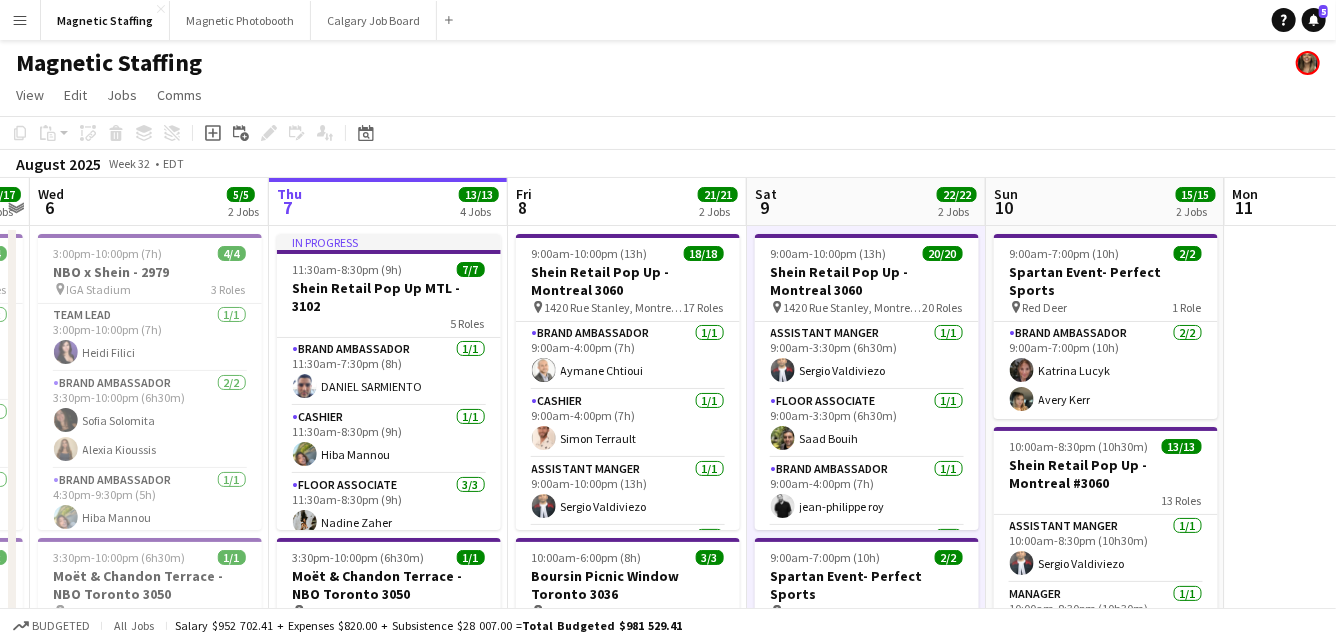 click on "Menu" at bounding box center (20, 20) 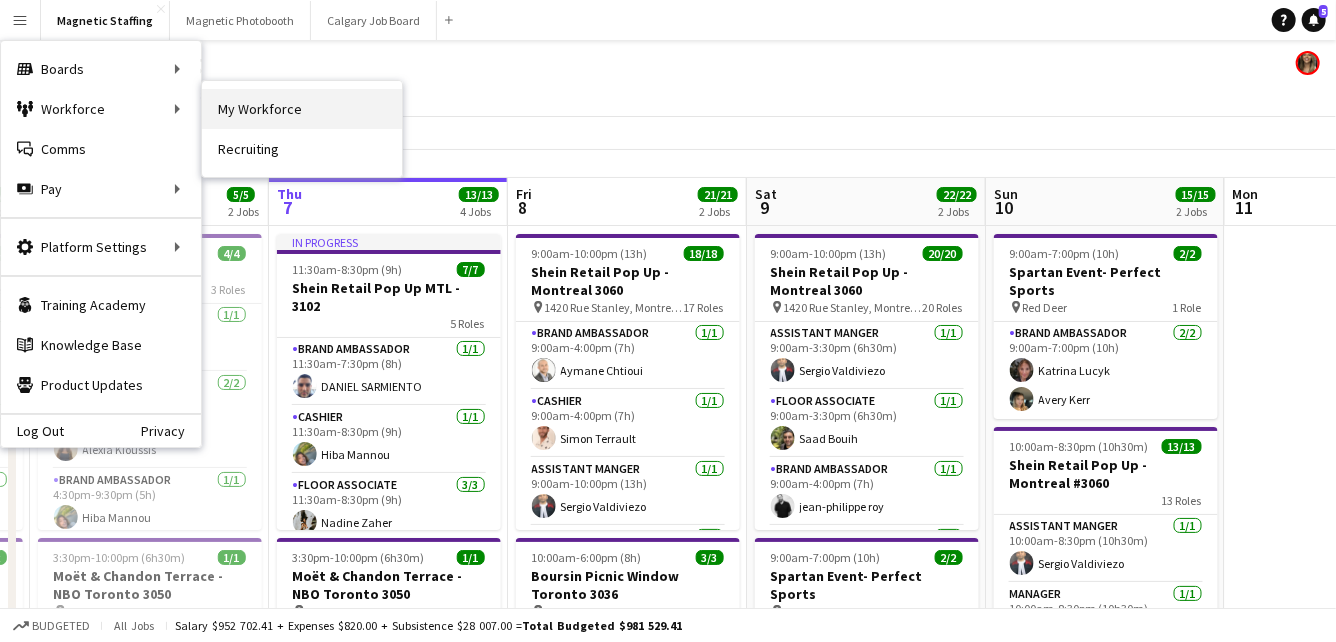 click on "My Workforce" at bounding box center (302, 109) 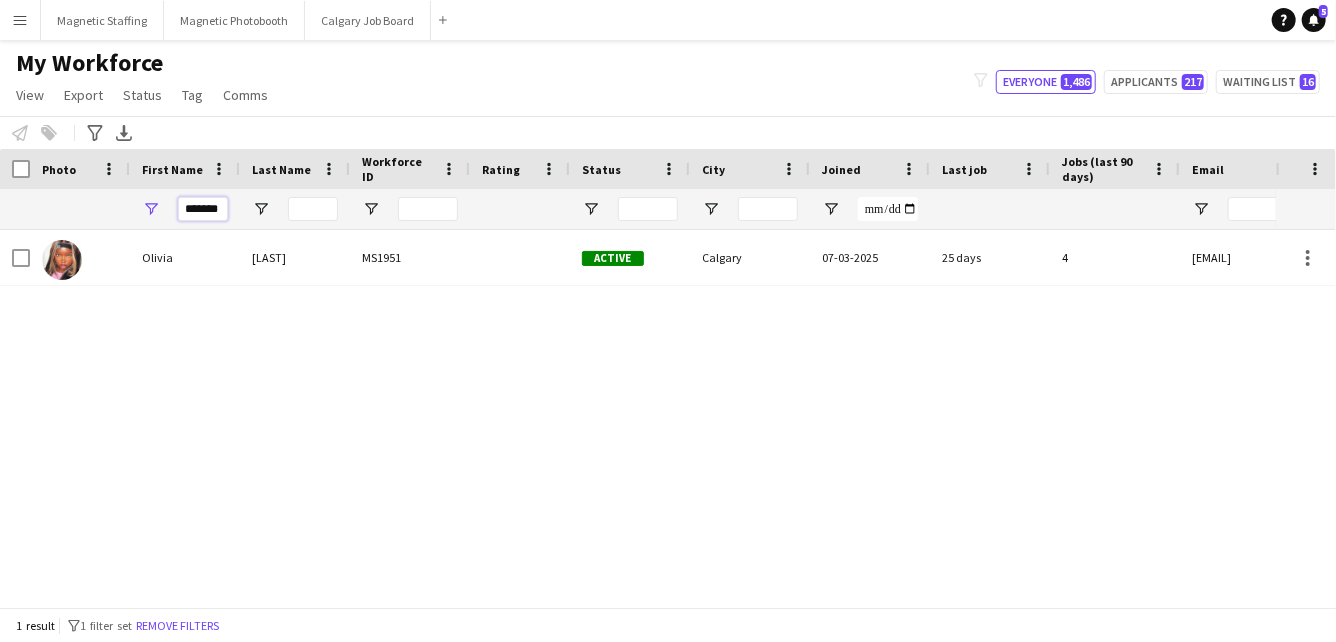 drag, startPoint x: 215, startPoint y: 214, endPoint x: 126, endPoint y: 214, distance: 89 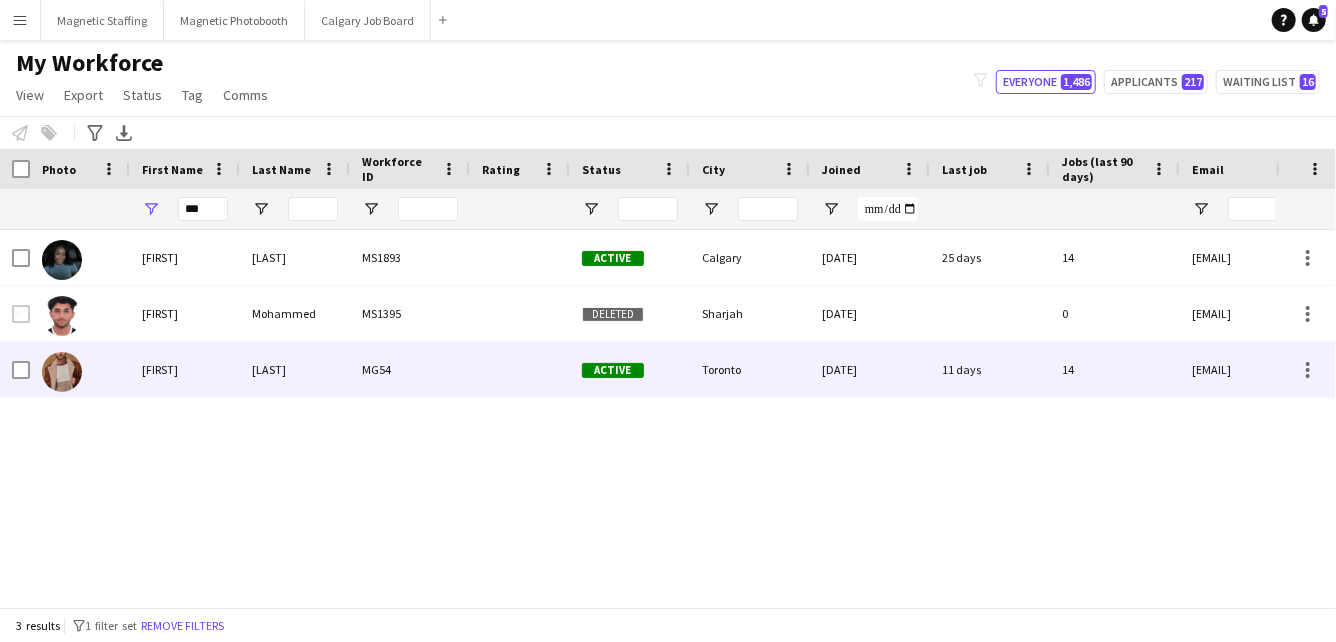 click on "[FIRST]" at bounding box center (185, 369) 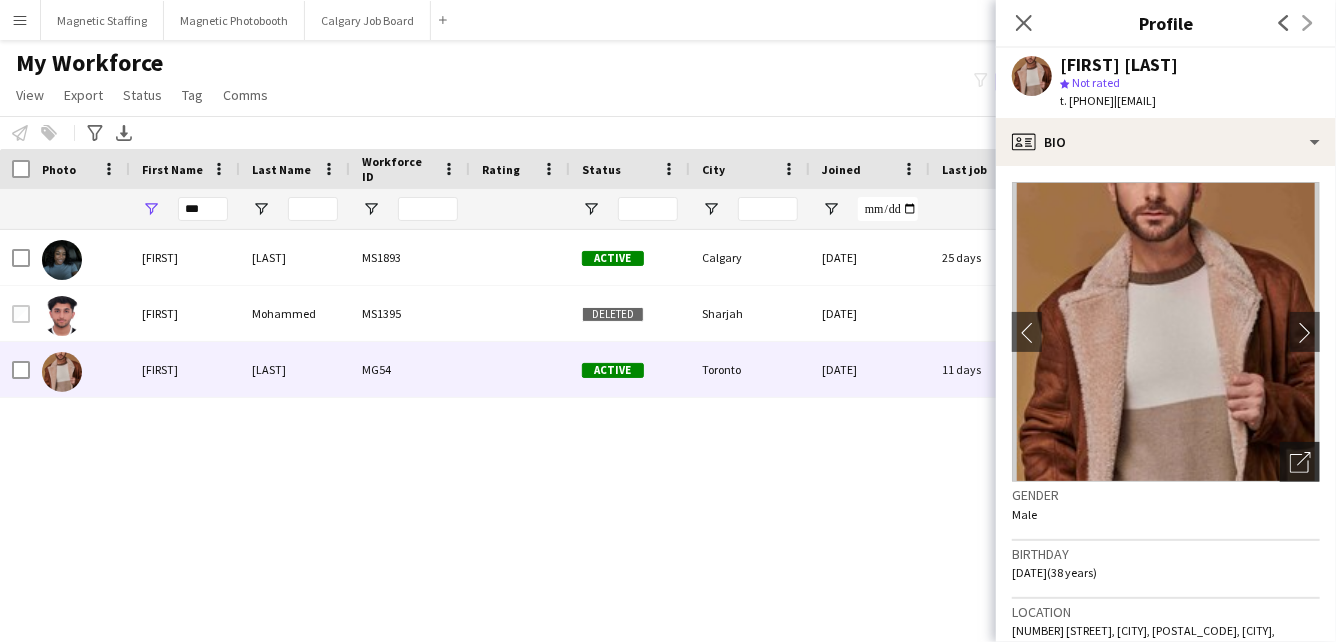 click on "Open photos pop-in" 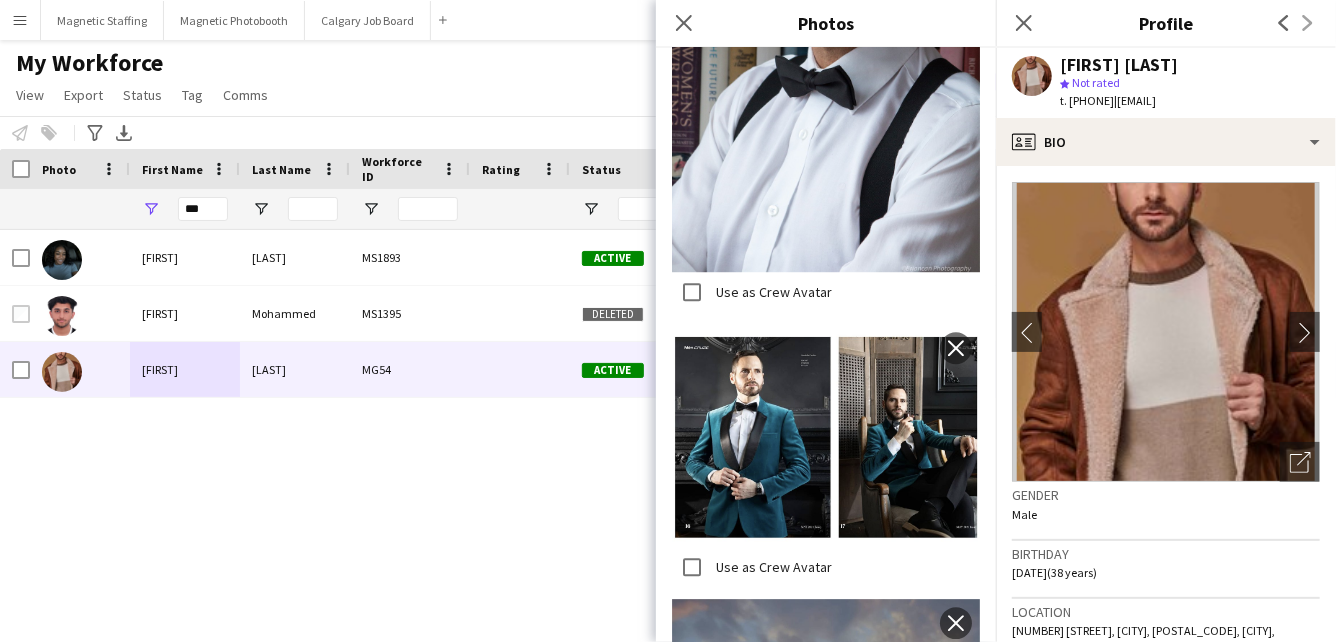 scroll, scrollTop: 2250, scrollLeft: 0, axis: vertical 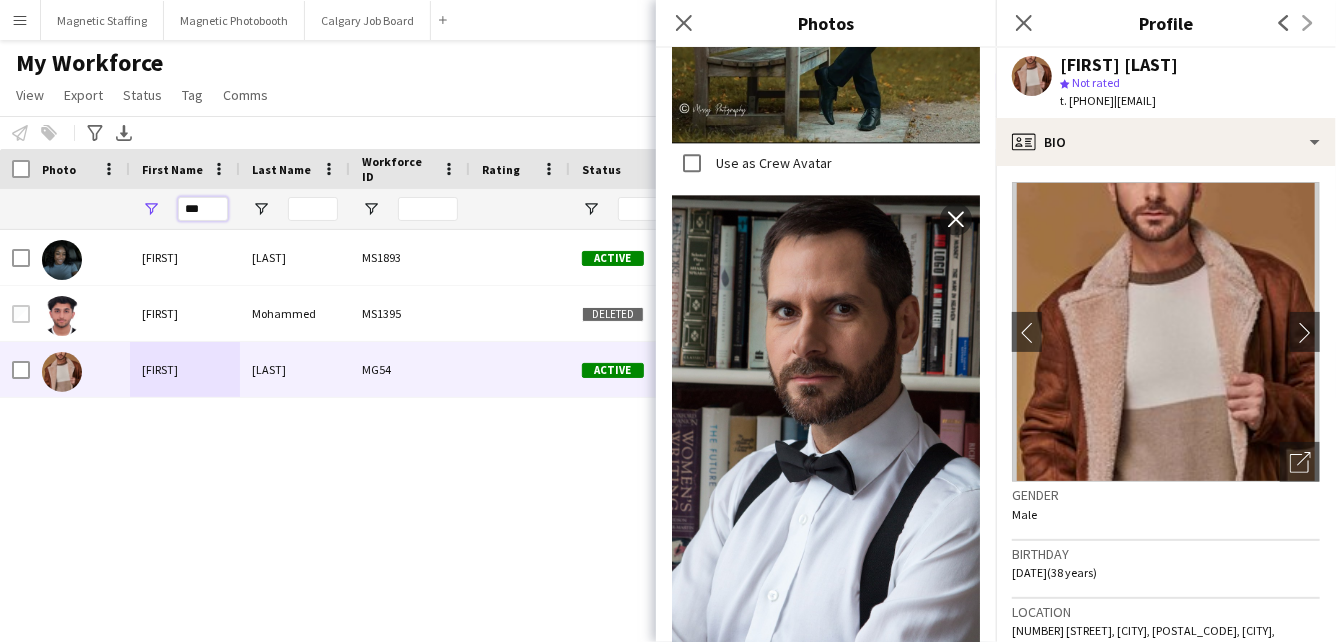 drag, startPoint x: 214, startPoint y: 203, endPoint x: 122, endPoint y: 204, distance: 92.00543 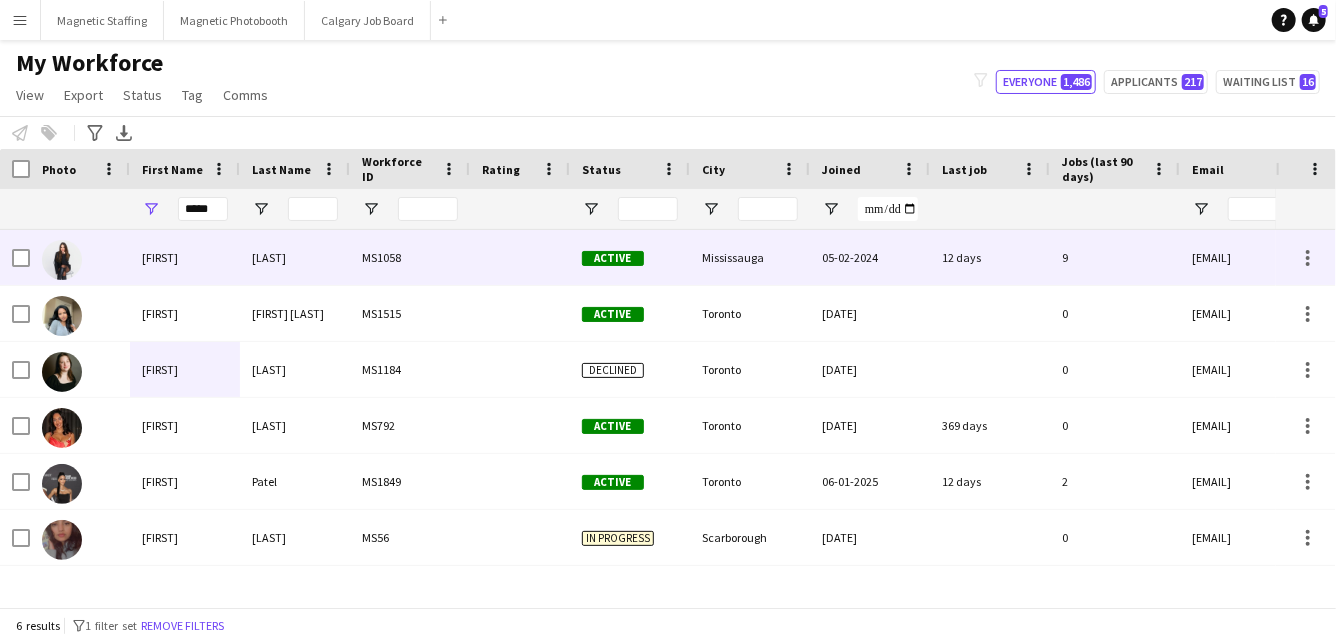 click on "[FIRST]" at bounding box center [185, 257] 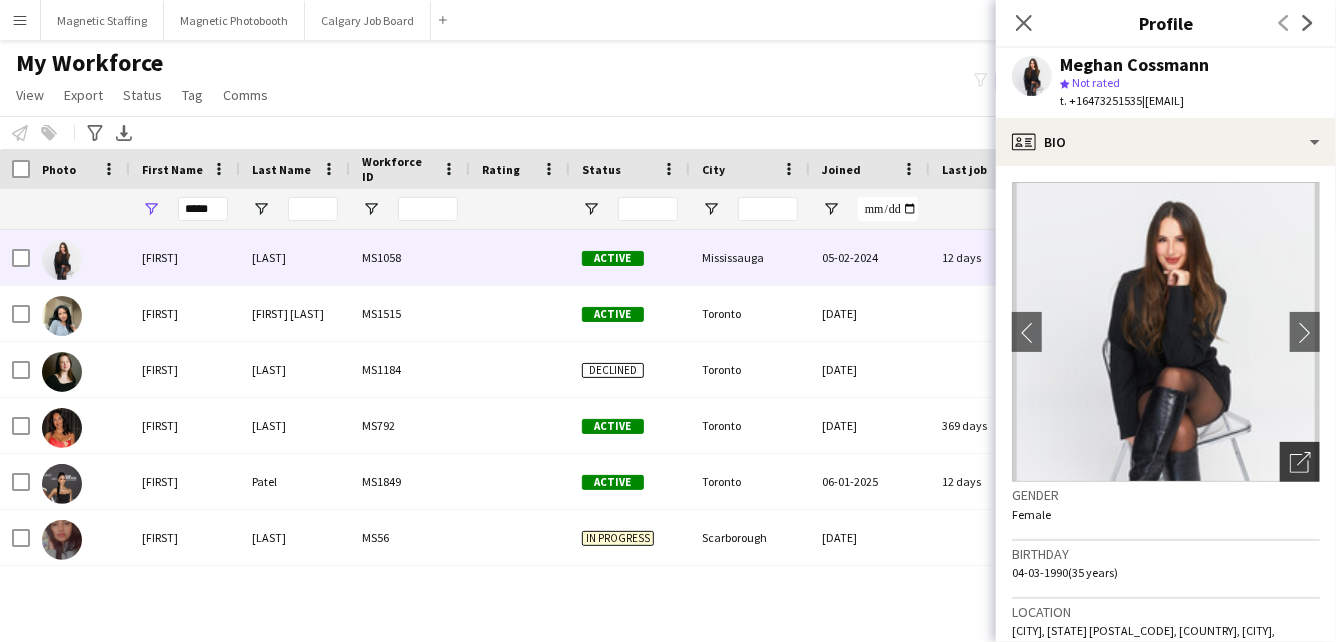 click on "Open photos pop-in" 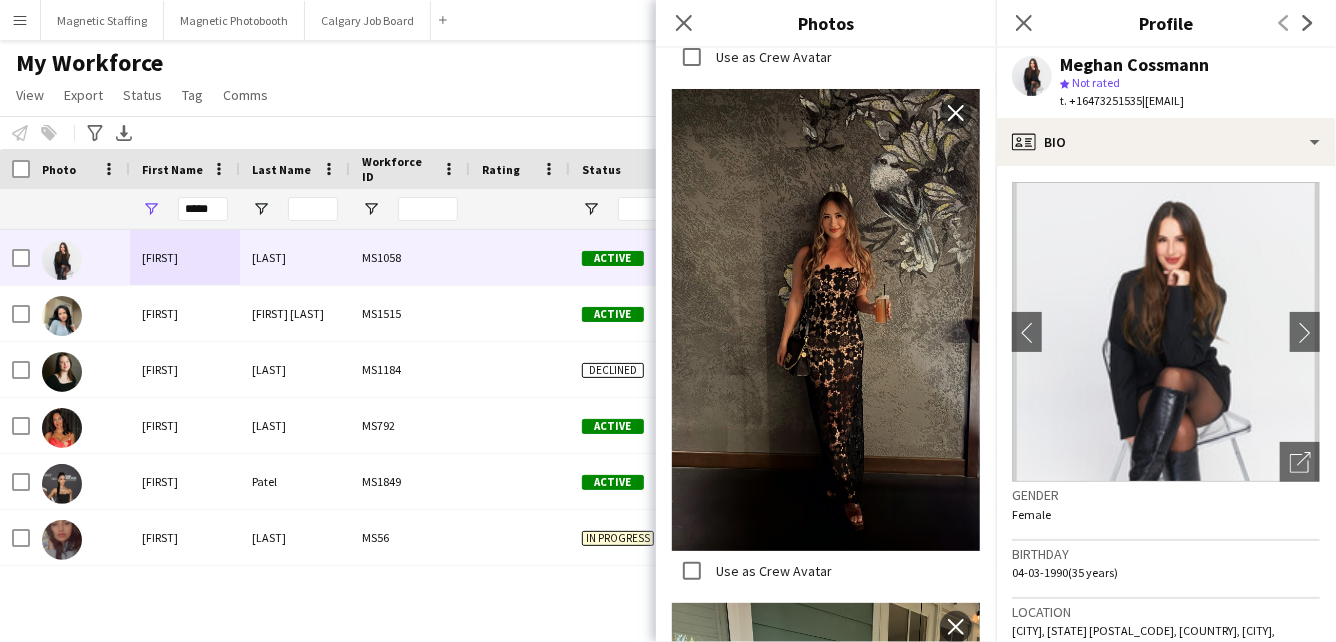 scroll, scrollTop: 1910, scrollLeft: 0, axis: vertical 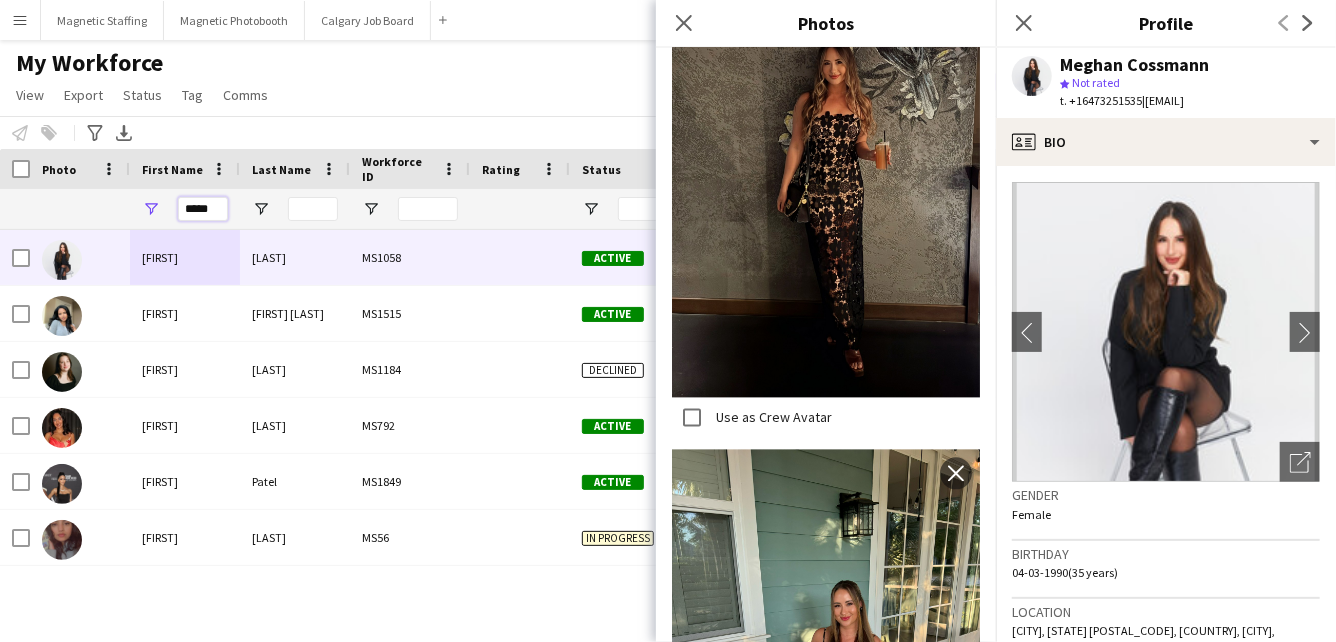 drag, startPoint x: 222, startPoint y: 211, endPoint x: 101, endPoint y: 204, distance: 121.20231 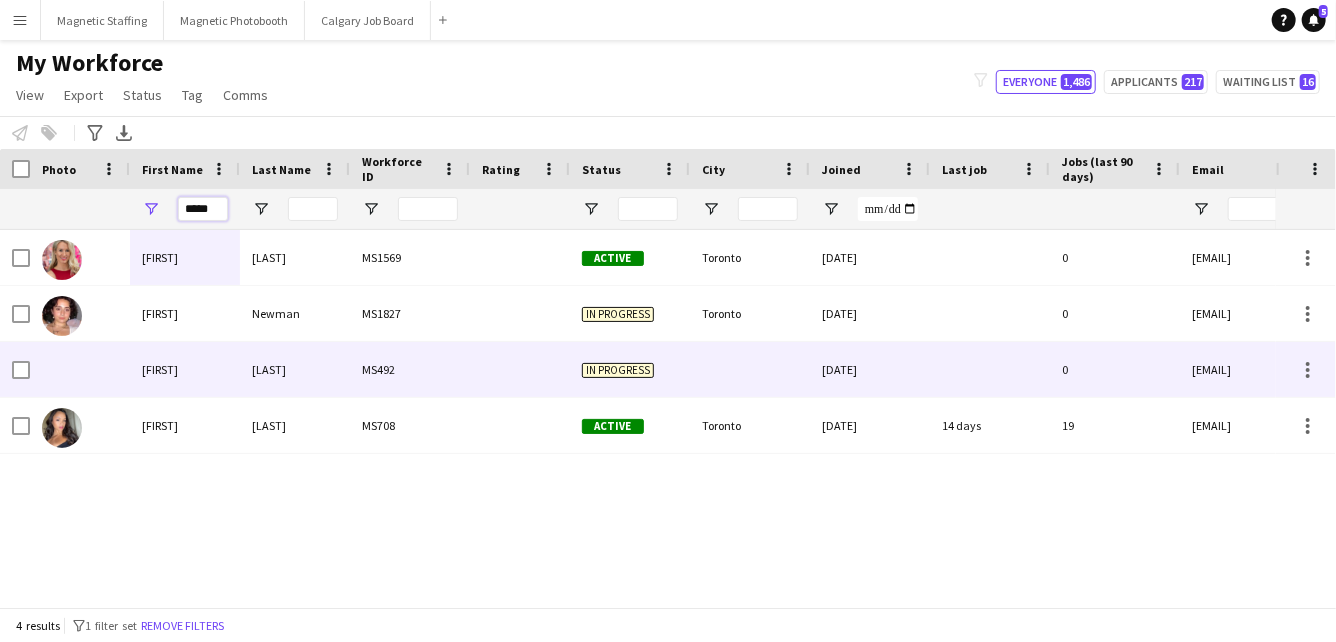 type on "*****" 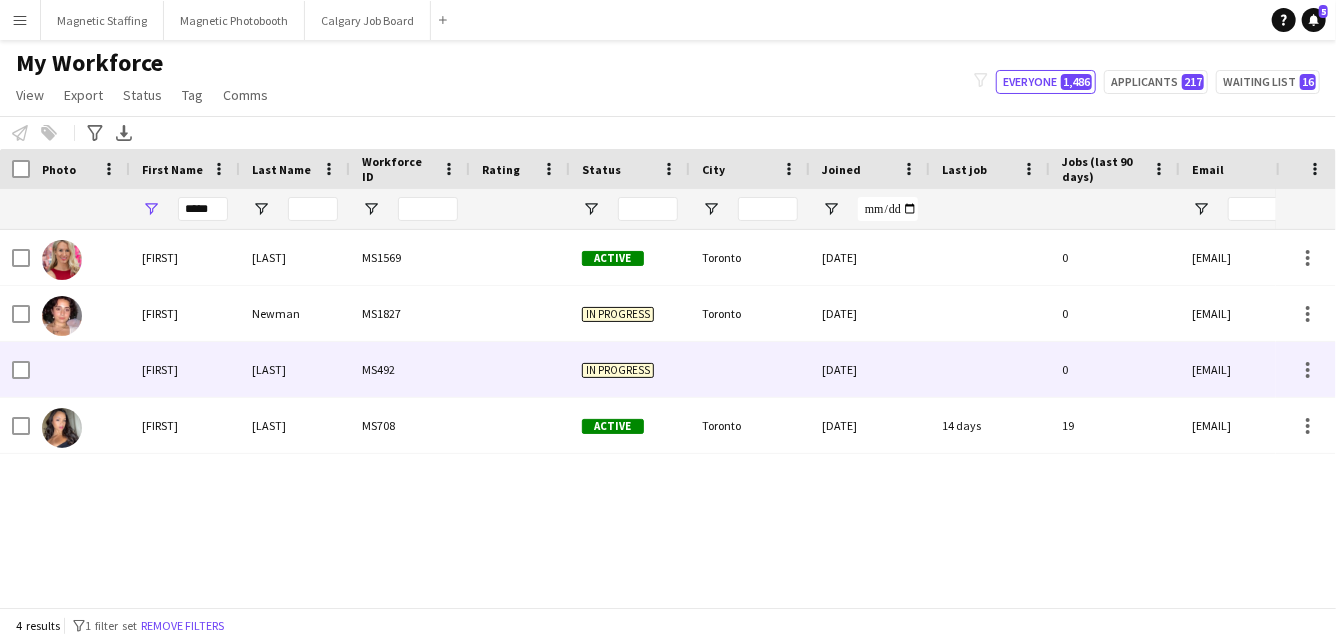 click on "[FIRST]" at bounding box center (185, 369) 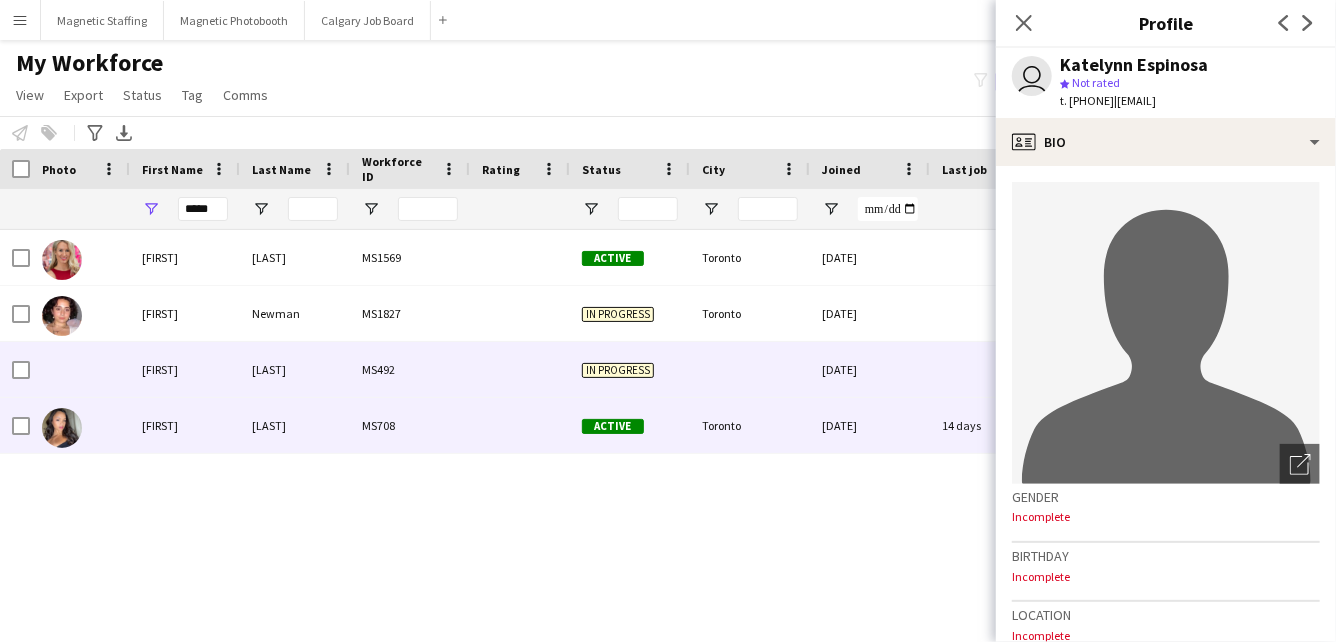 click on "Active" at bounding box center (613, 426) 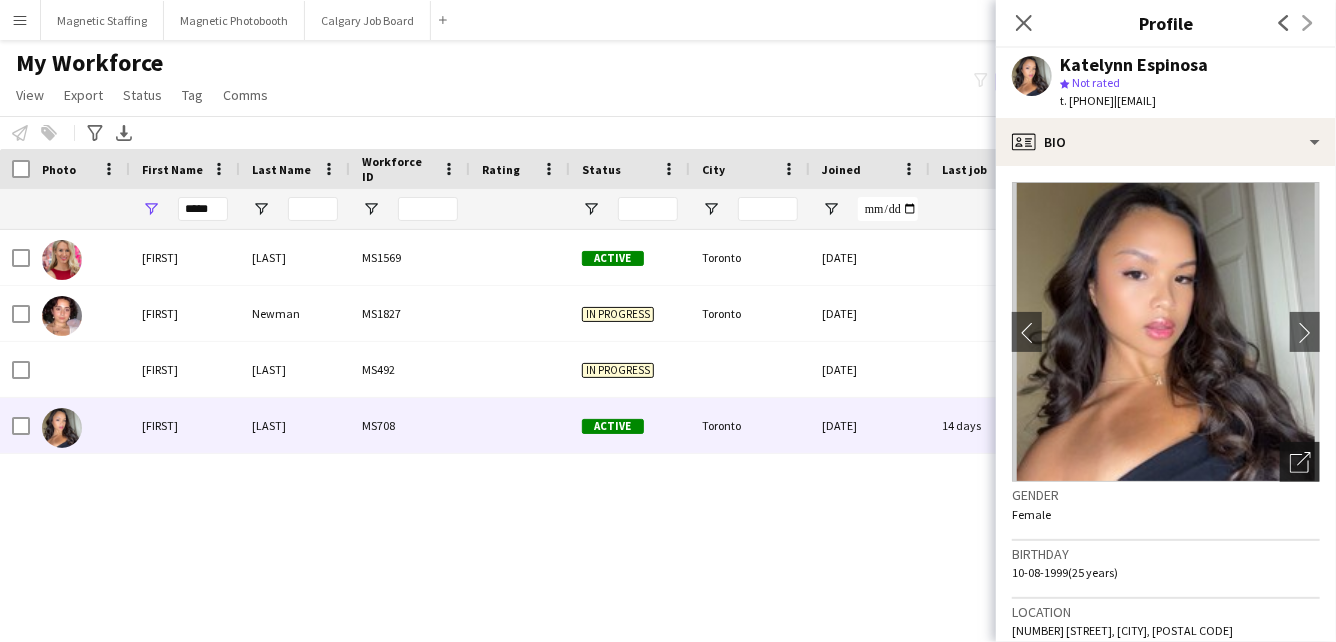 click on "Open photos pop-in" 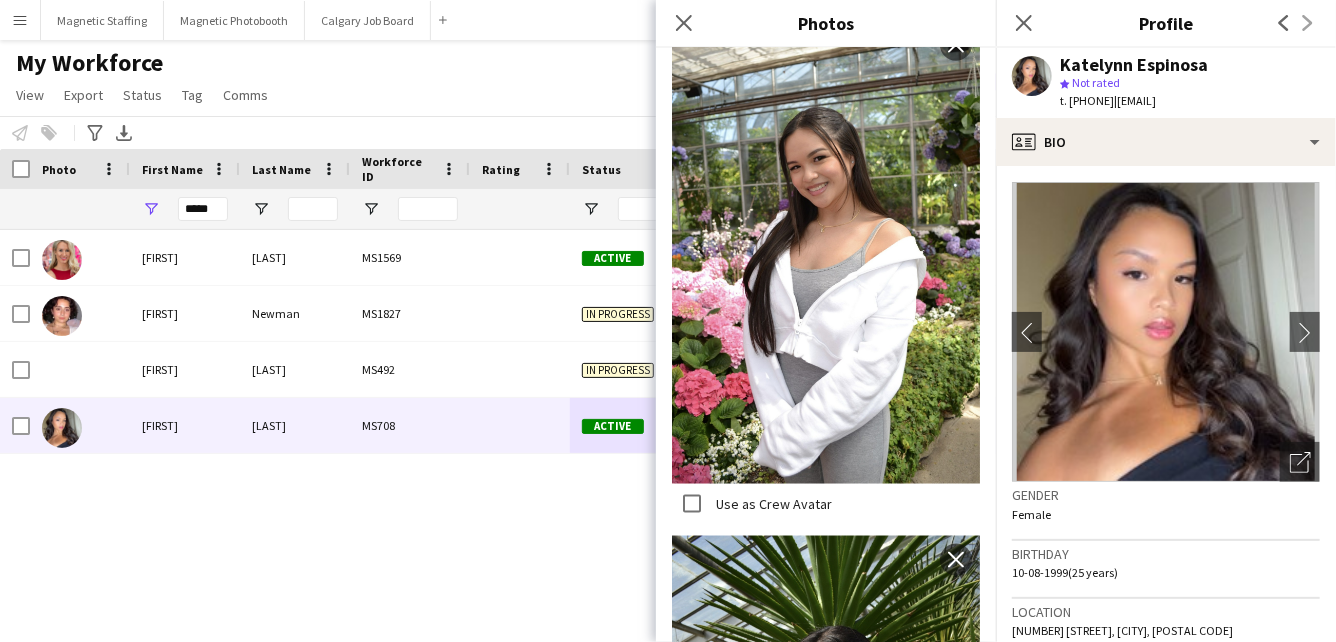 scroll, scrollTop: 1685, scrollLeft: 0, axis: vertical 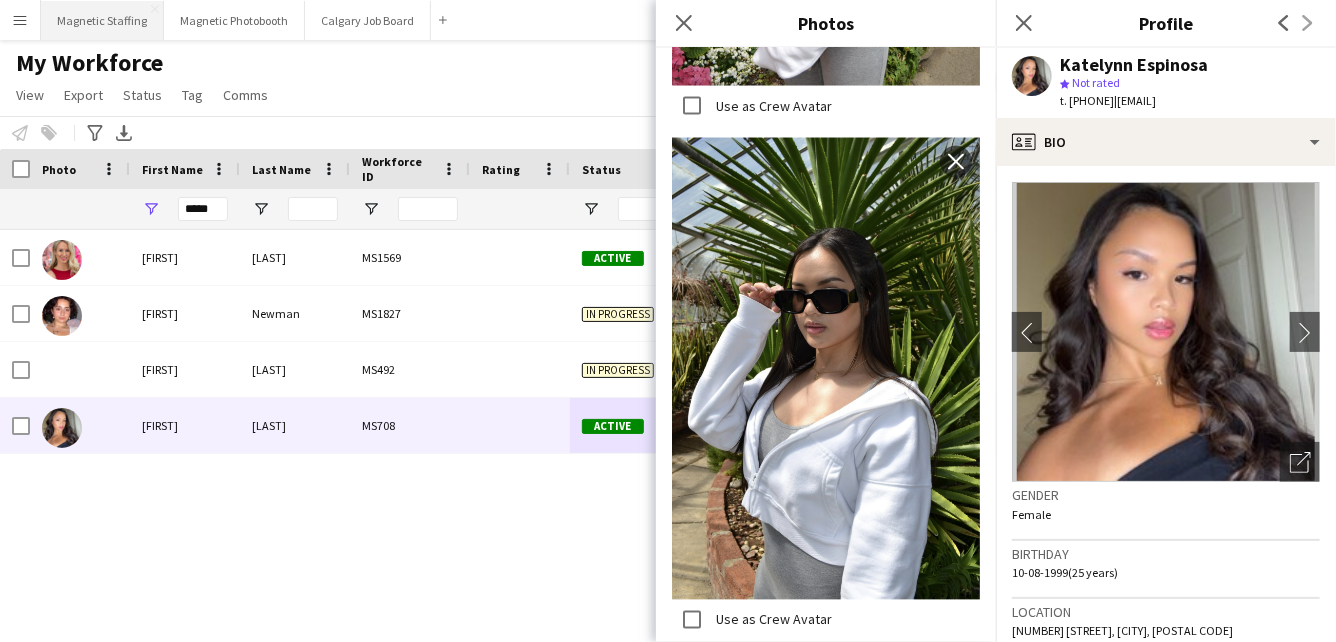 click on "Magnetic Staffing
Close" at bounding box center [102, 20] 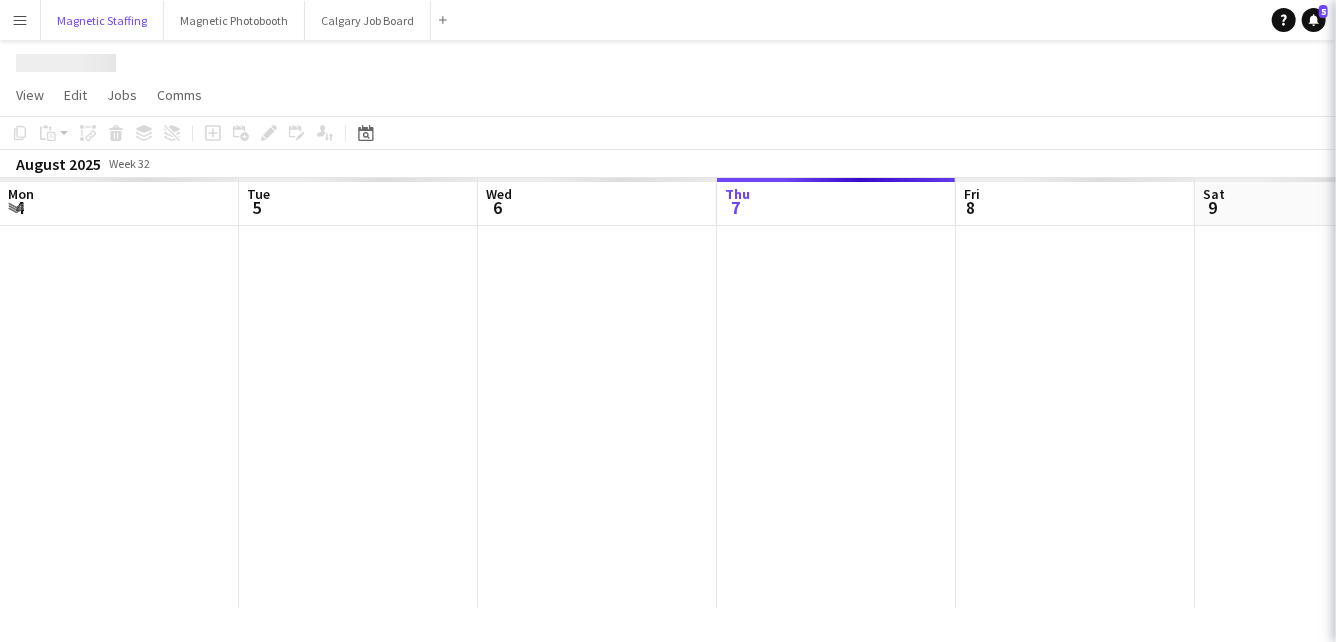 scroll, scrollTop: 0, scrollLeft: 478, axis: horizontal 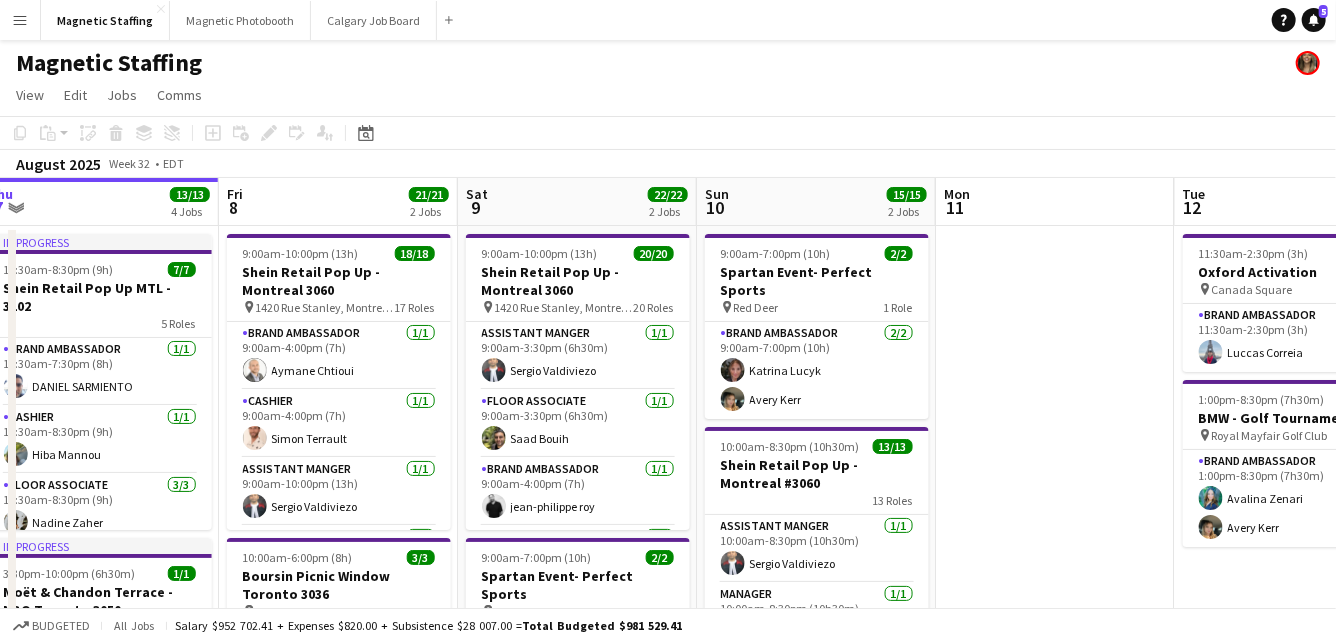 drag, startPoint x: 788, startPoint y: 396, endPoint x: 399, endPoint y: 431, distance: 390.57138 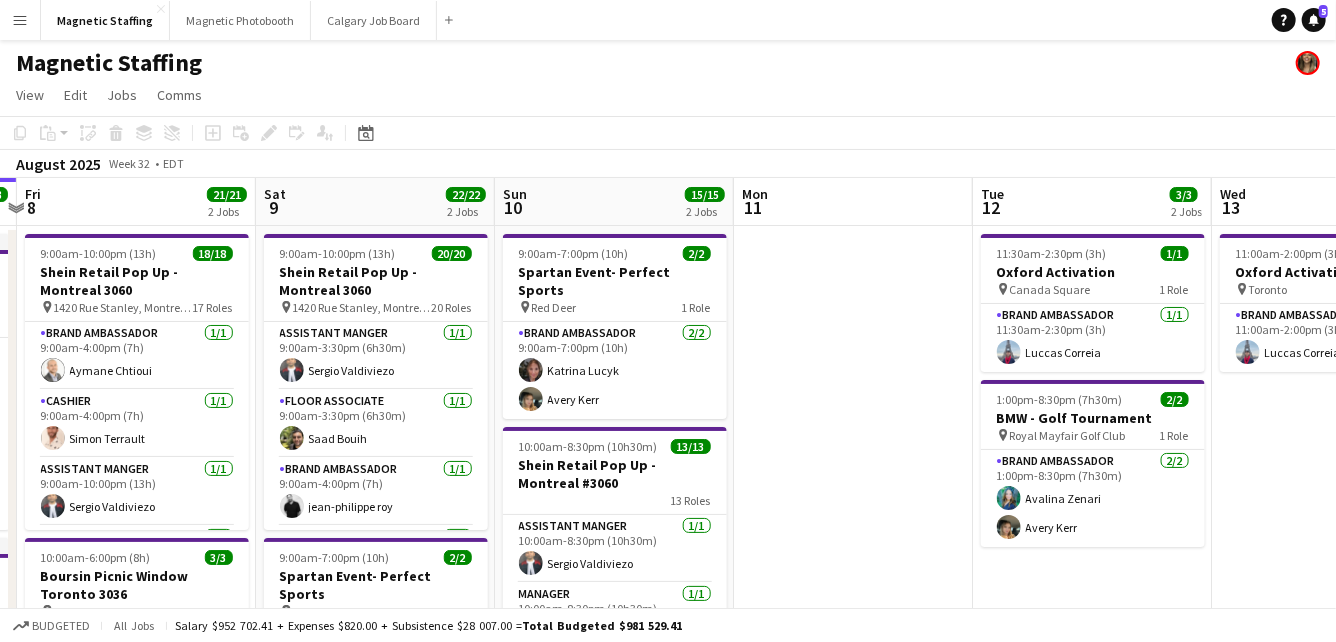 drag, startPoint x: 456, startPoint y: 410, endPoint x: 908, endPoint y: 410, distance: 452 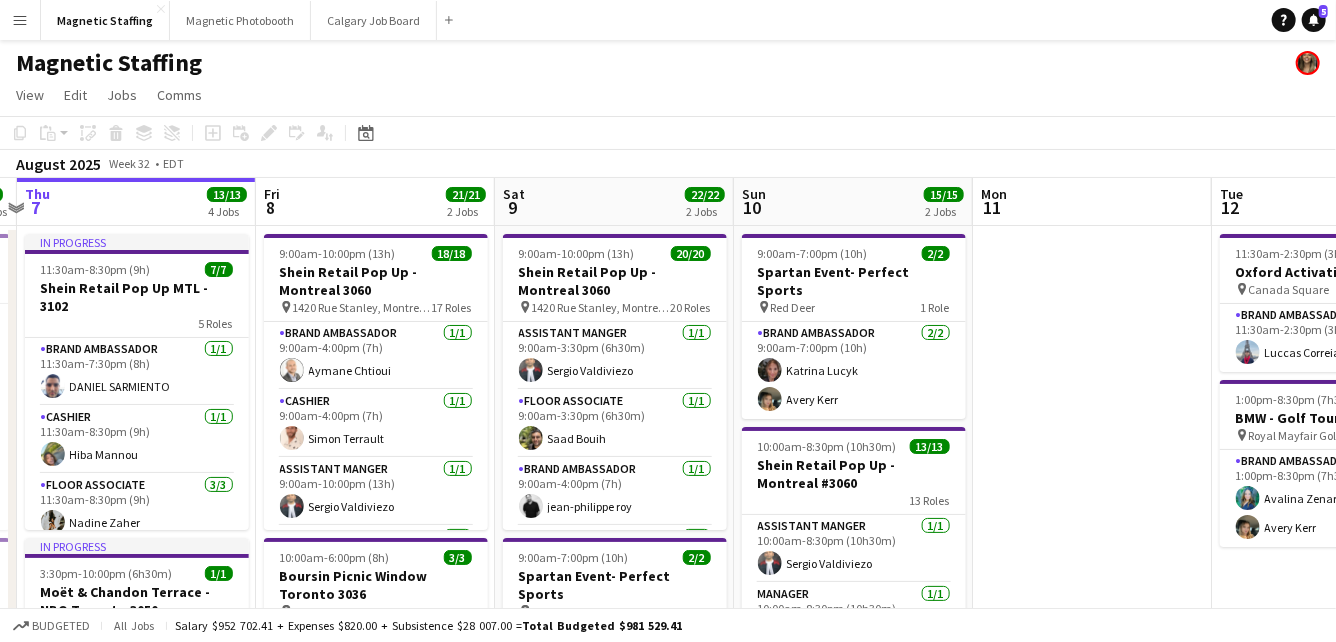 scroll, scrollTop: 0, scrollLeft: 526, axis: horizontal 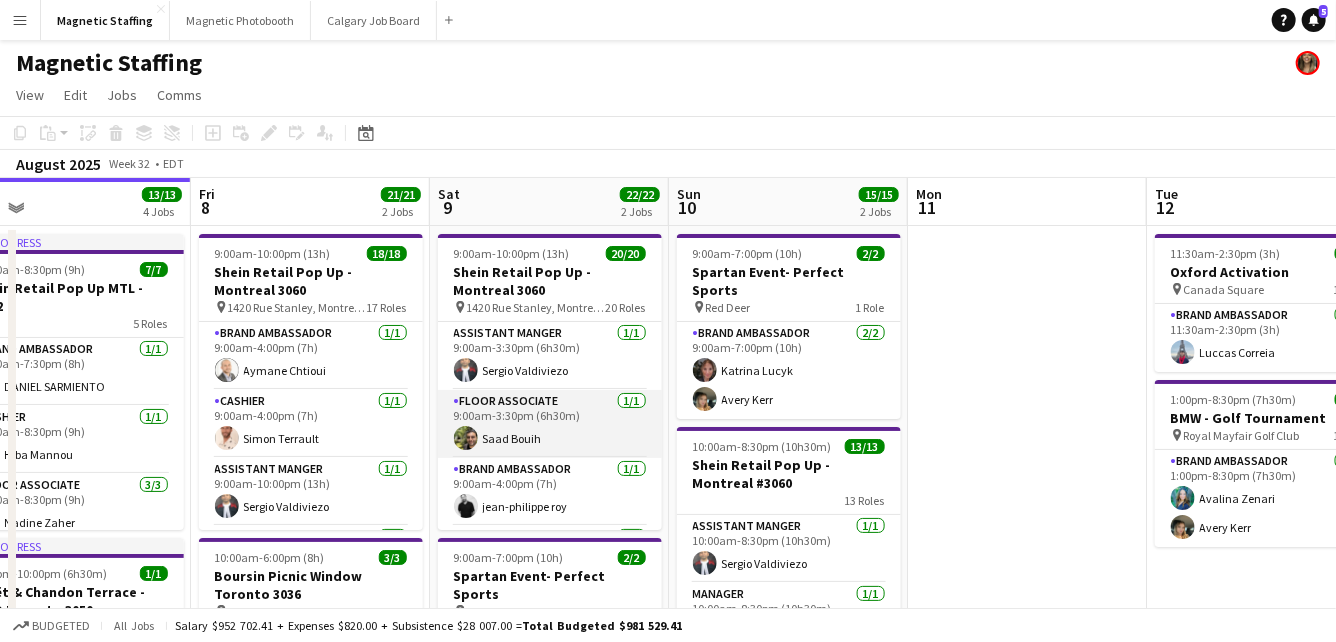 click on "Floor Associate 1/1 9:00am-3:30pm (6h30m)
[FIRST] [LAST]" at bounding box center [550, 424] 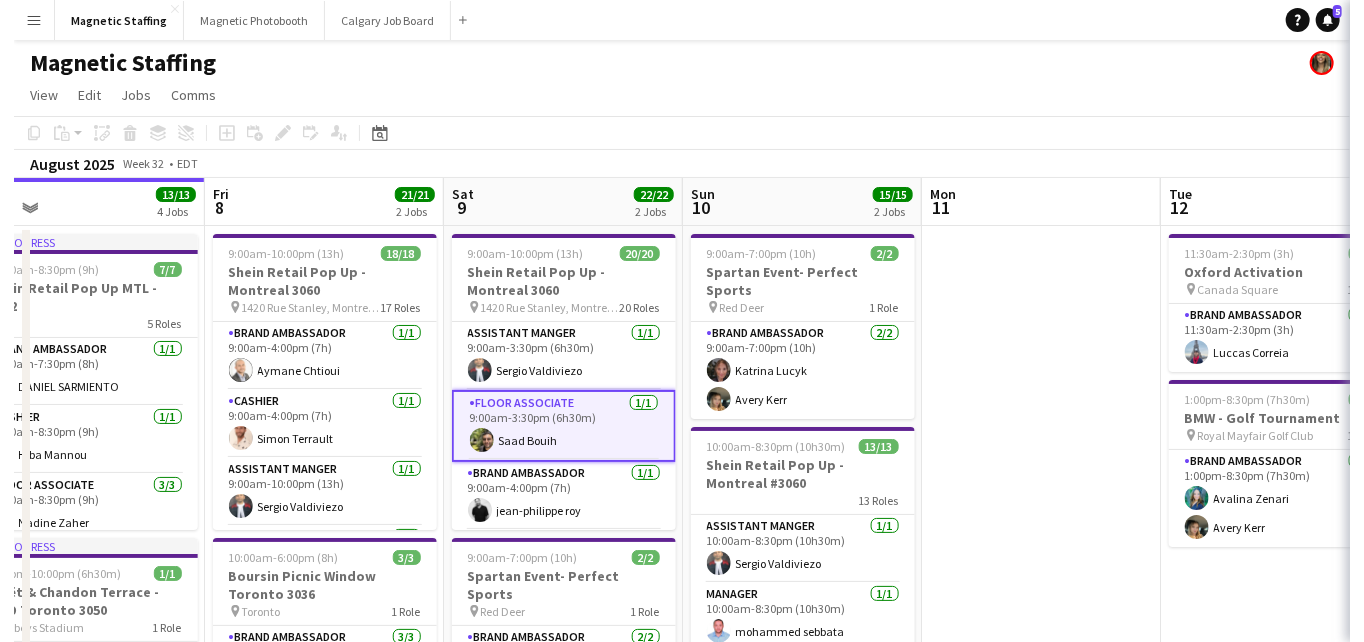 scroll, scrollTop: 0, scrollLeft: 525, axis: horizontal 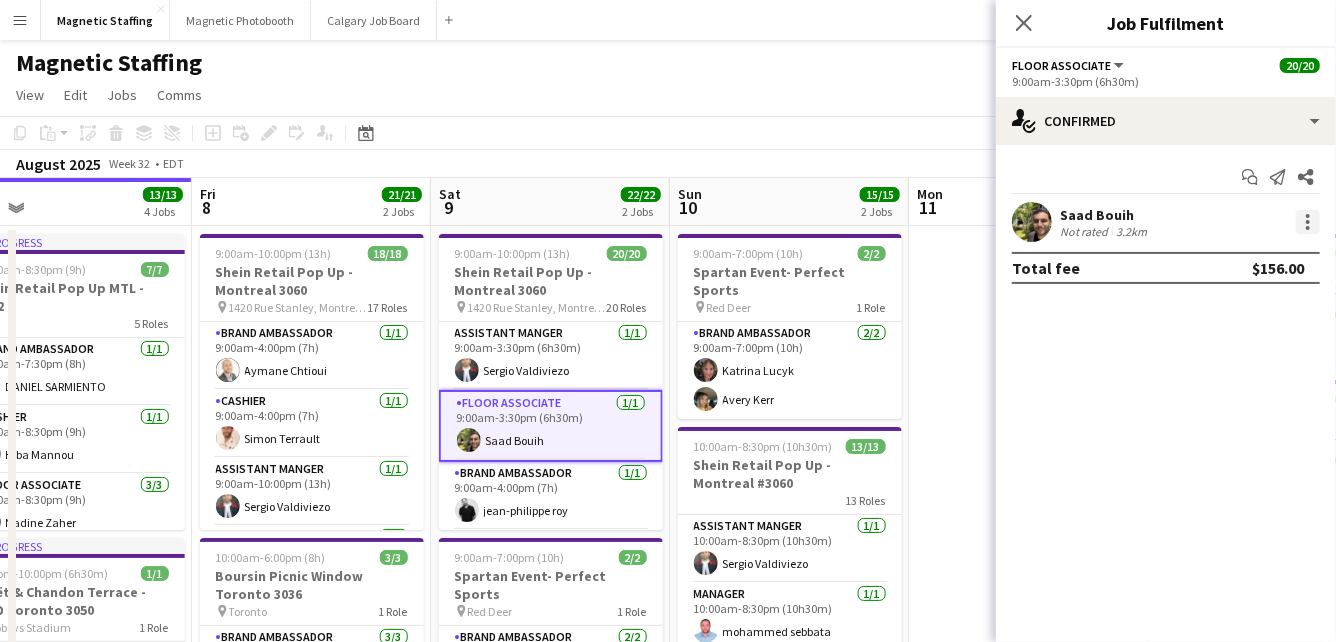 click at bounding box center [1308, 222] 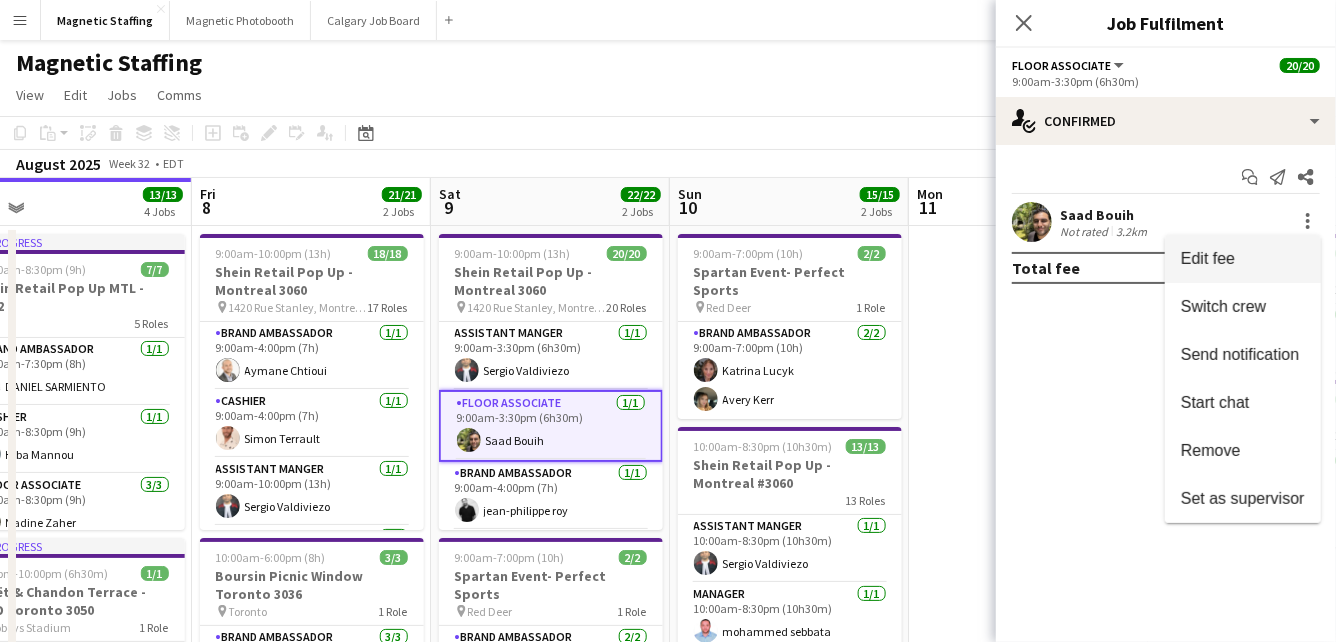 click on "Edit fee" at bounding box center (1243, 259) 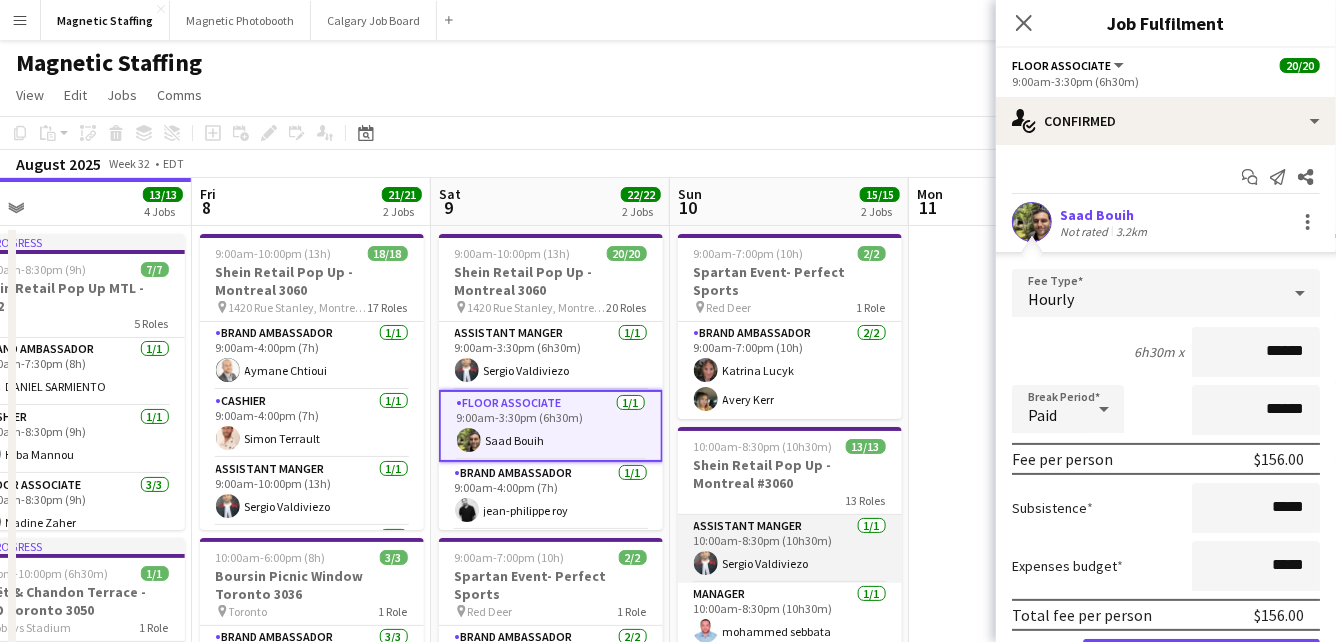 click on "Assistant Manger    1/1   10:00am-8:30pm (10h30m)
[FIRST] [LAST]" at bounding box center (790, 549) 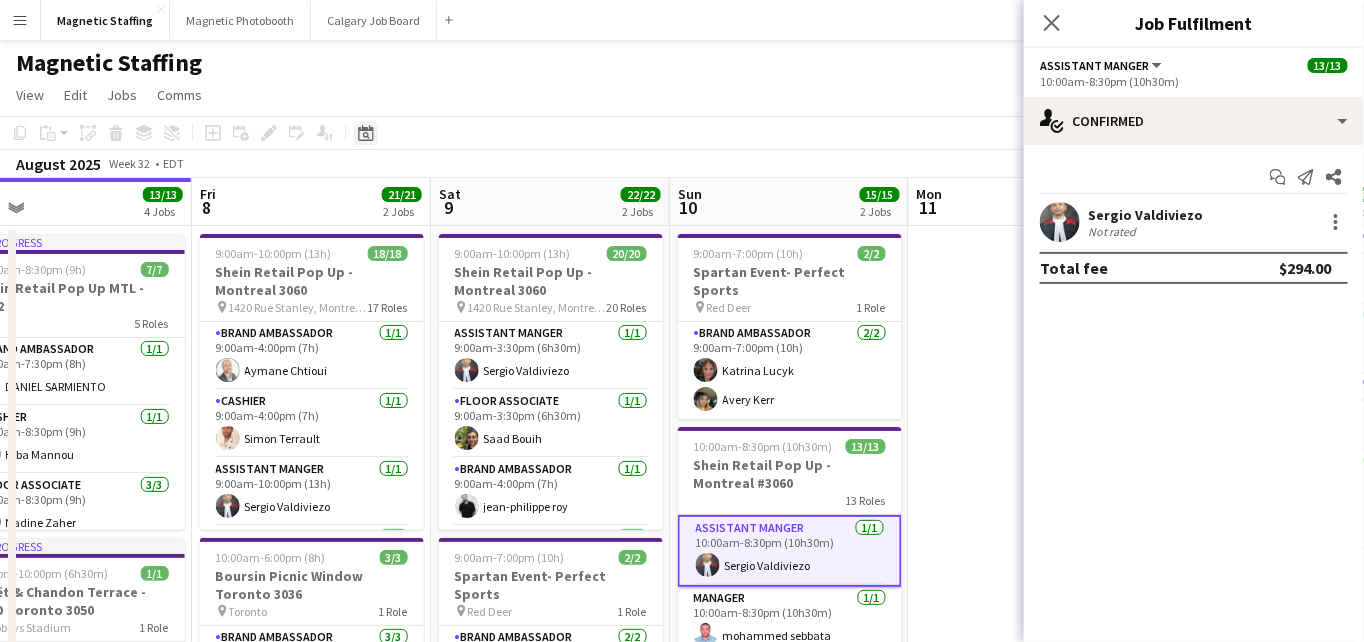 click on "Date picker" 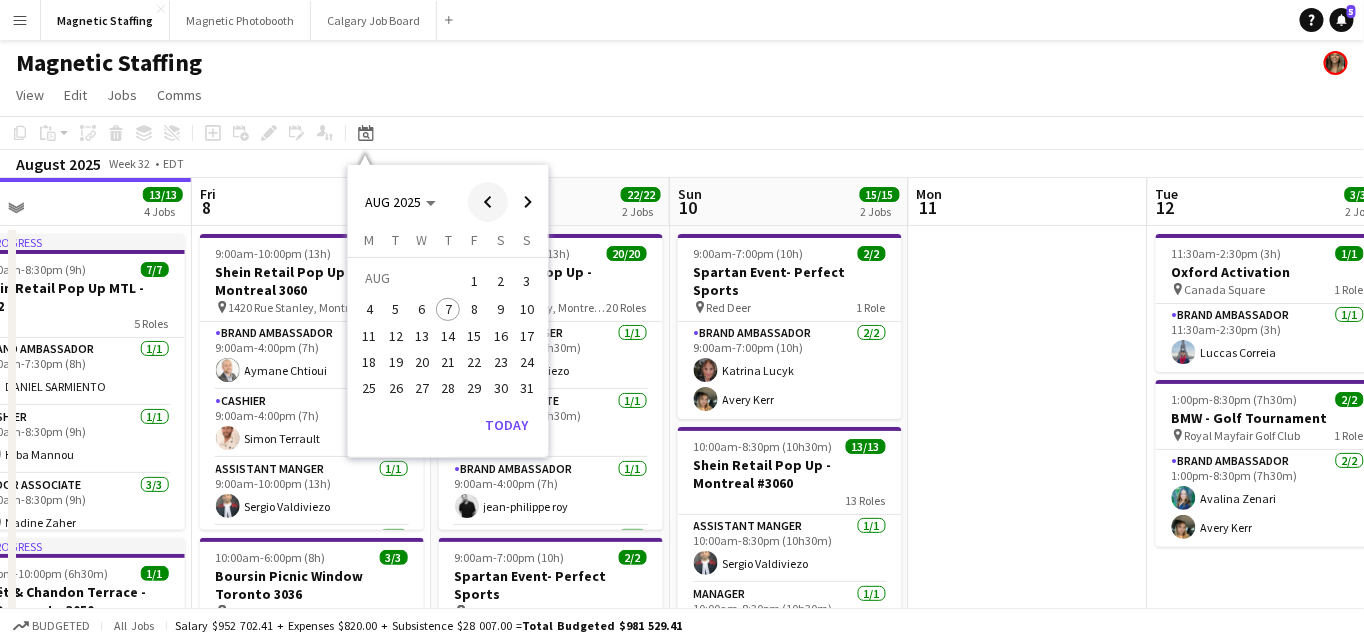 click at bounding box center [488, 202] 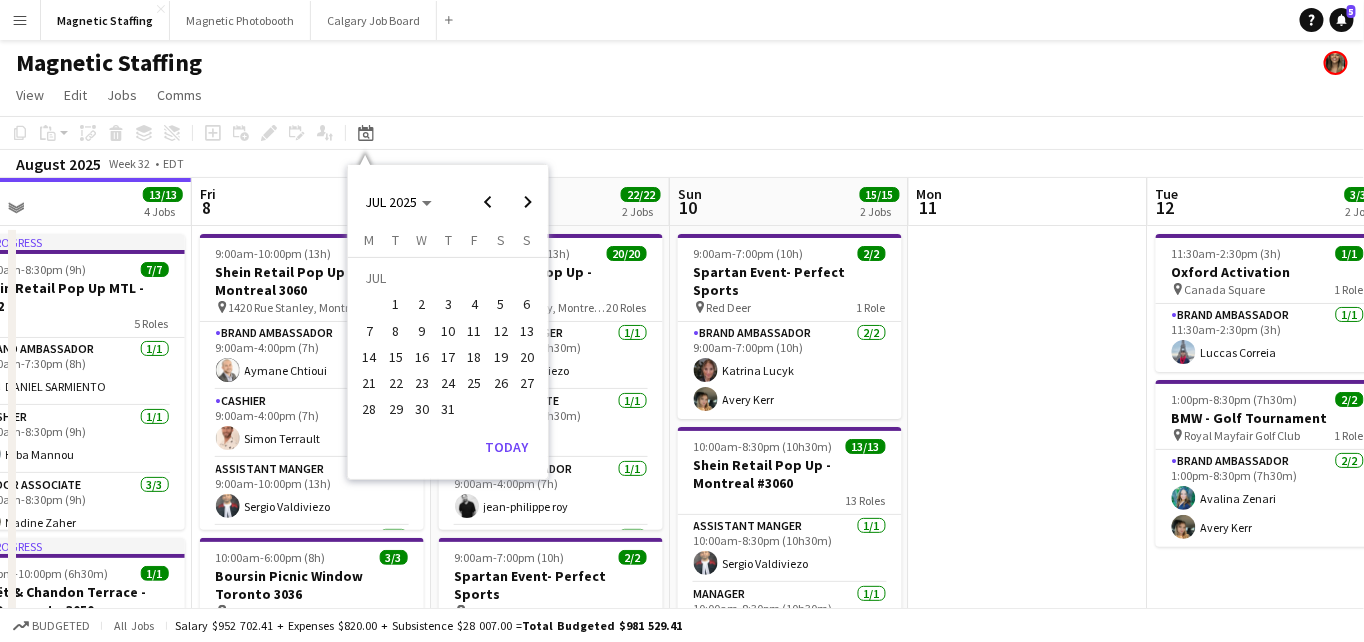 click on "30" at bounding box center [422, 410] 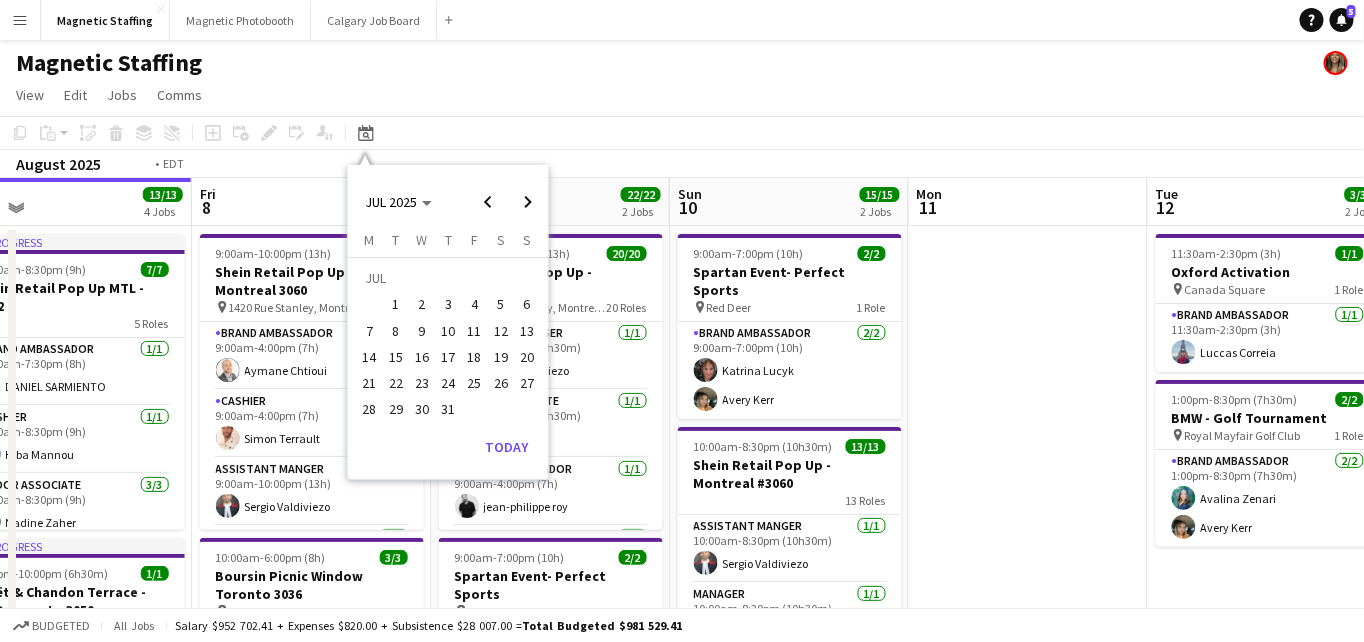scroll, scrollTop: 0, scrollLeft: 687, axis: horizontal 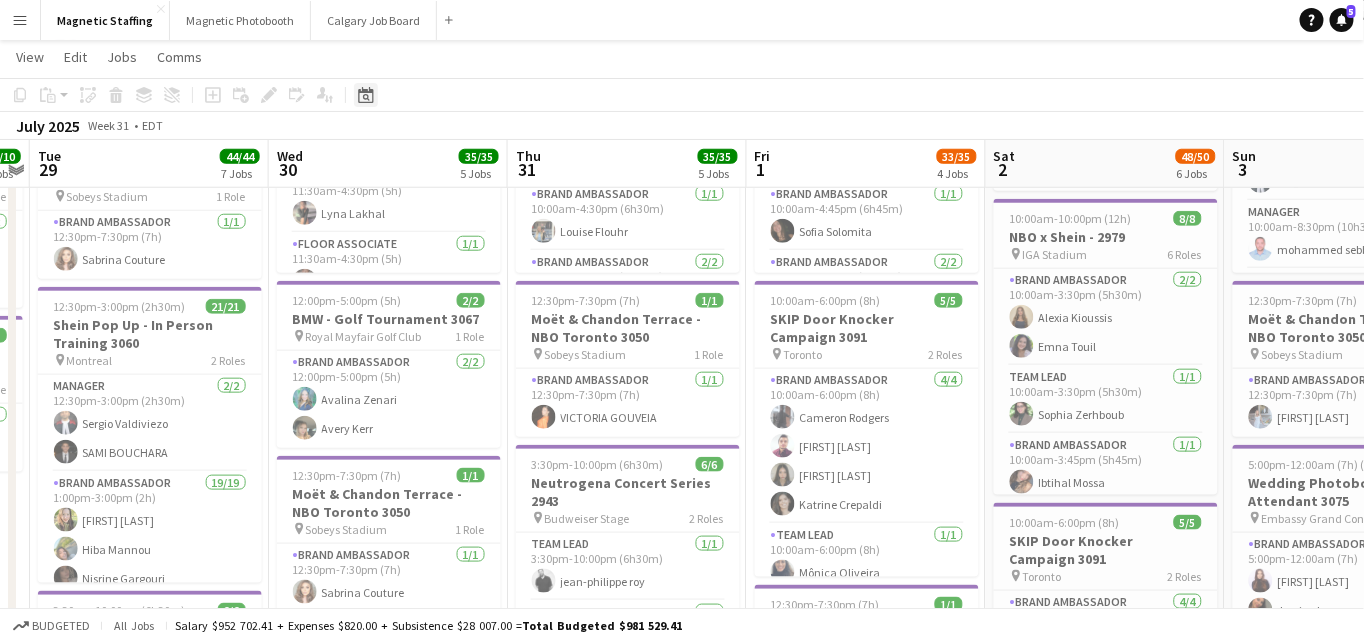click 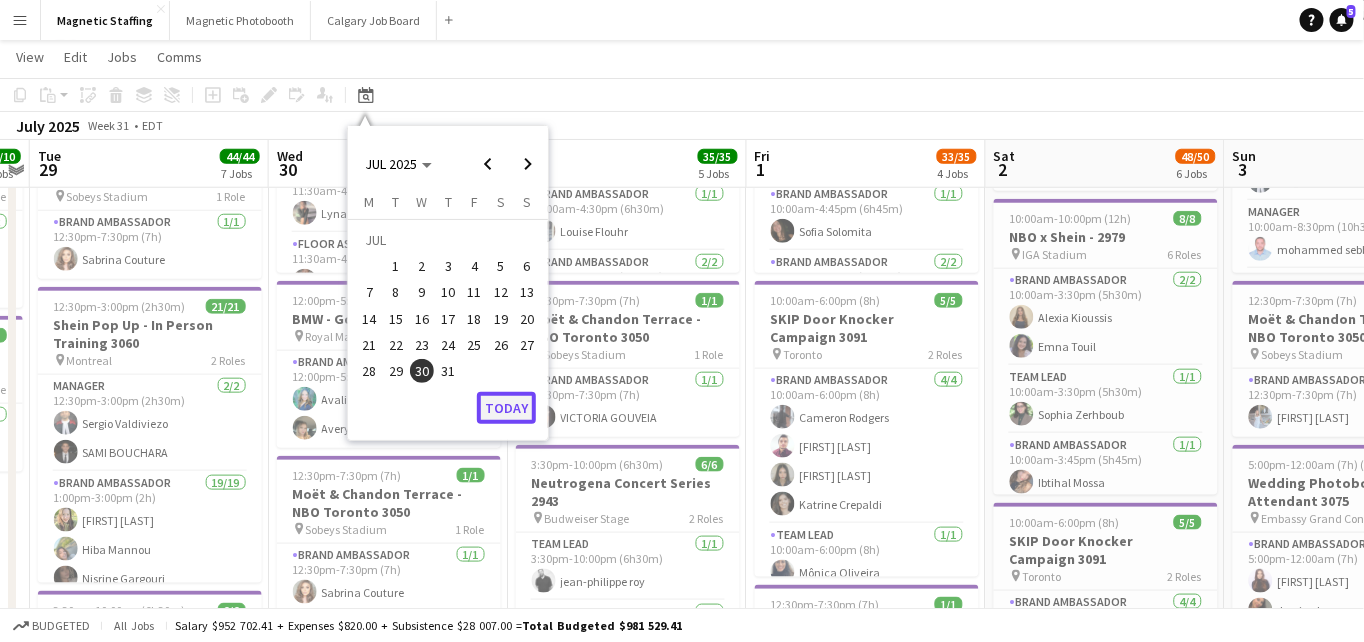 click on "Today" at bounding box center (506, 408) 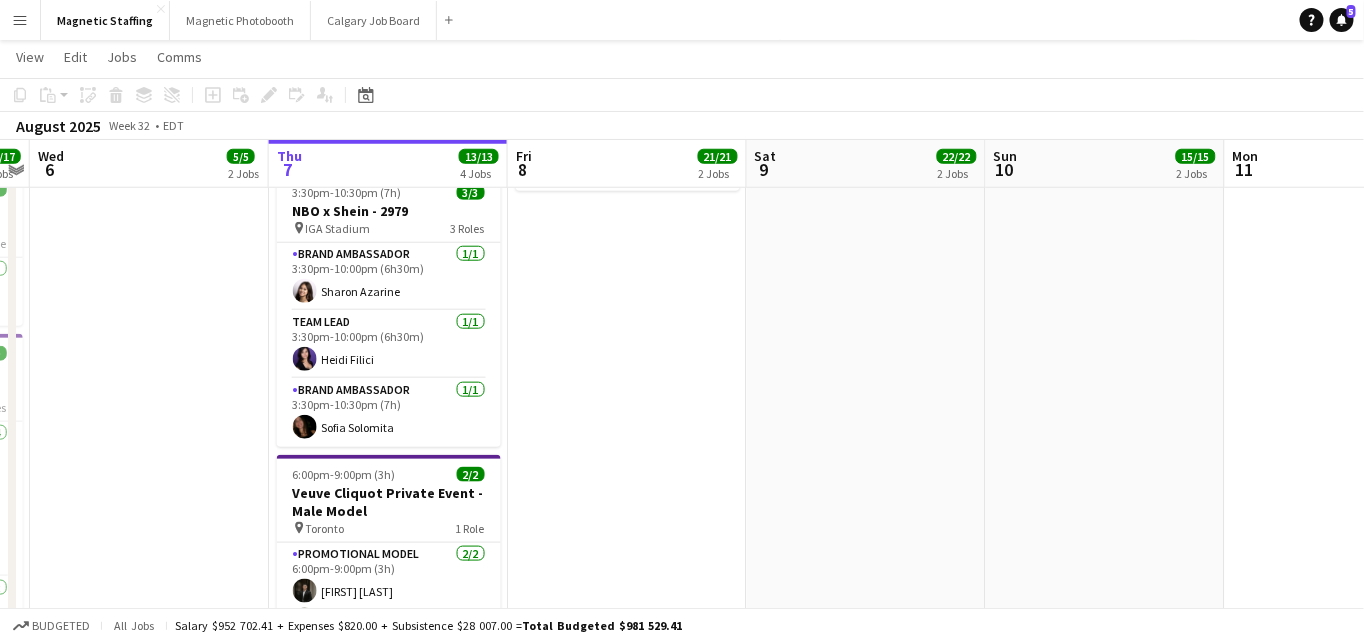 scroll, scrollTop: 0, scrollLeft: 675, axis: horizontal 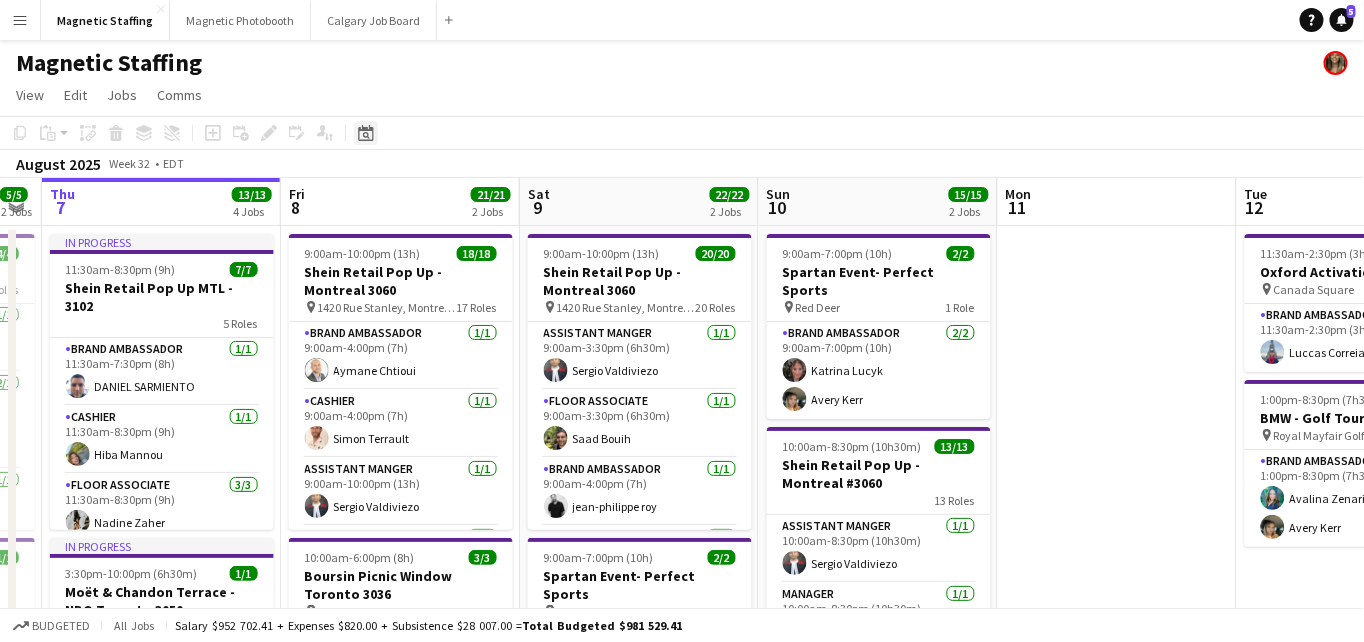 click on "Date picker" 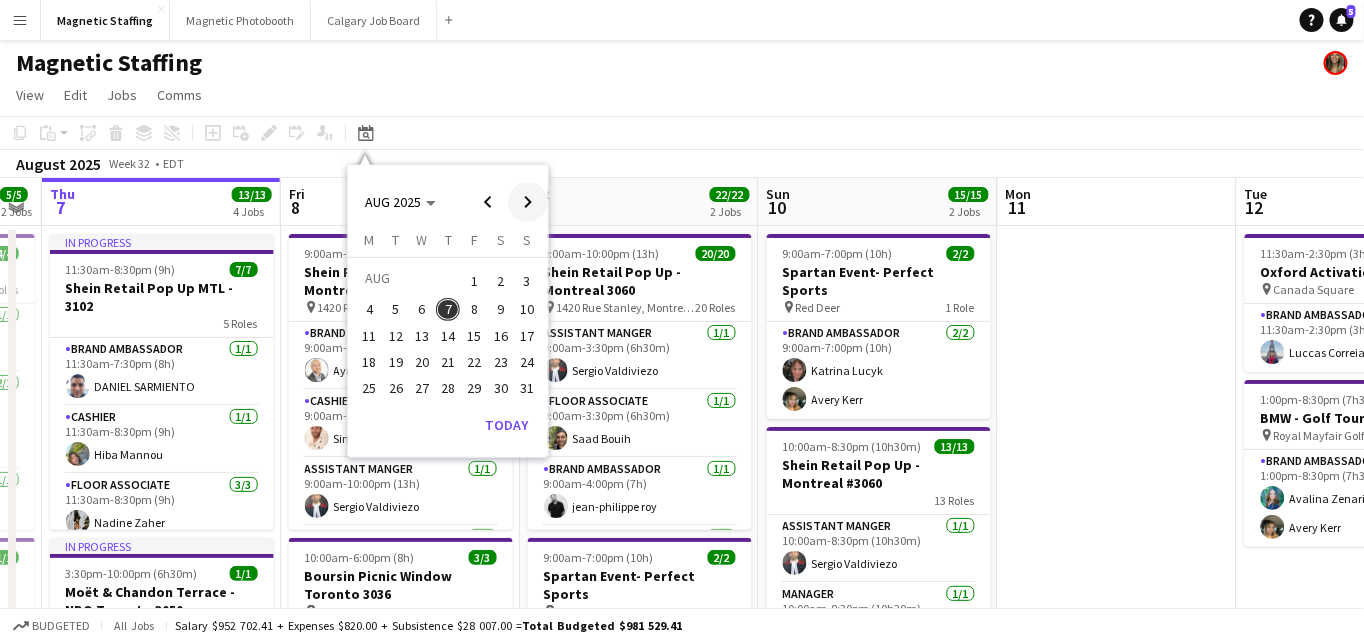 click at bounding box center [528, 202] 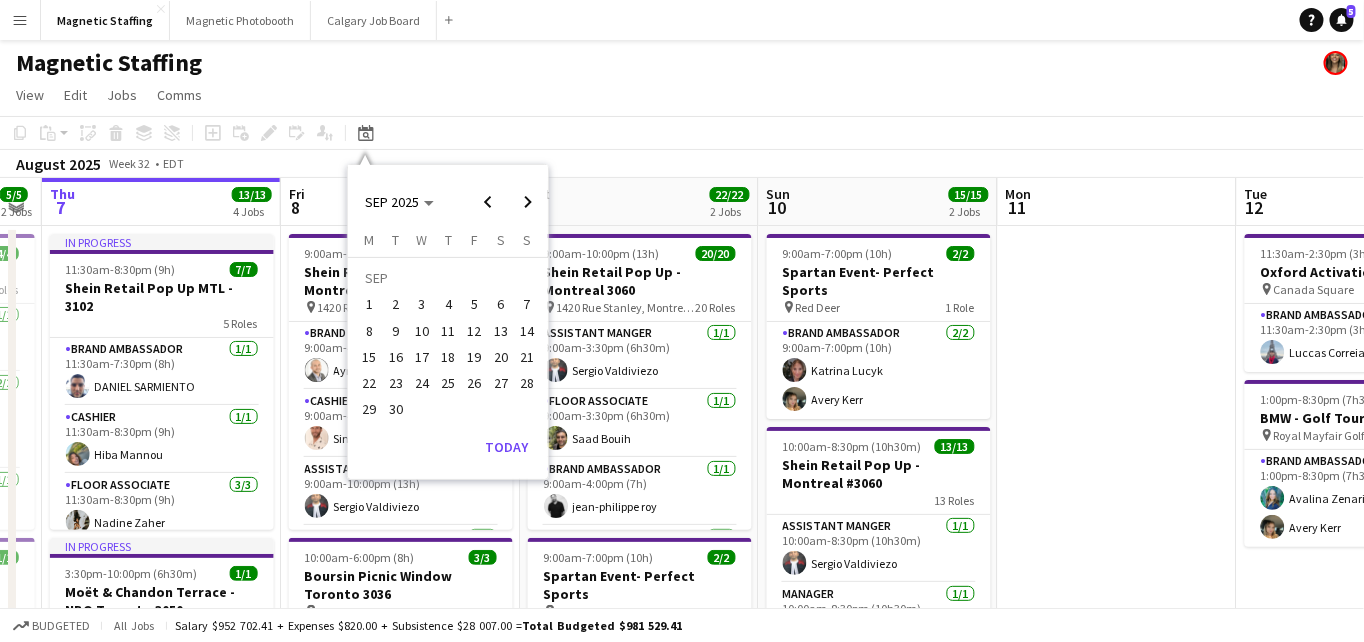 click on "6" at bounding box center (501, 305) 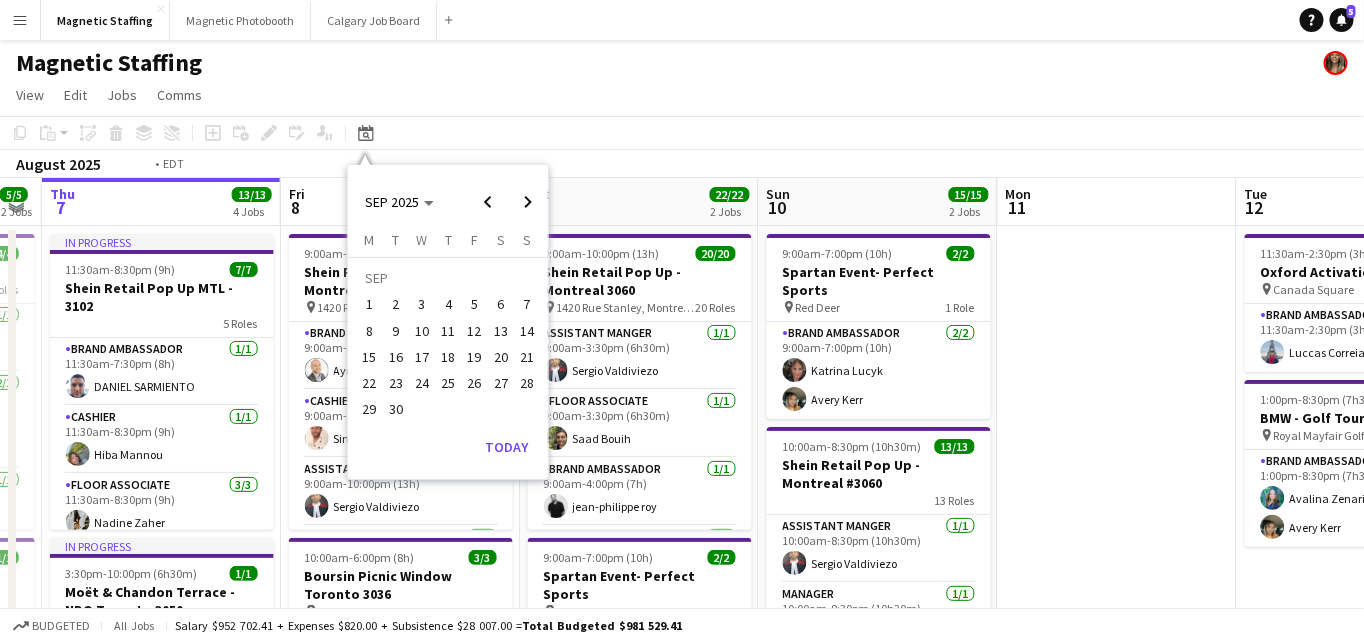 scroll, scrollTop: 0, scrollLeft: 687, axis: horizontal 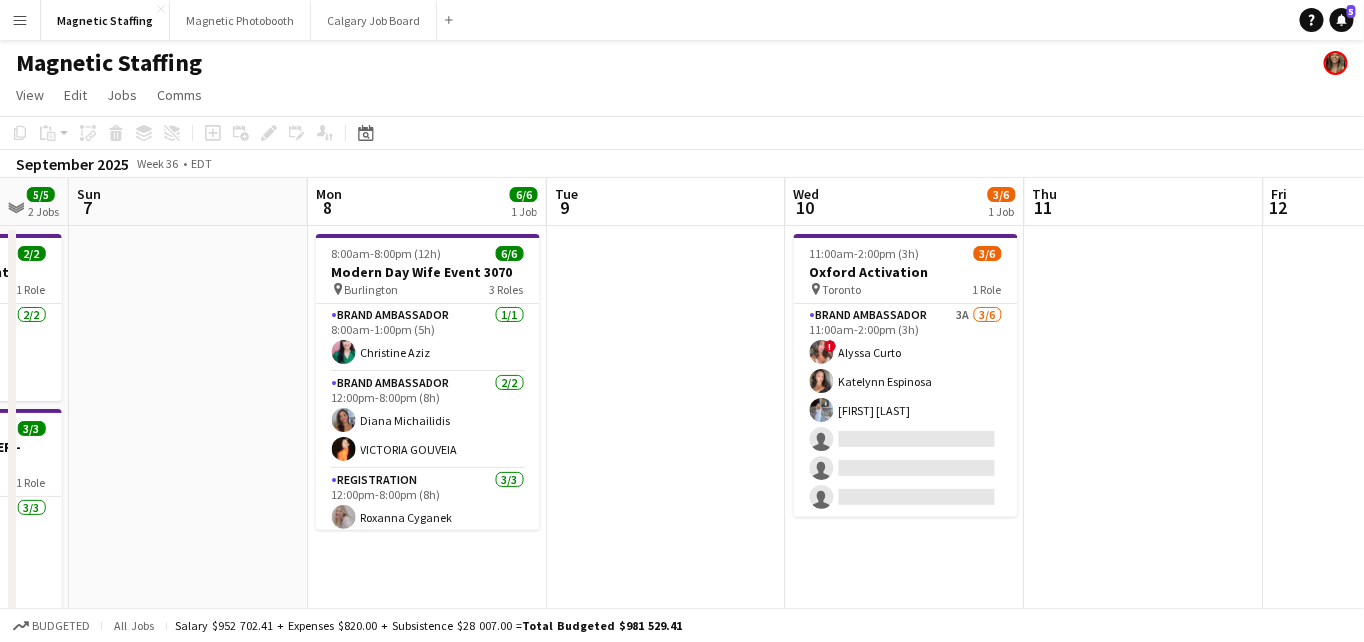 drag, startPoint x: 671, startPoint y: 392, endPoint x: 309, endPoint y: 434, distance: 364.4283 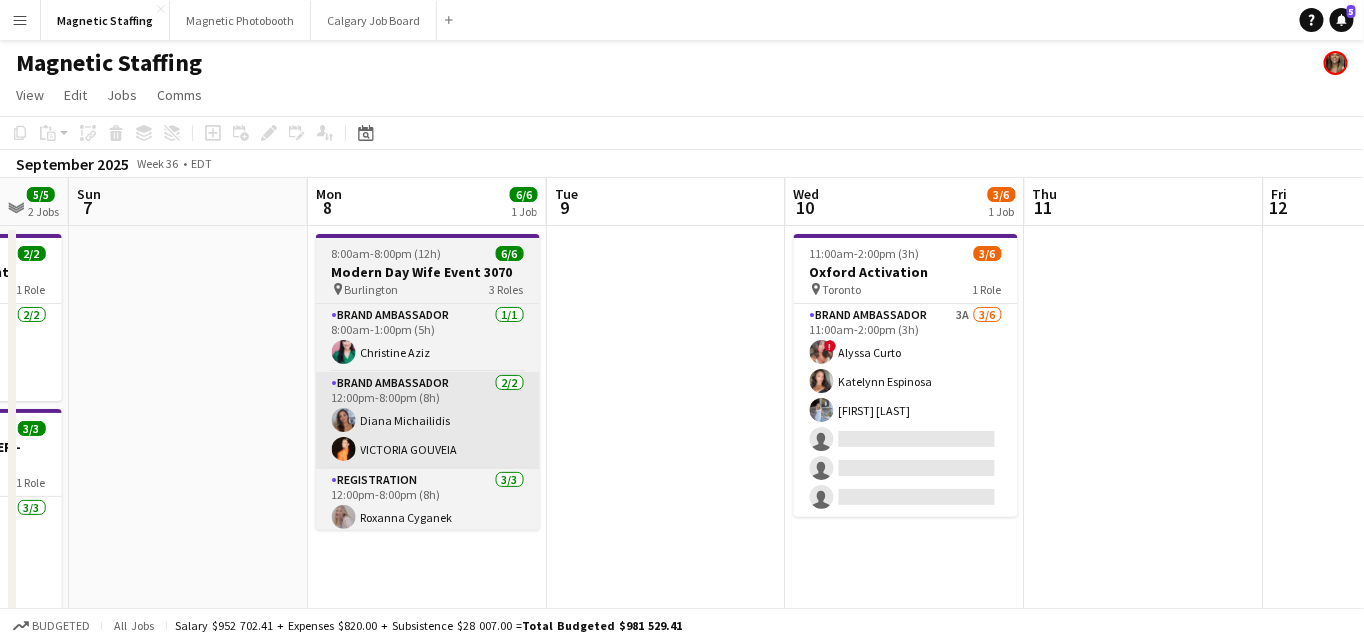 click on "Thu 4 Fri 5 6/6 1 Job Sat 6 5/5 2 Jobs Sun 7 Mon 8 6/6 1 Job Tue 9 Wed 10 3/6 1 Job Thu 11 Fri 12 Sat 13 Sun 14 10:00am-3:00pm (5h) 6/6 MetalWorks Corporate BBQ (2435)
Woodbridge 1 Role Server 6/6 10:00am-3:00pm (5h)
[FIRST] [LAST] [FIRST] [LAST] [FIRST] [LAST] [FIRST] [LAST] [FIRST] [LAST] [FIRST] [LAST] 7:00am-7:00pm (12h) 2/2 BMW - Golf Tournament
Marine Drive Golf Club 1 Role Brand Ambassador 2/2 7:00am-7:00pm (12h)
[FIRST] [LAST] [FIRST] [LAST] 7:00am-12:00pm (5h) 3/3 PMCF WALK TO CONQUER - Perfect Sports
Toronto 1 Role Brand Ambassador 3/3 7:00am-12:00pm (5h)
[FIRST] [LAST] [FIRST] [LAST] [FIRST] [LAST] 8:00am-8:00pm (12h) 6/6 Modern Day Wife Event 3070
Burlington 3 Roles Brand Ambassador 1/1 8:00am-1:00pm (5h)
!" at bounding box center [682, 1173] 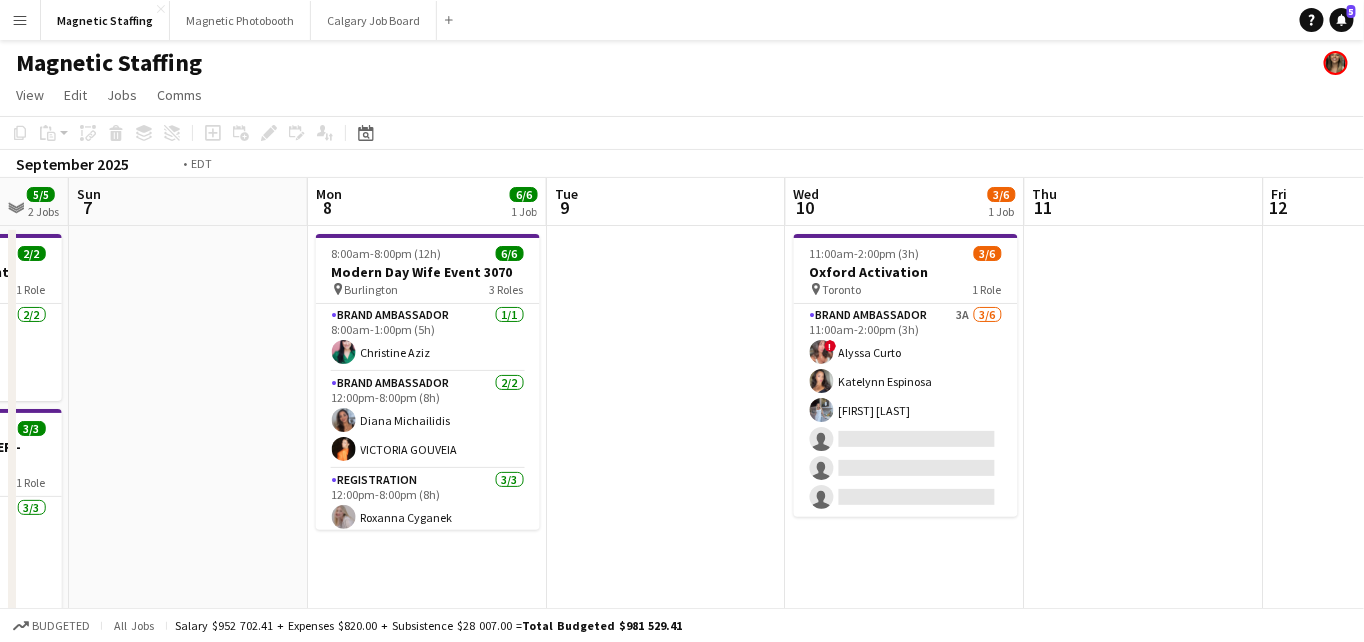 drag, startPoint x: 520, startPoint y: 493, endPoint x: 200, endPoint y: 516, distance: 320.8255 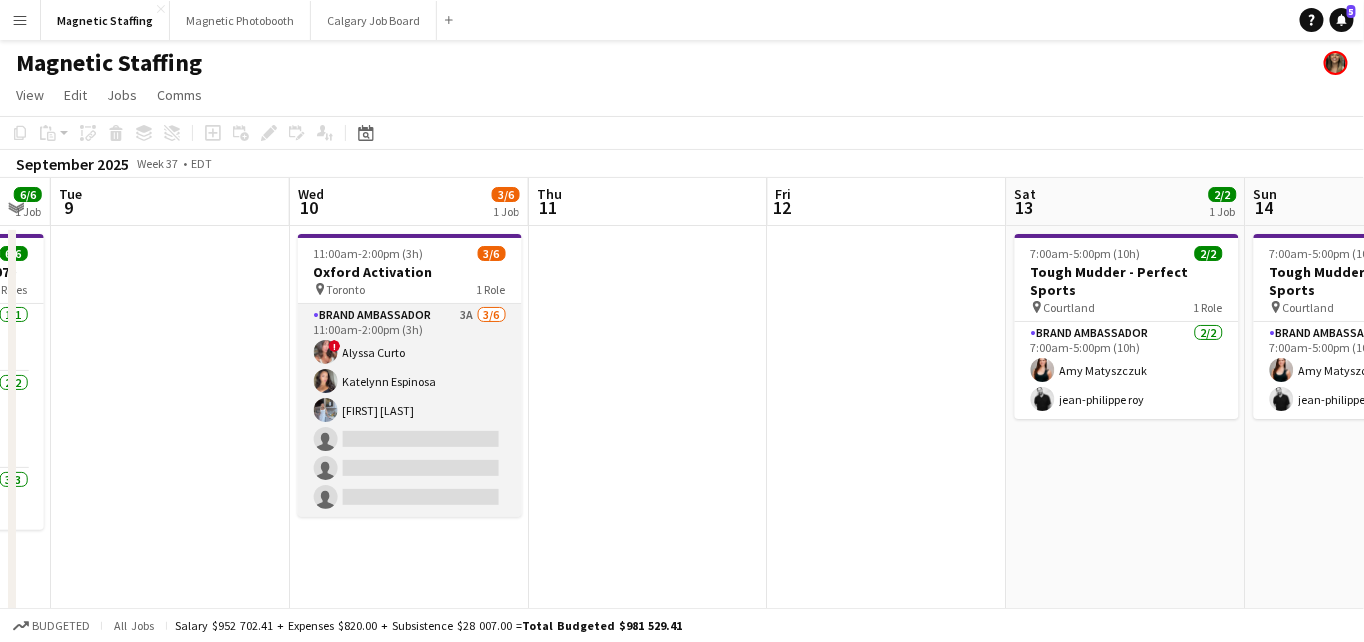 click on "Brand Ambassador 3A 3/6 11:00am-2:00pm (3h)
! [FIRST] [LAST] [FIRST] [LAST]
single-neutral-actions
single-neutral-actions
single-neutral-actions" at bounding box center (410, 410) 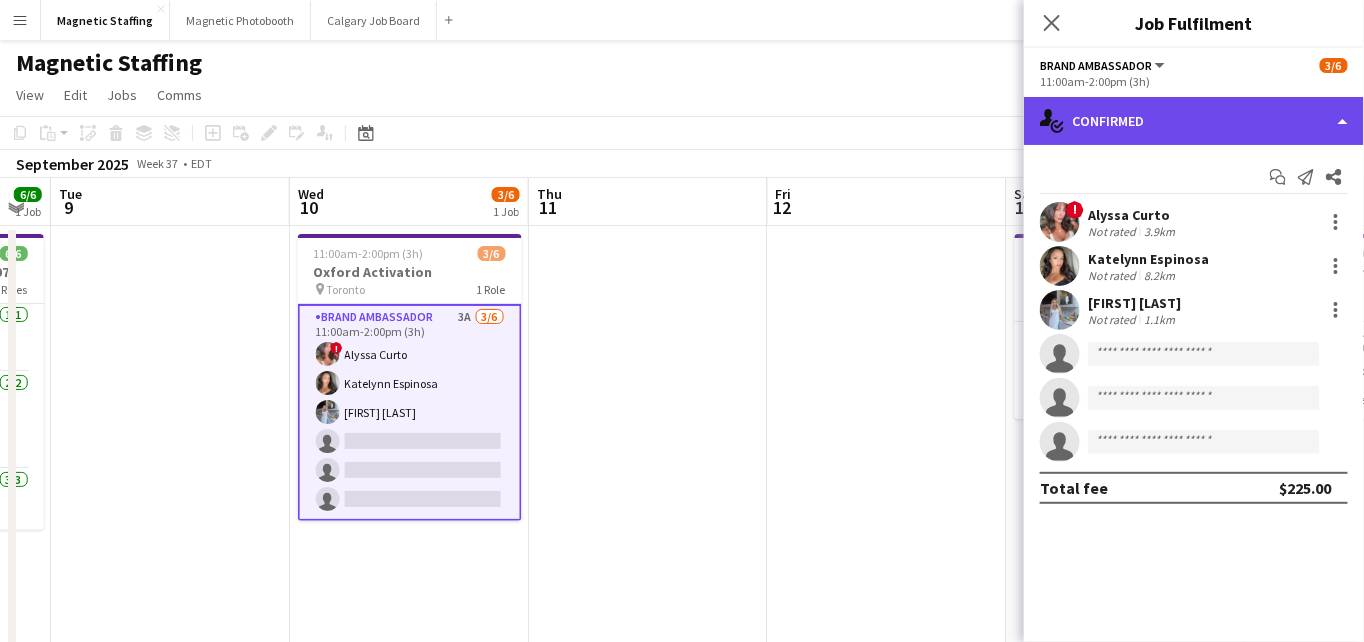 click on "single-neutral-actions-check-2
Confirmed" 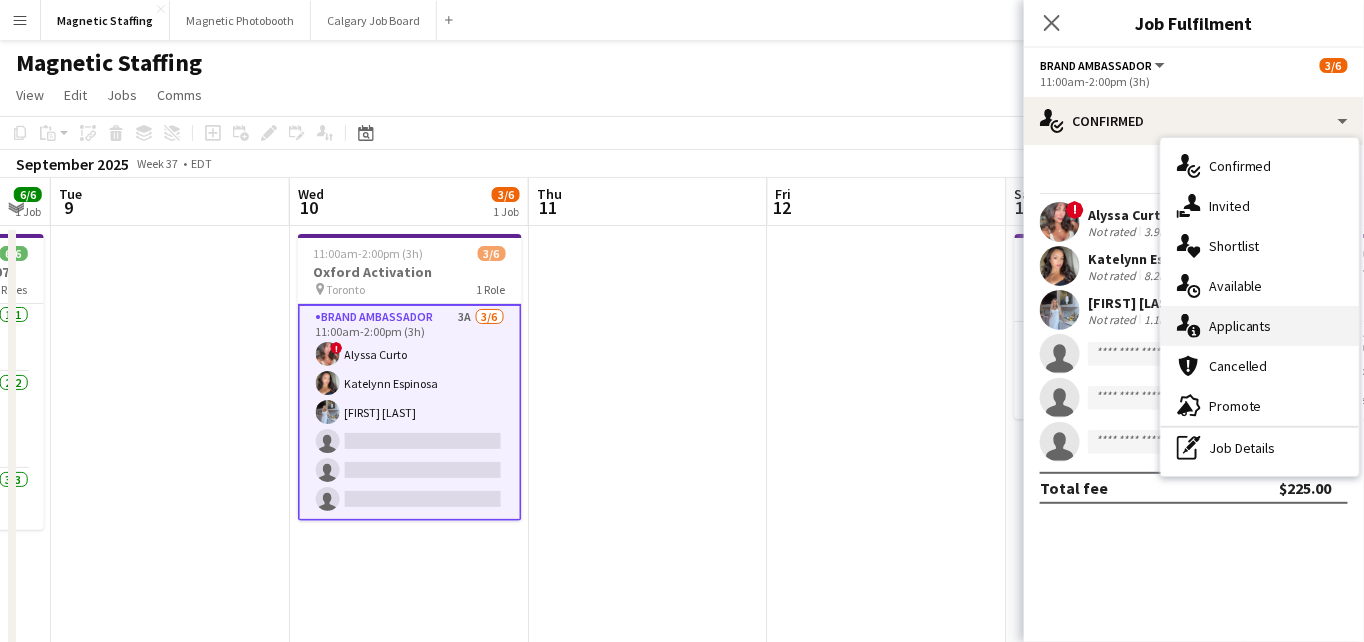 click on "single-neutral-actions-information
Applicants" at bounding box center [1260, 326] 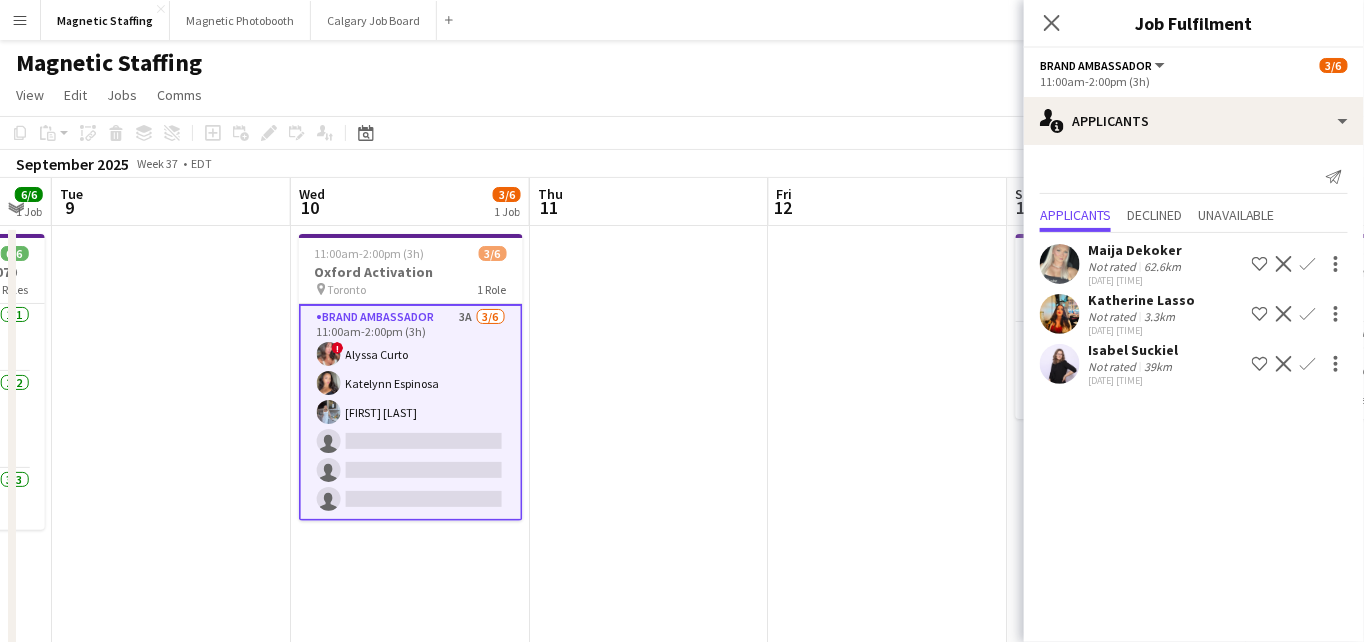 click at bounding box center (649, 1151) 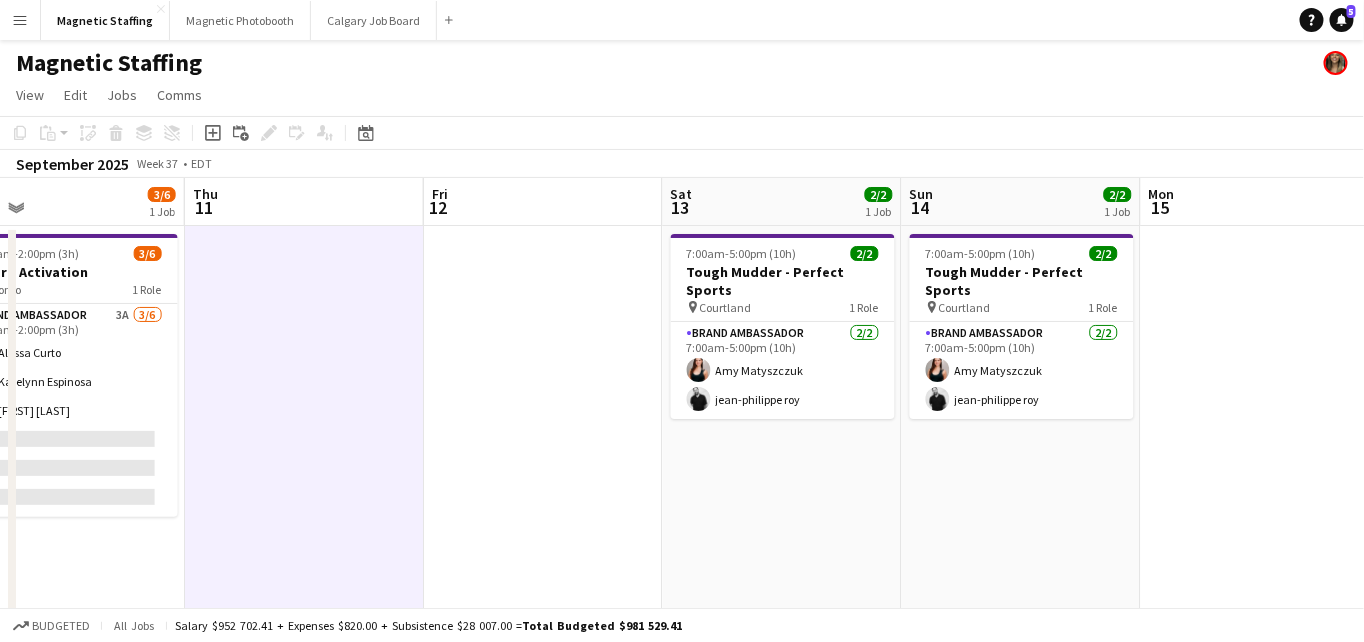drag, startPoint x: 707, startPoint y: 477, endPoint x: 467, endPoint y: 503, distance: 241.40422 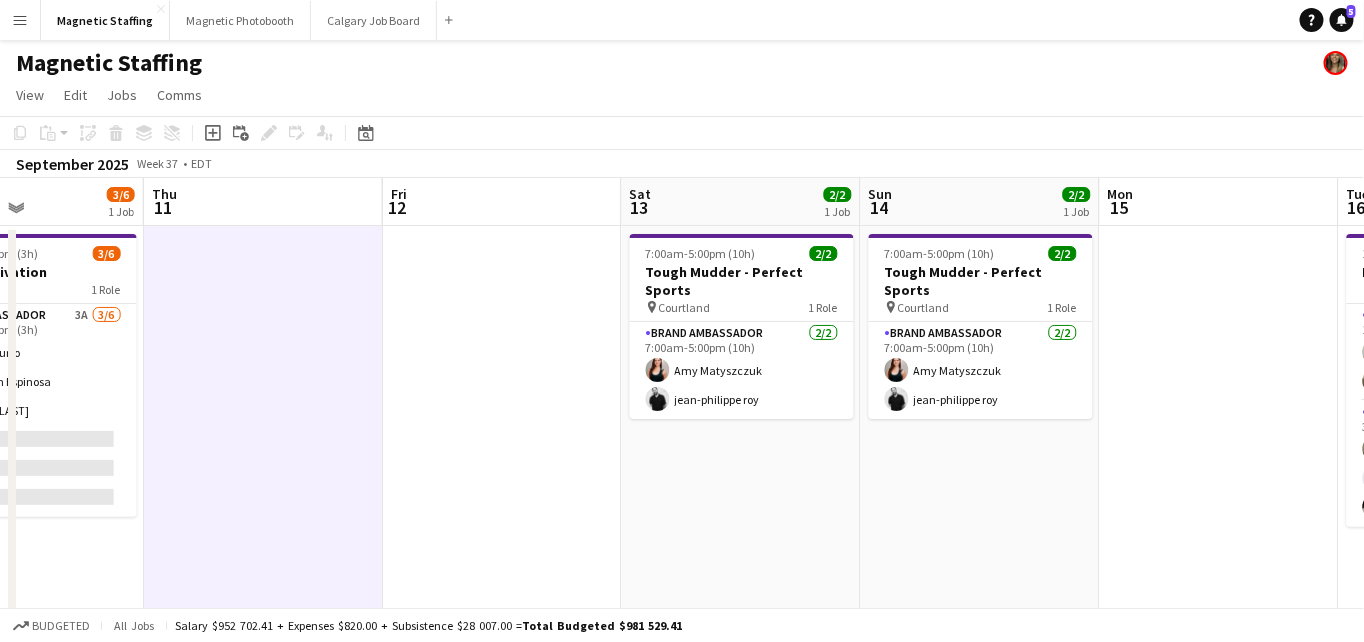 drag, startPoint x: 569, startPoint y: 488, endPoint x: 353, endPoint y: 502, distance: 216.45323 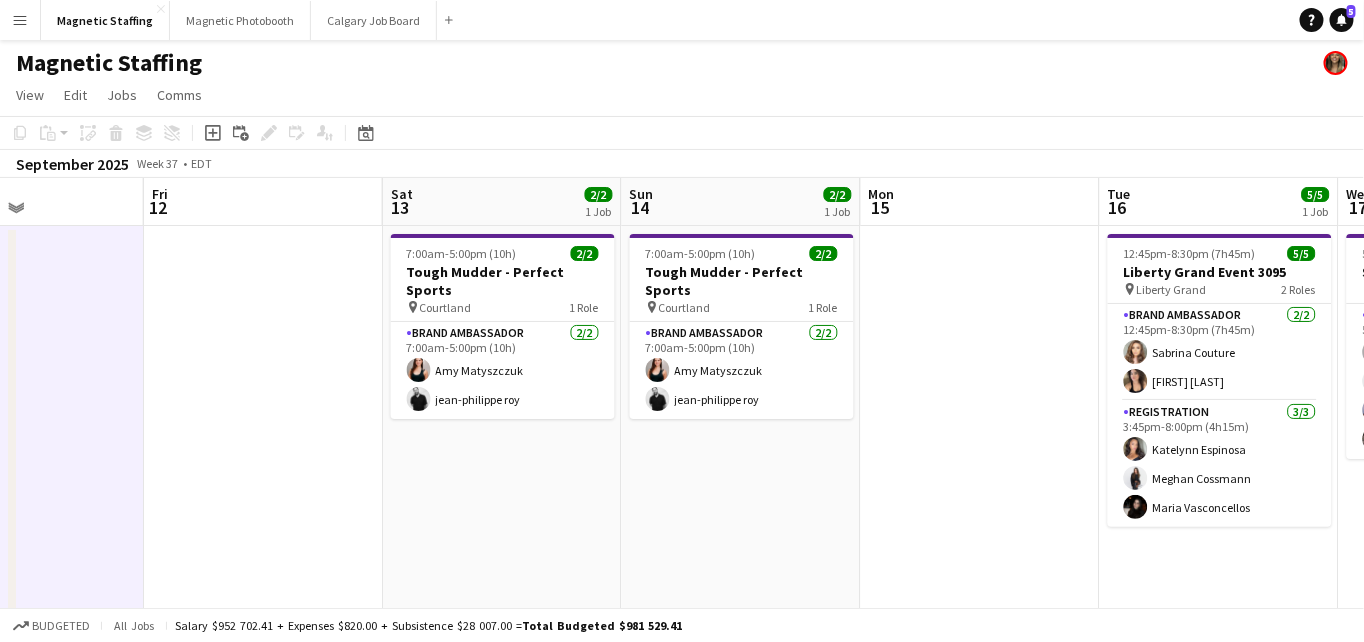 scroll, scrollTop: 0, scrollLeft: 825, axis: horizontal 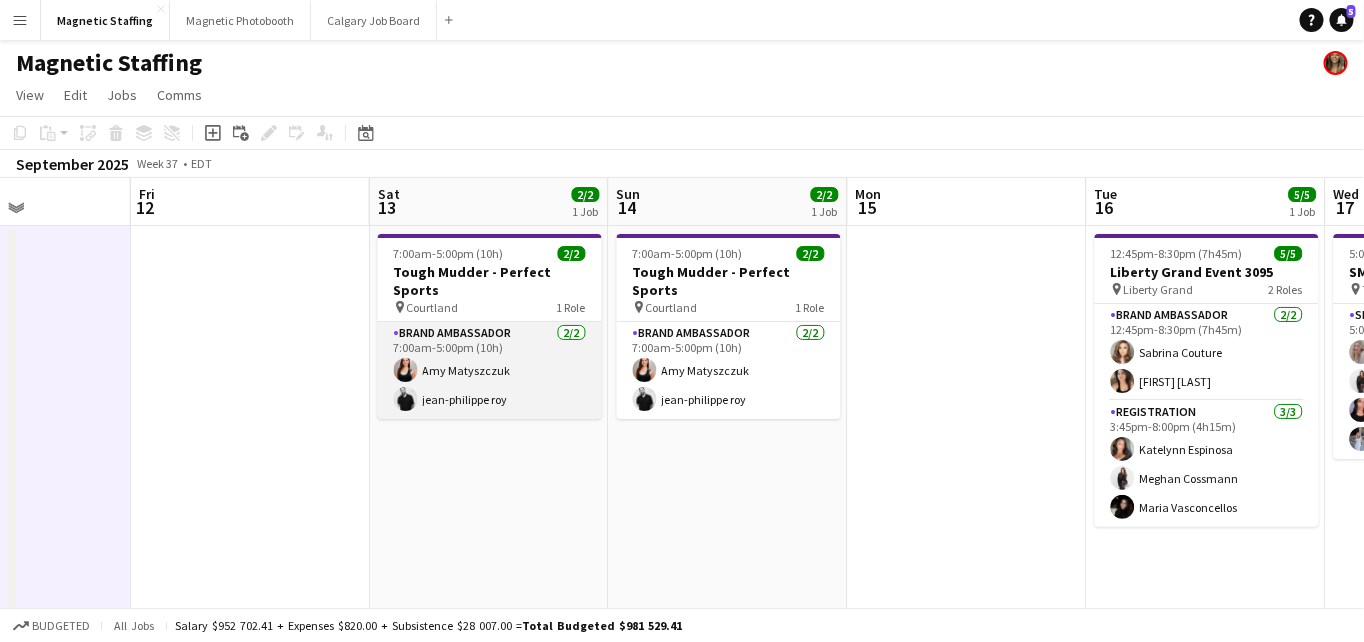 click on "Brand Ambassador 2/2 7:00am-5:00pm (10h)
[FIRST] [LAST] [FIRST] [LAST]" at bounding box center (490, 370) 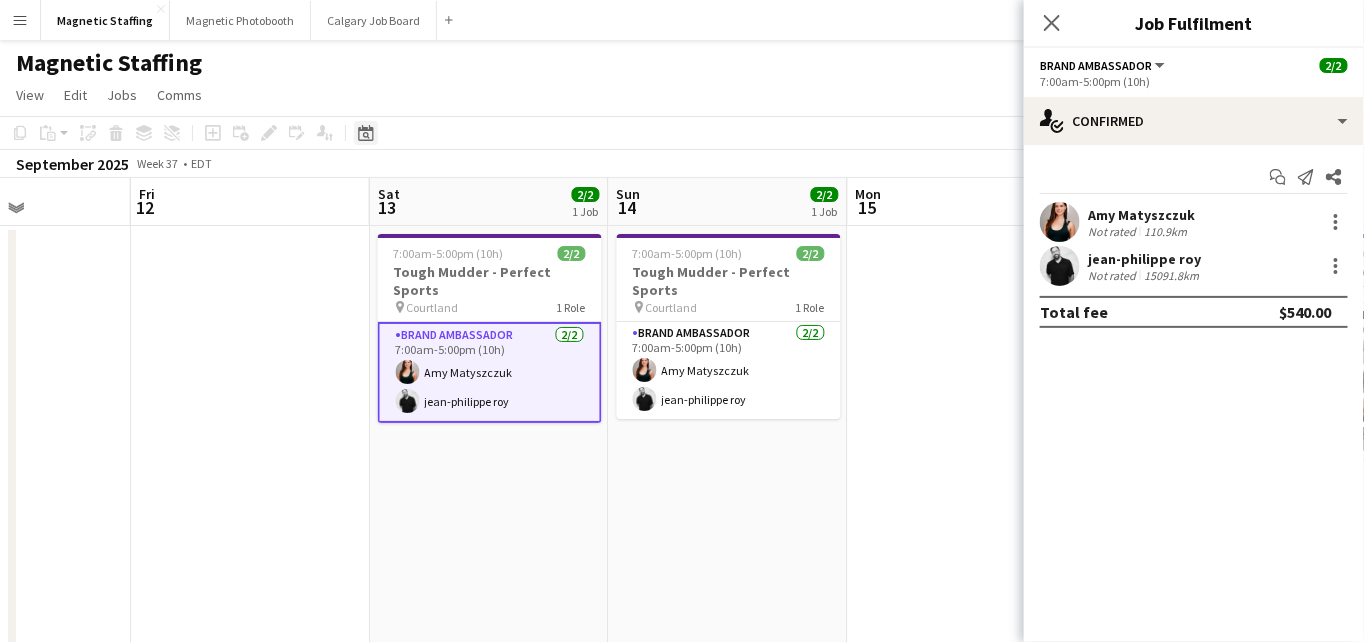 click 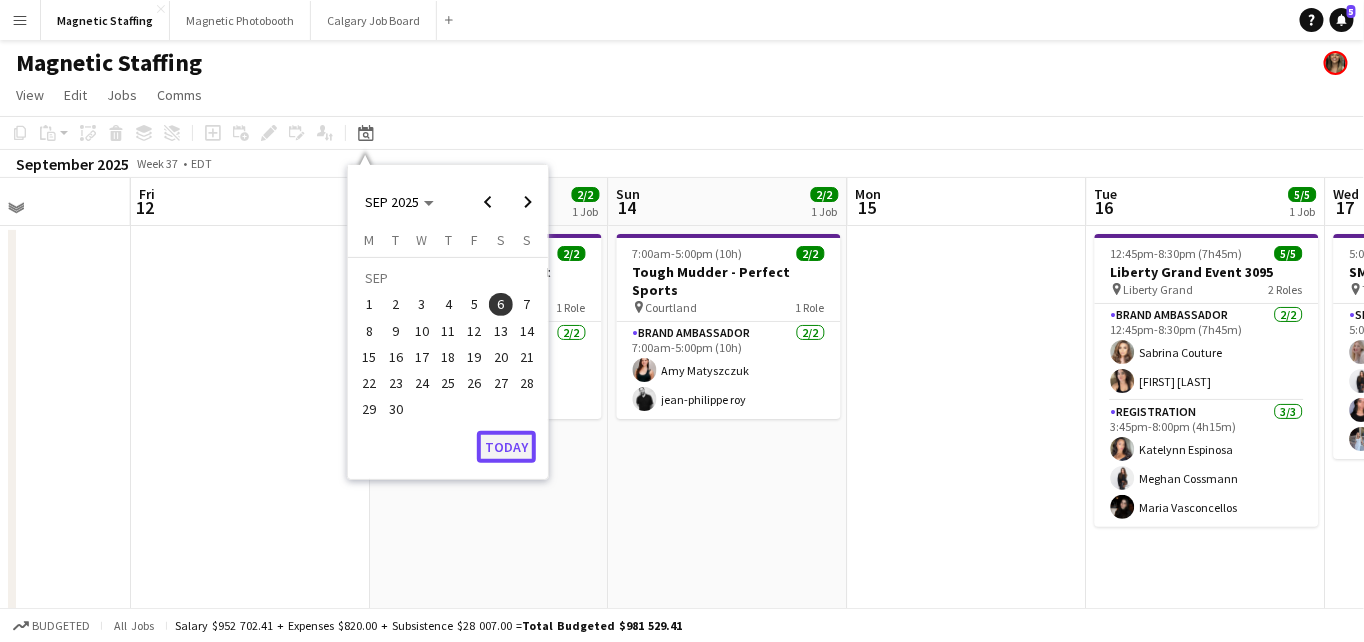 click on "Today" at bounding box center [506, 447] 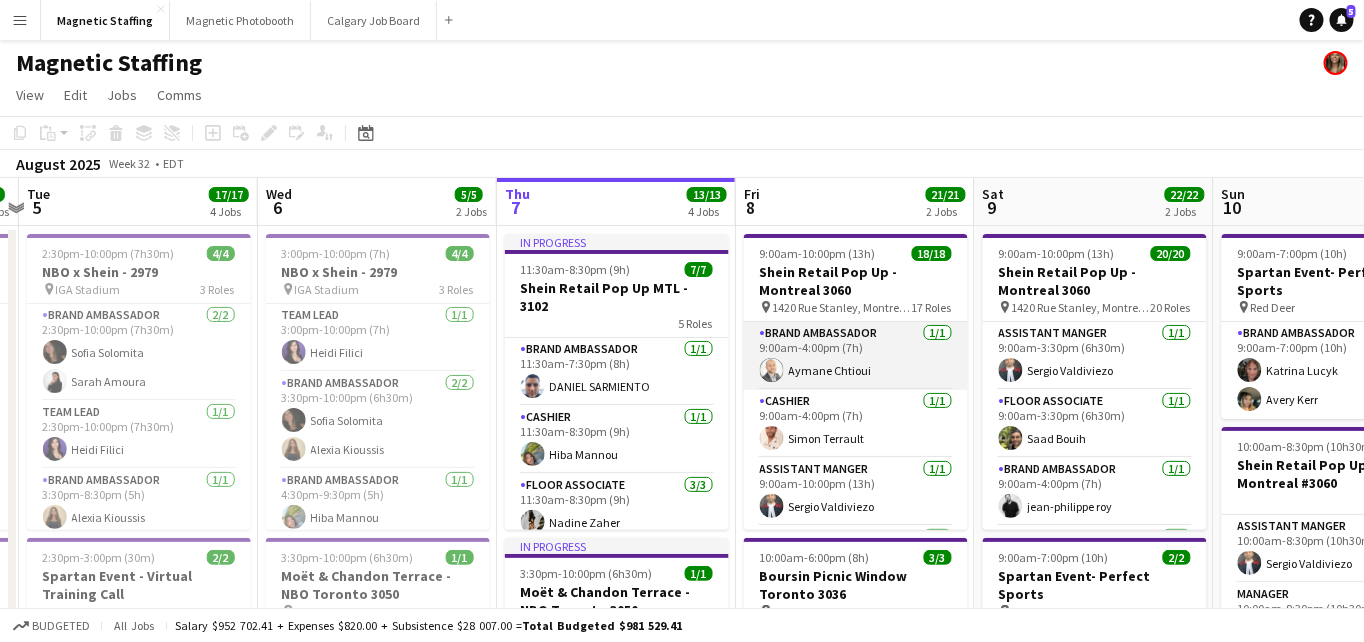 scroll, scrollTop: 0, scrollLeft: 460, axis: horizontal 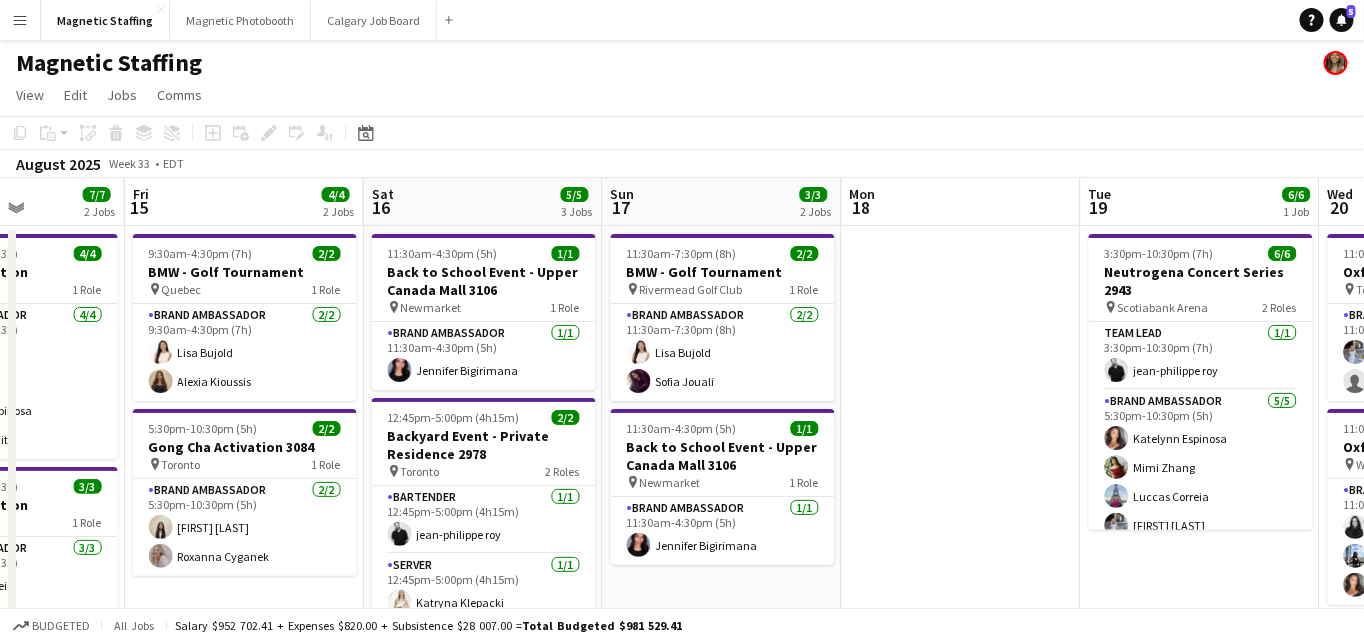drag, startPoint x: 997, startPoint y: 335, endPoint x: 355, endPoint y: 456, distance: 653.30316 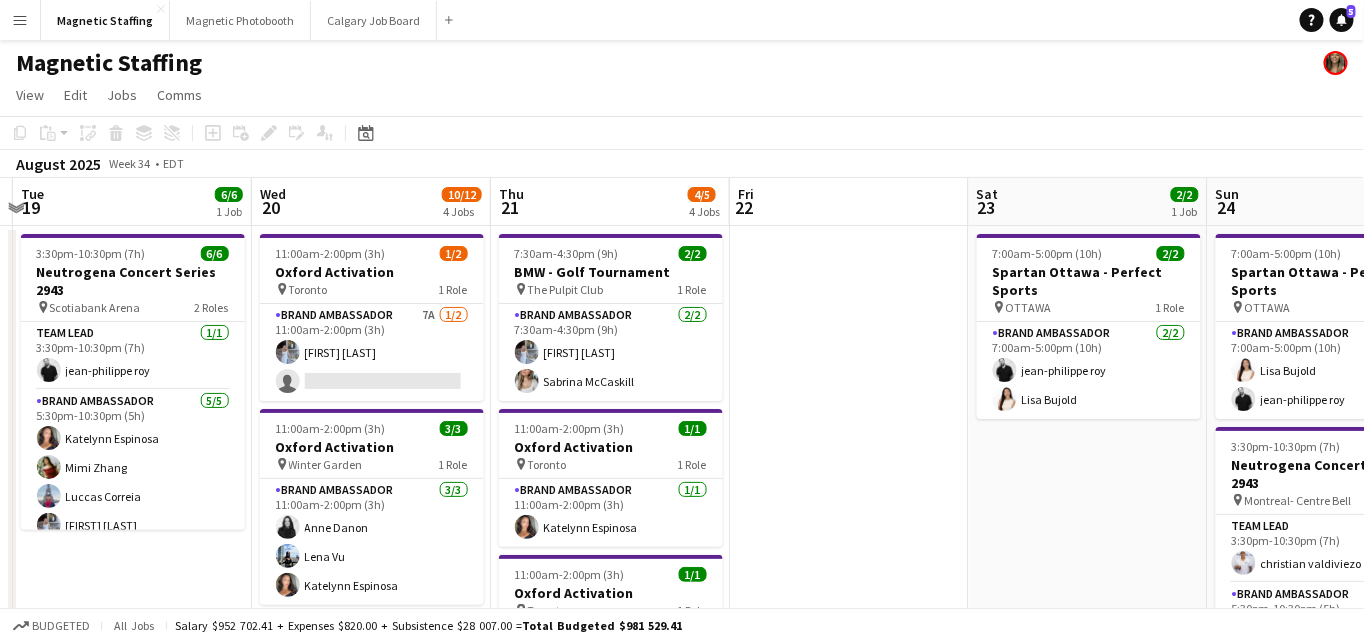 drag, startPoint x: 1066, startPoint y: 466, endPoint x: 519, endPoint y: 502, distance: 548.18335 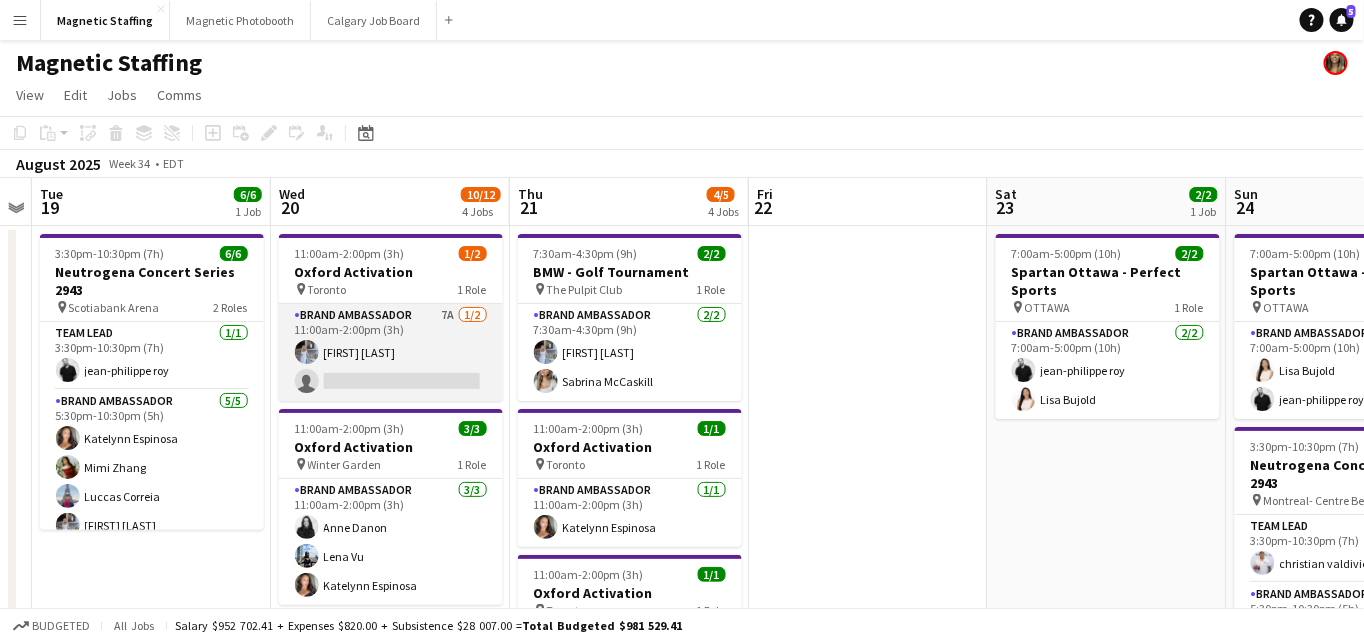 click on "Brand Ambassador 7A 1/2 11:00am-2:00pm (3h)
[FIRST] [LAST]
single-neutral-actions" at bounding box center [391, 352] 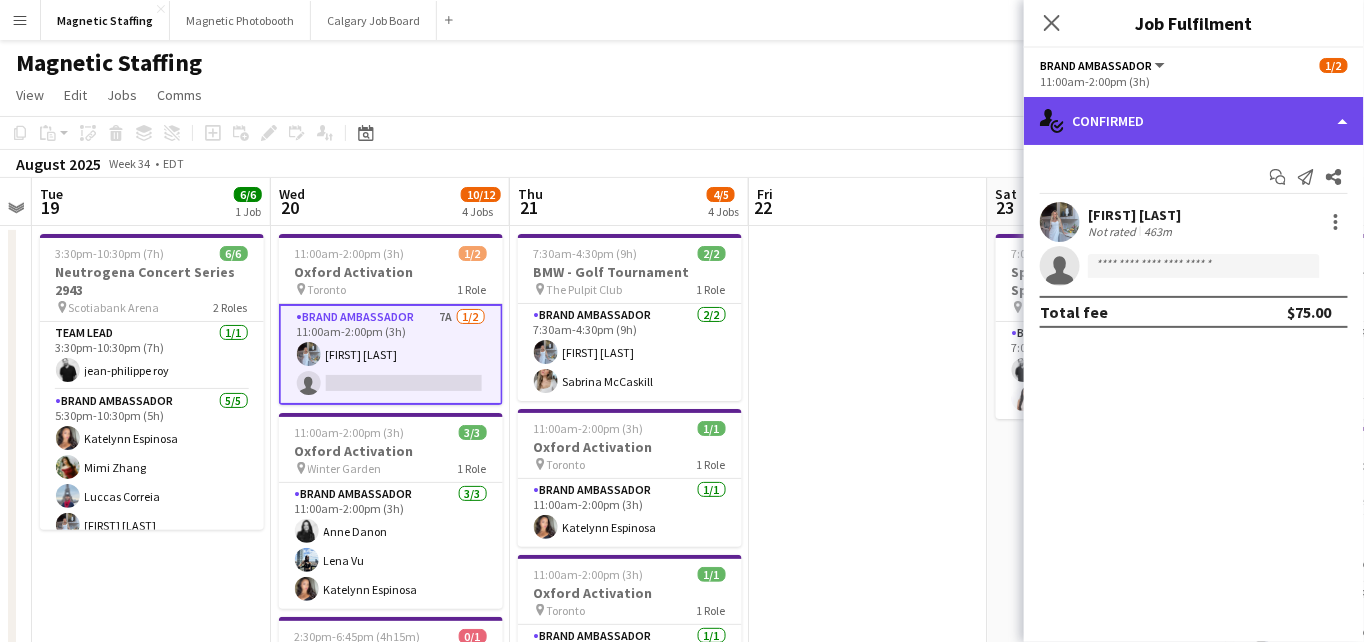 click on "single-neutral-actions-check-2
Confirmed" 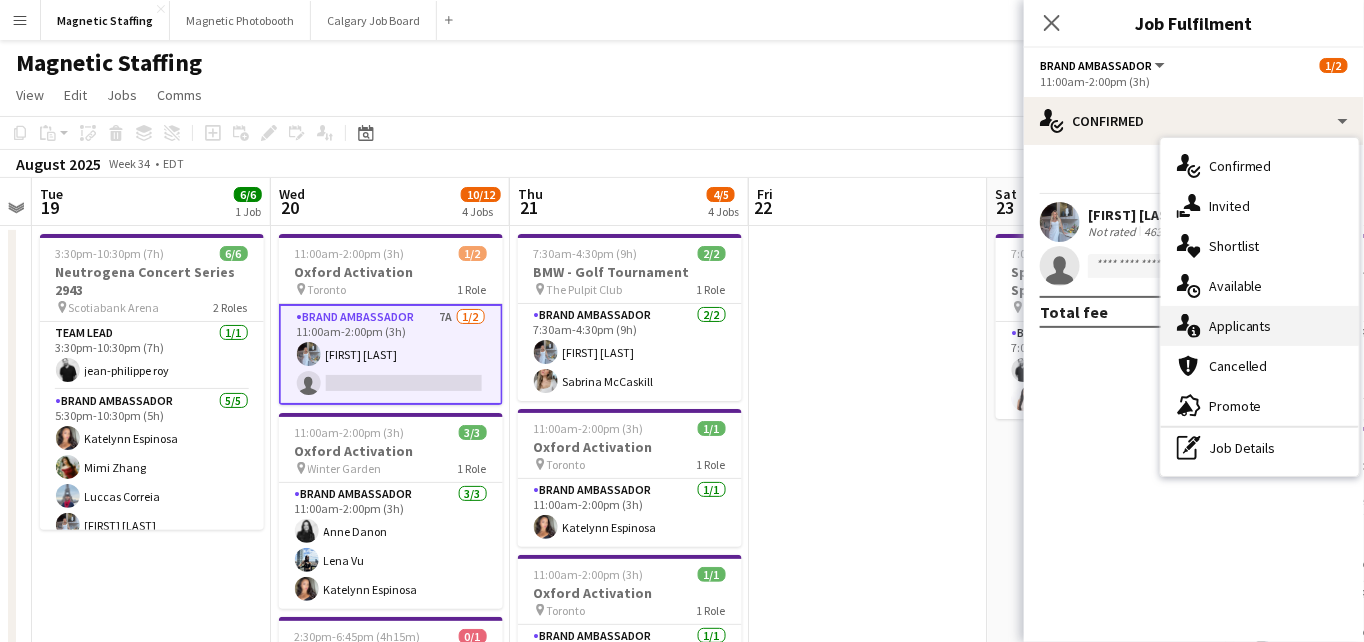 click on "single-neutral-actions-information
Applicants" at bounding box center (1260, 326) 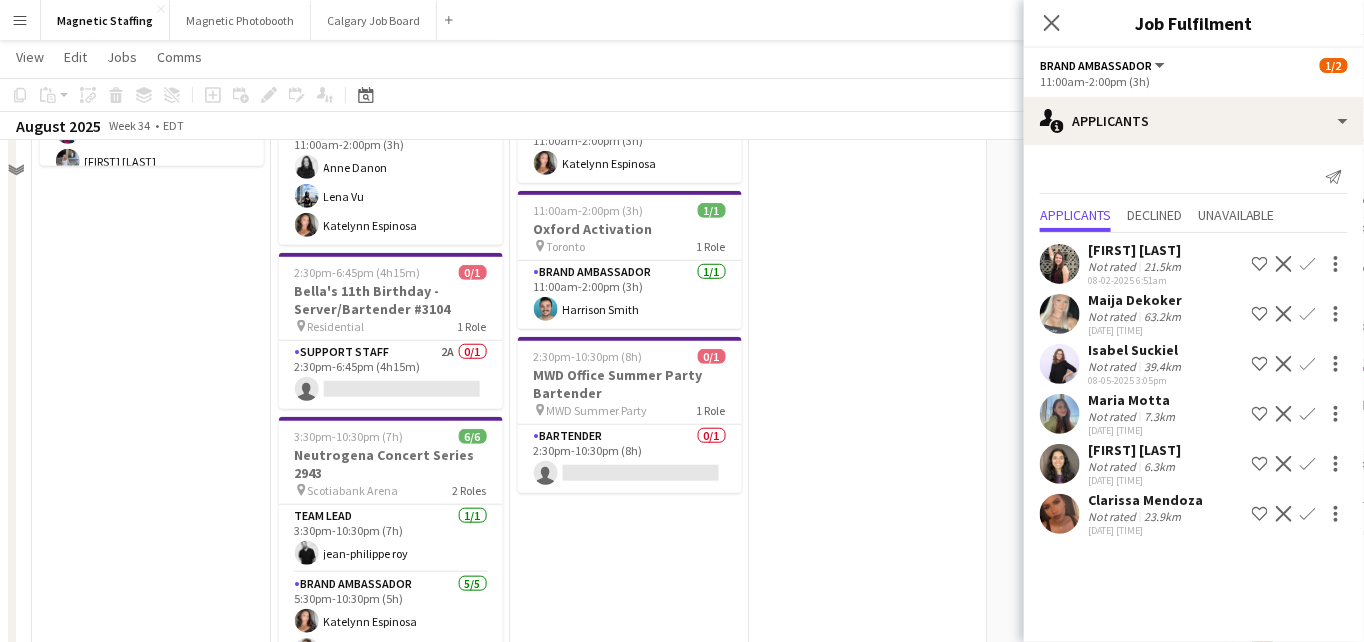 scroll, scrollTop: 363, scrollLeft: 0, axis: vertical 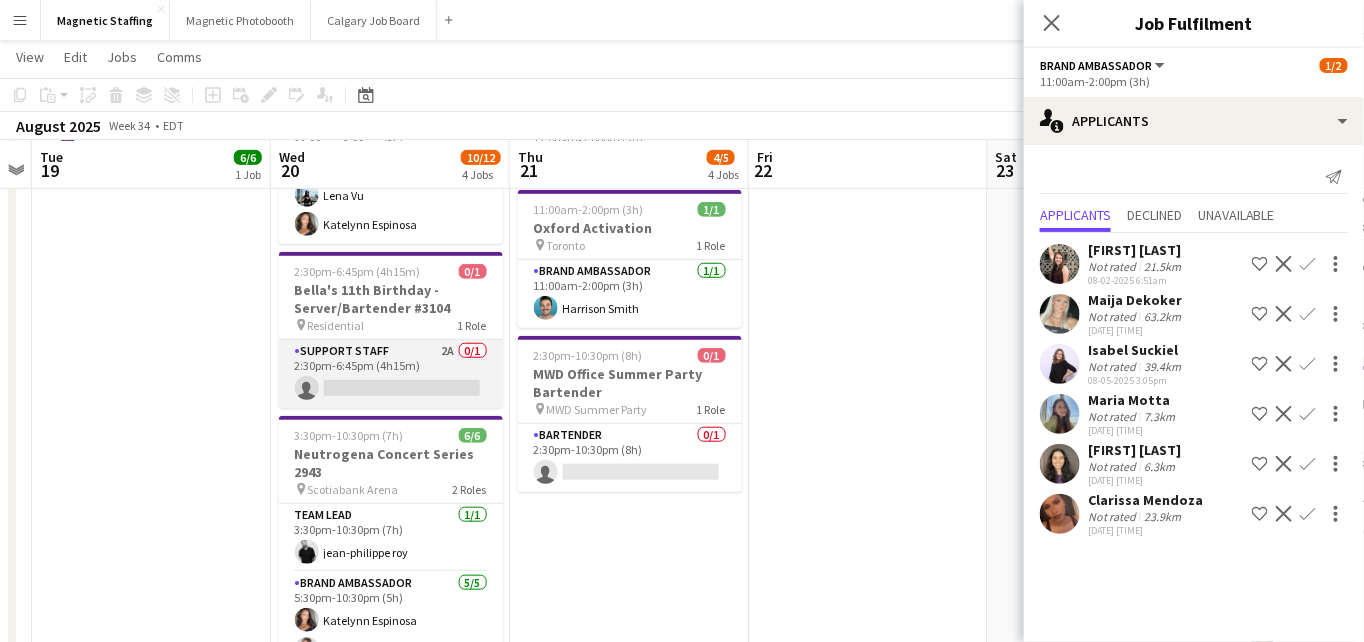 click on "Support Staff 2A 0/1 2:30pm-6:45pm (4h15m)
single-neutral-actions" at bounding box center (391, 374) 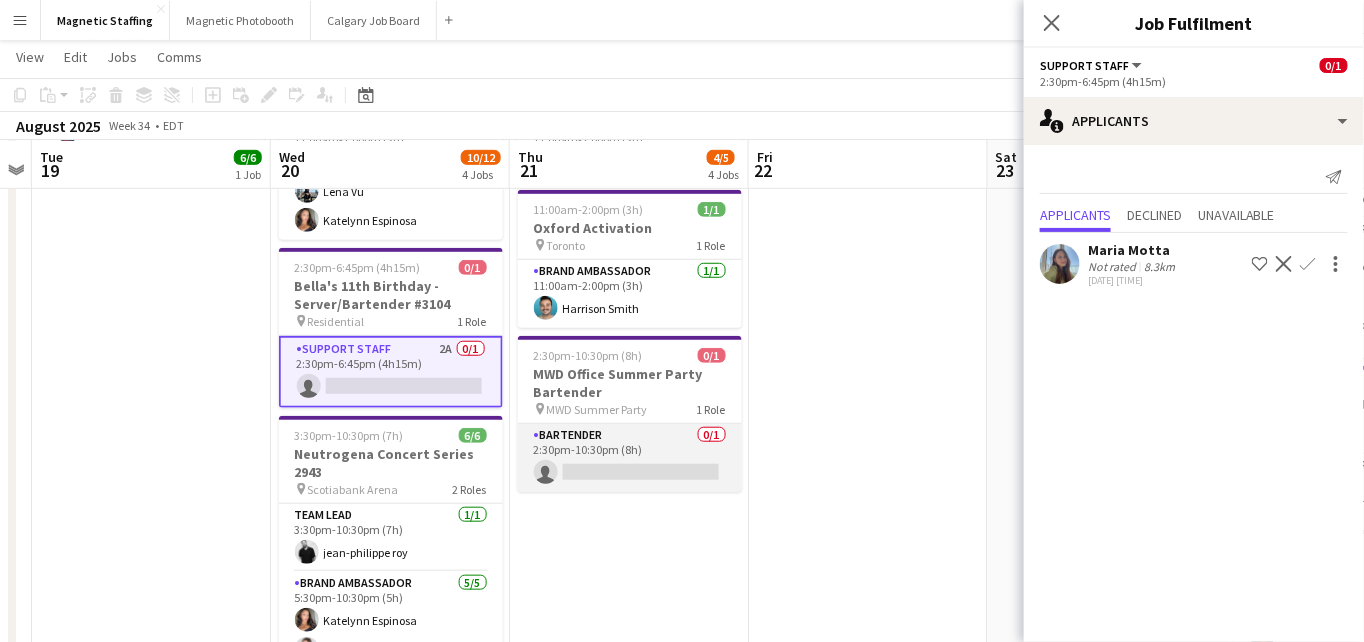 click on "Bartender   0/1   2:30pm-10:30pm (8h)
single-neutral-actions" at bounding box center [630, 458] 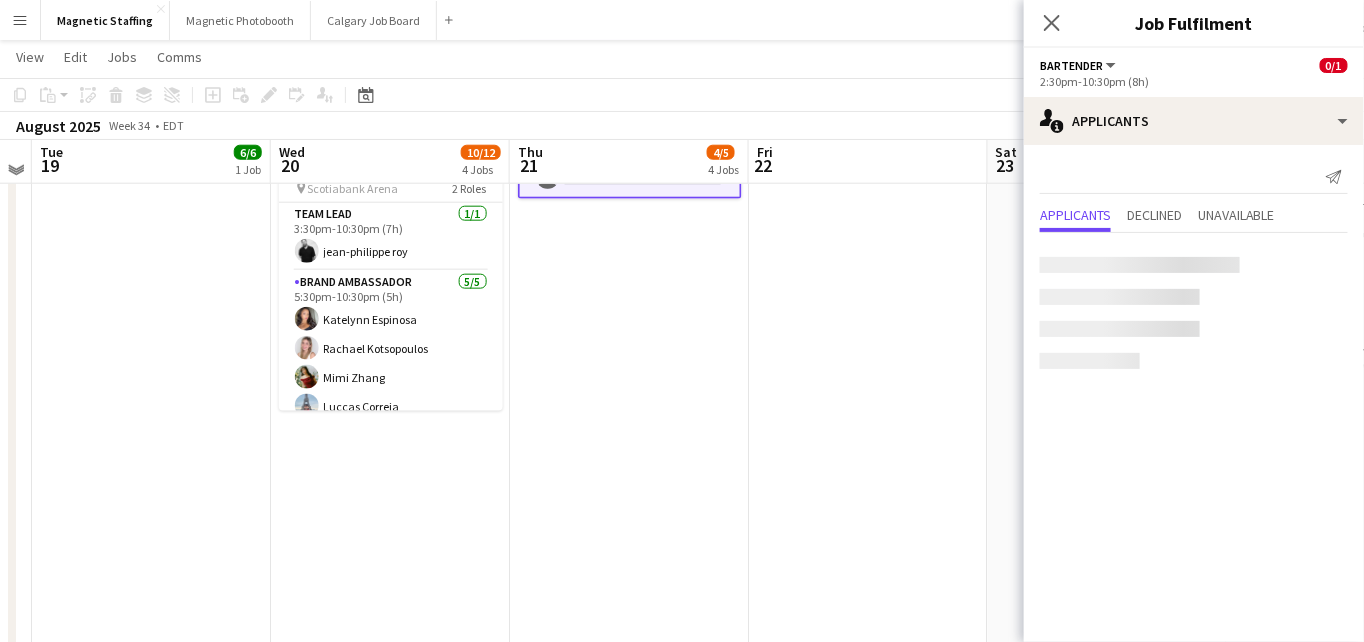 scroll, scrollTop: 665, scrollLeft: 0, axis: vertical 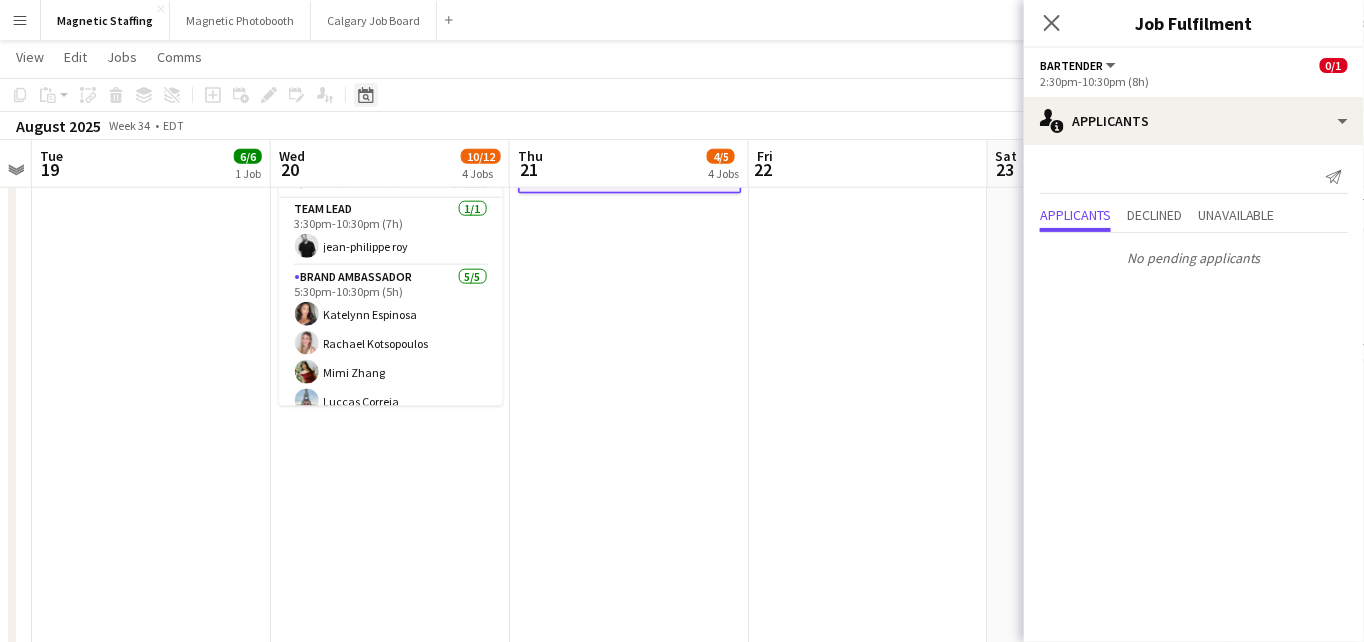 click on "Date picker" 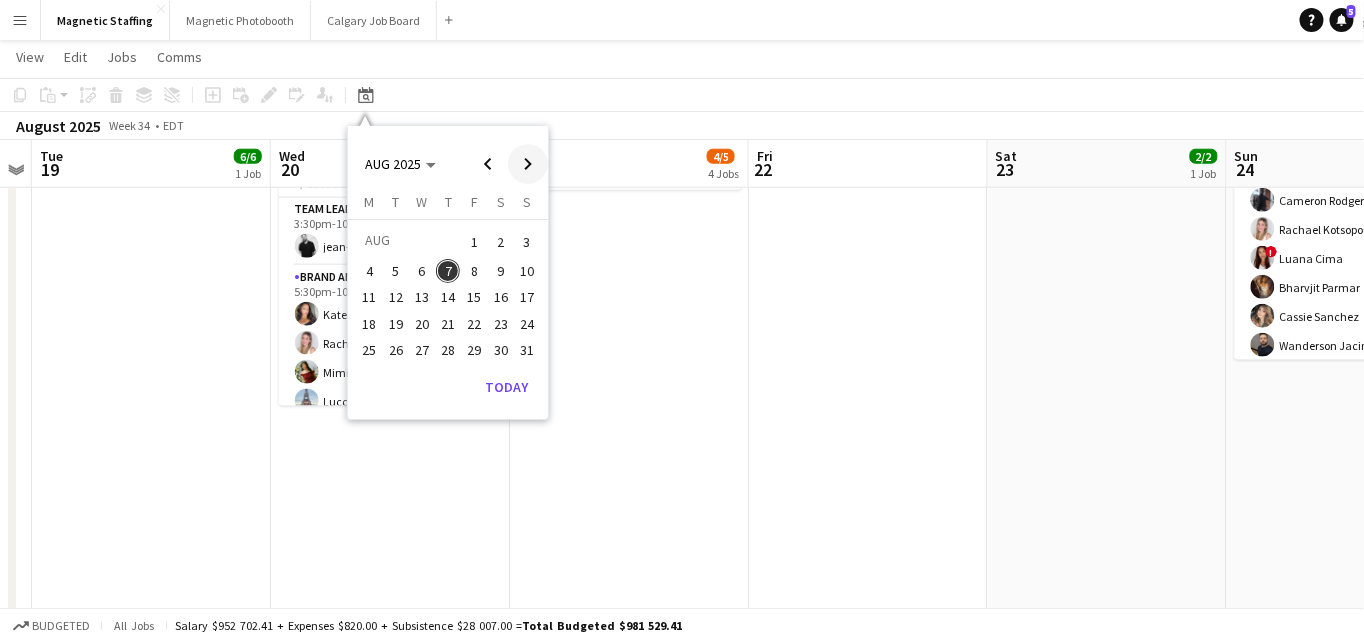 click at bounding box center (528, 164) 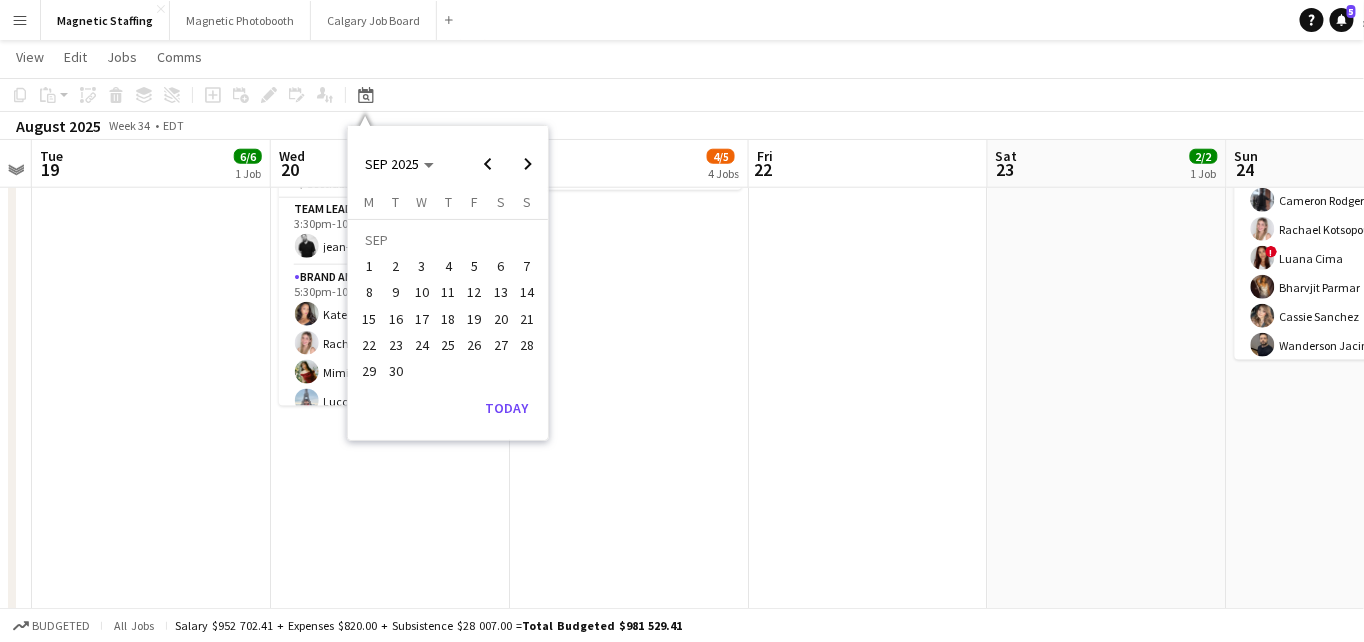 click on "16" at bounding box center [396, 319] 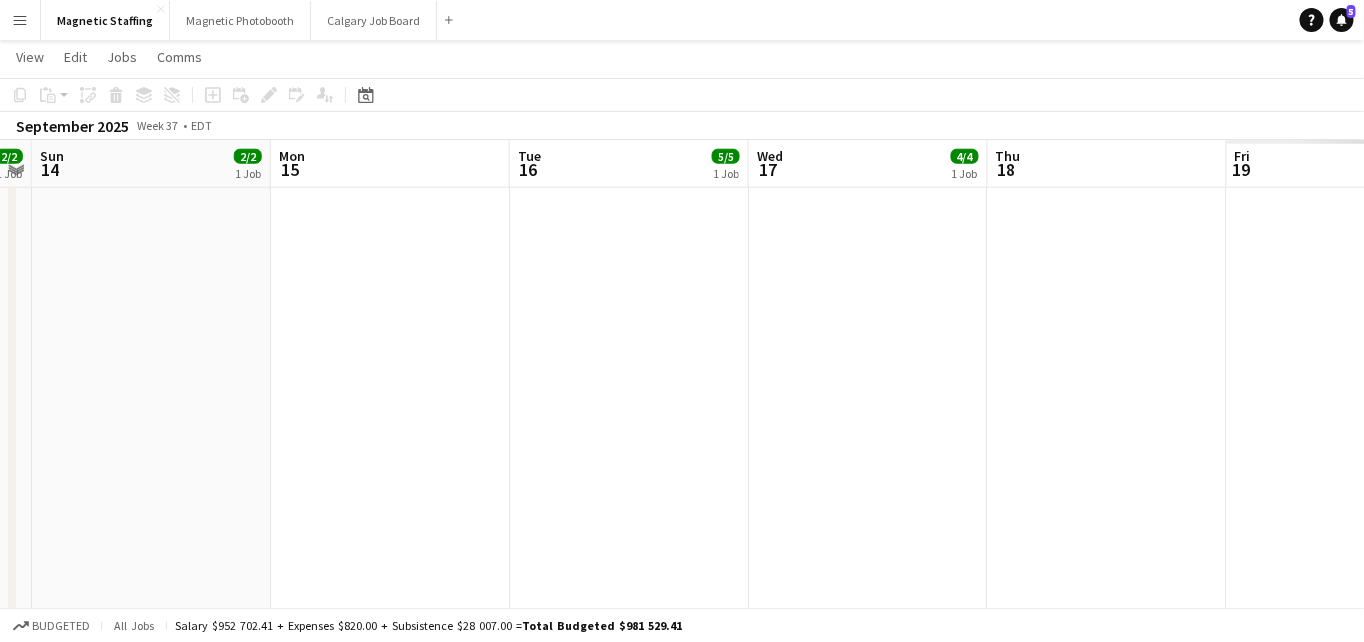 scroll, scrollTop: 0, scrollLeft: 687, axis: horizontal 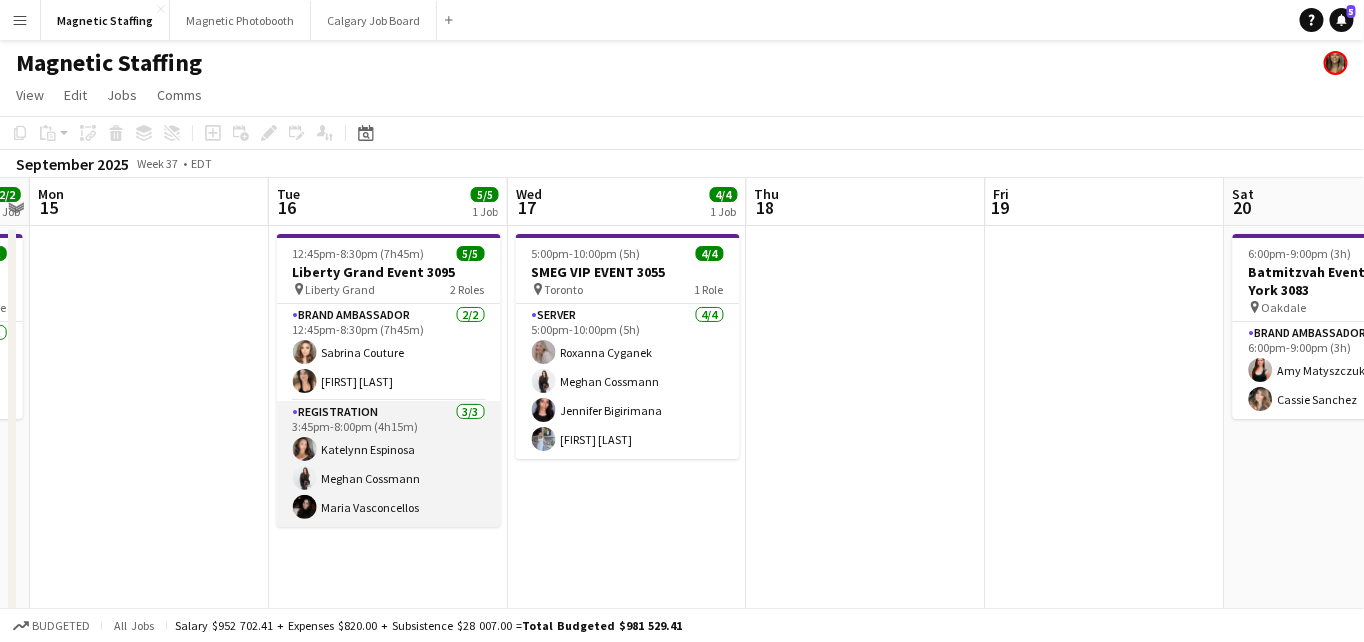 click on "Registration 3/3 3:45pm-8:00pm (4h15m)
[FIRST] [LAST] [FIRST] [LAST] [FIRST] [LAST]" at bounding box center [389, 464] 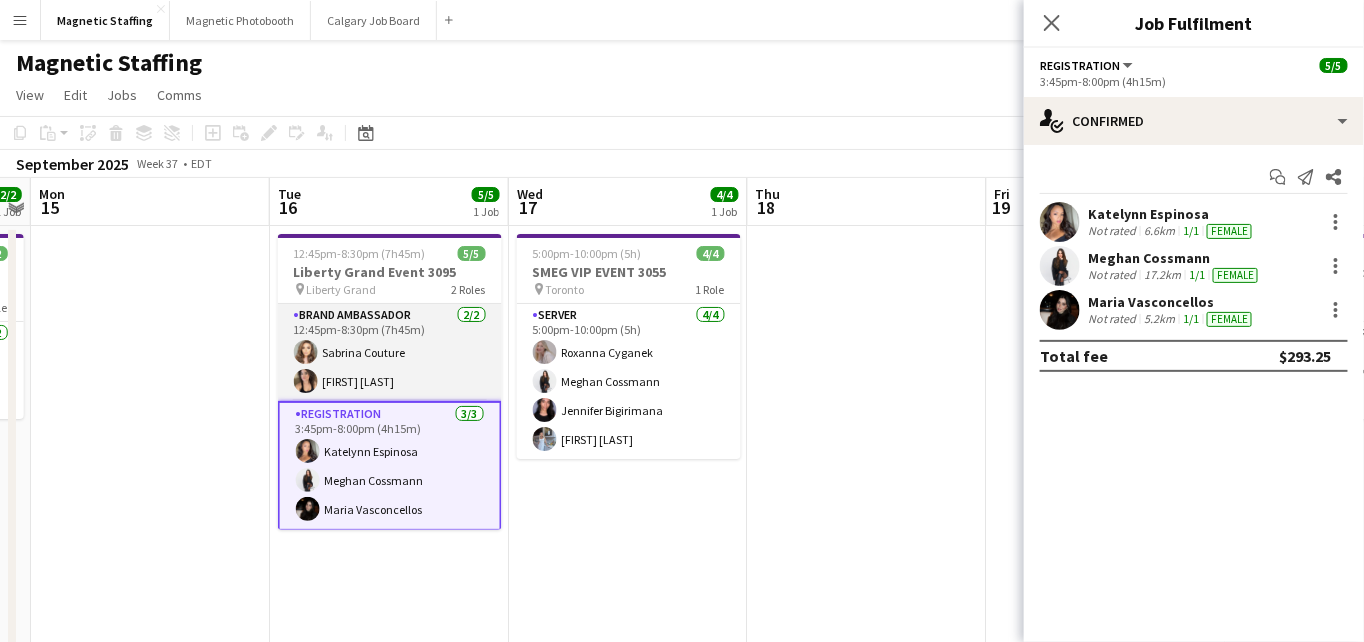 click on "Brand Ambassador 2/2 12:45pm-8:30pm (7h45m)
[FIRST] [LAST] [FIRST] [LAST]" at bounding box center (390, 352) 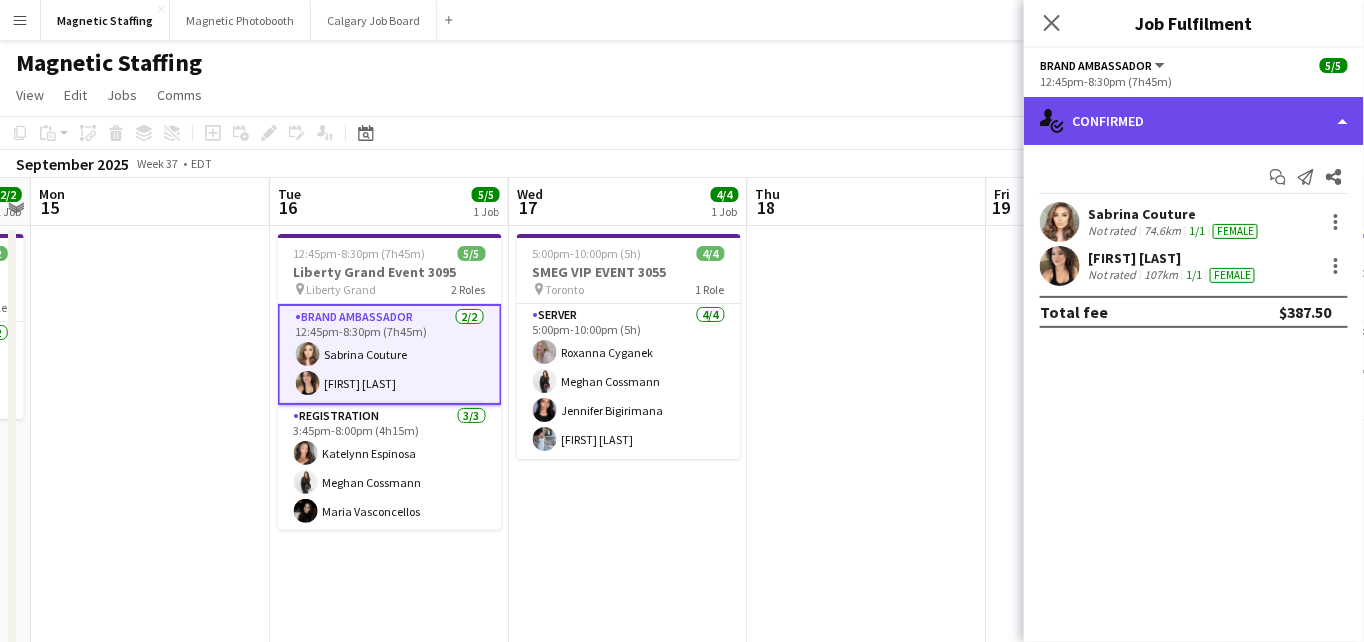 click on "single-neutral-actions-check-2
Confirmed" 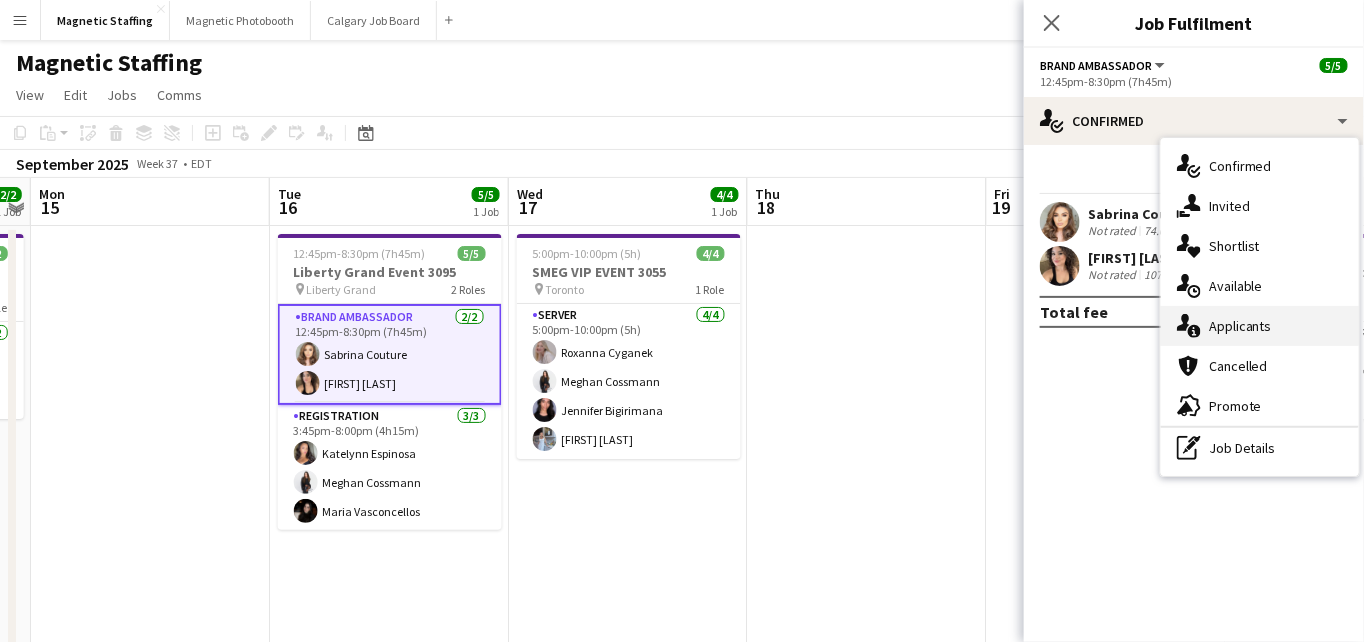 click on "single-neutral-actions-information
Applicants" at bounding box center (1260, 326) 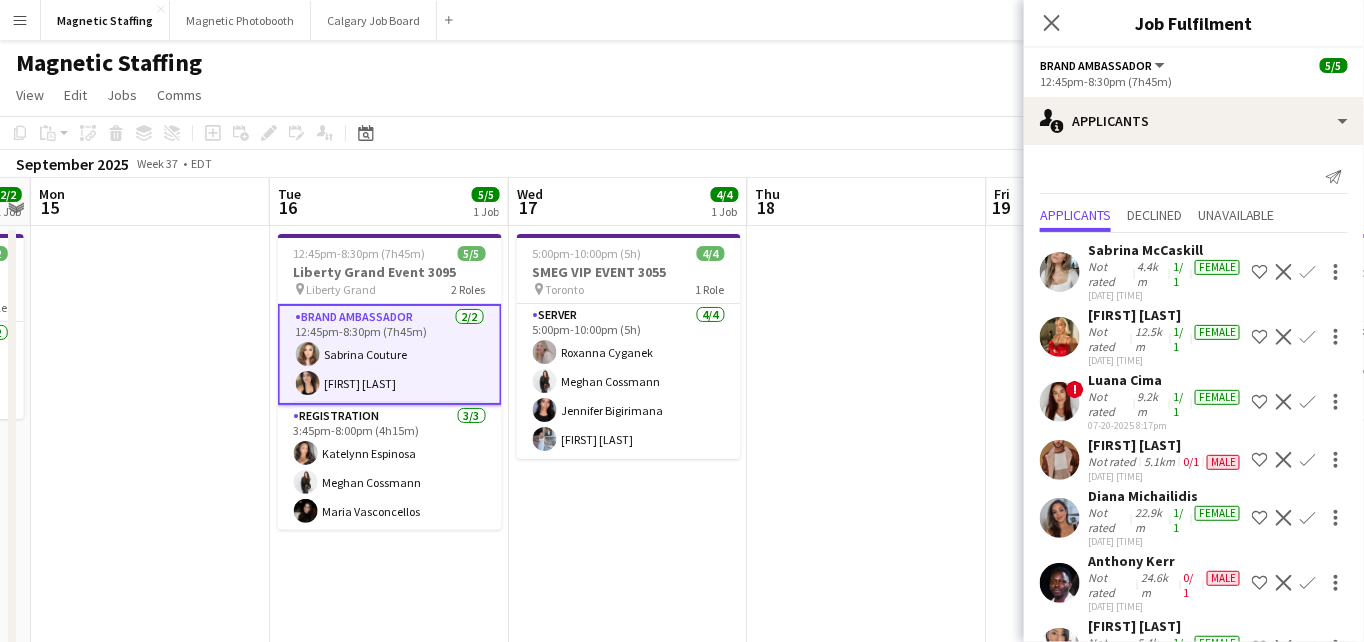scroll, scrollTop: 156, scrollLeft: 0, axis: vertical 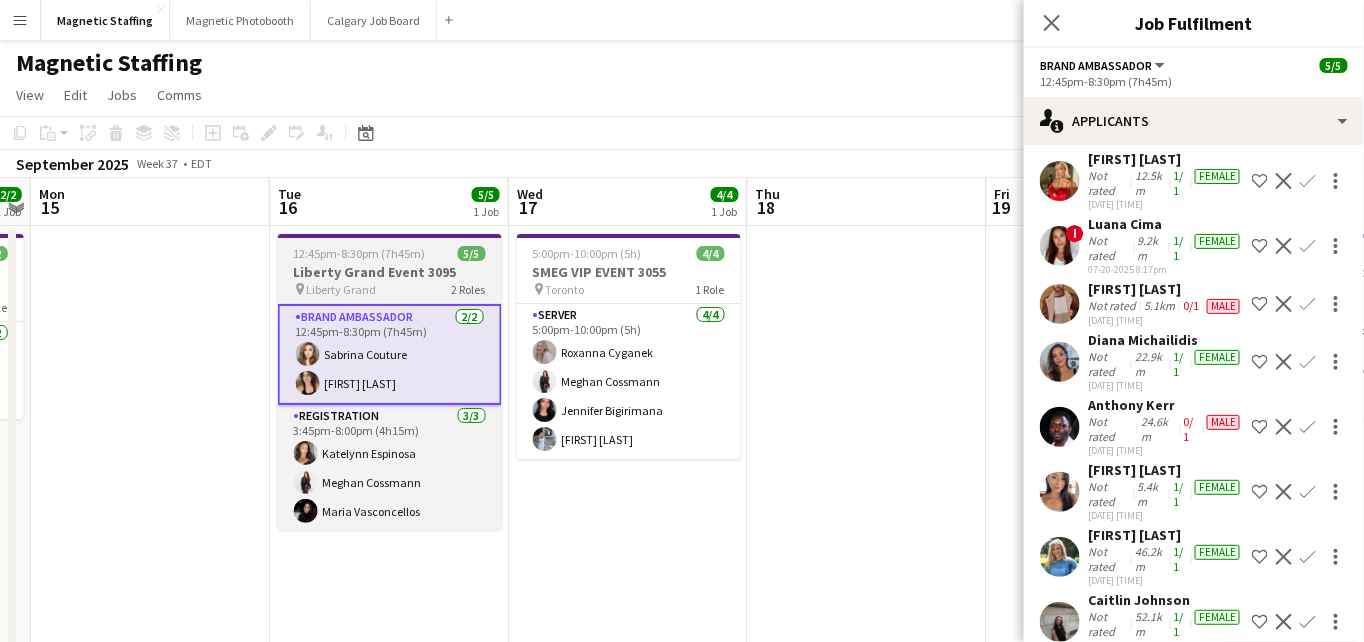 click on "12:45pm-8:30pm (7h45m)" at bounding box center (360, 253) 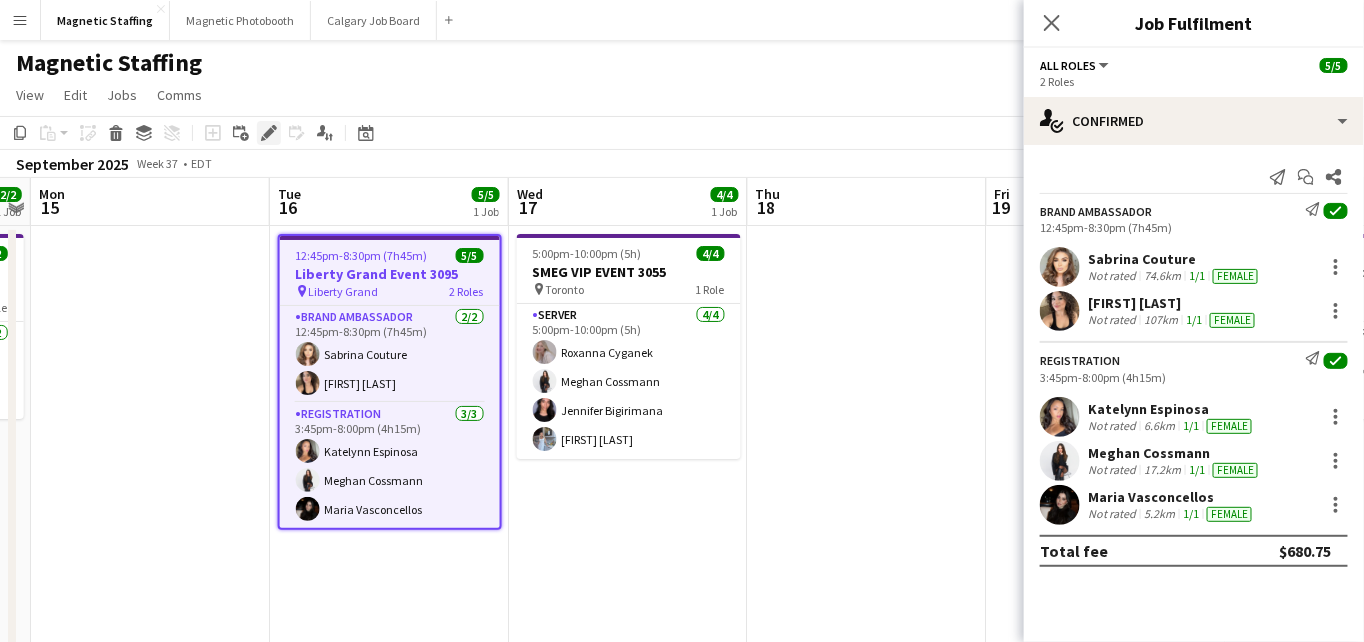 click 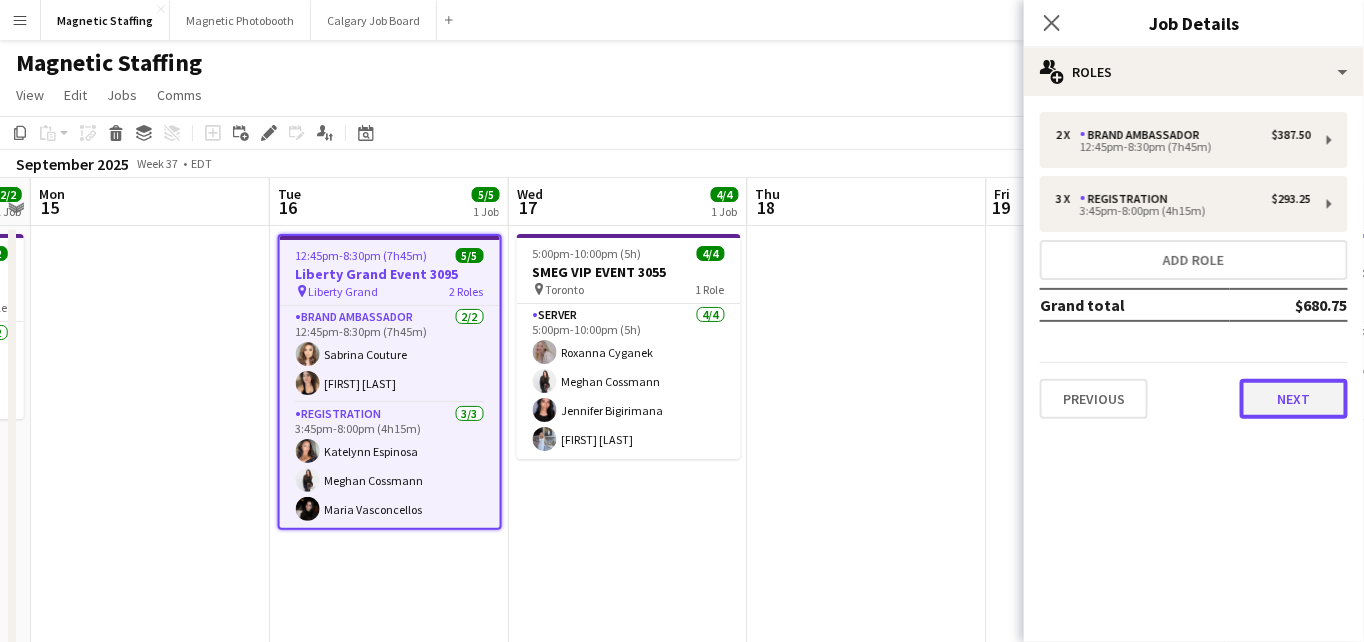 click on "Next" at bounding box center (1294, 399) 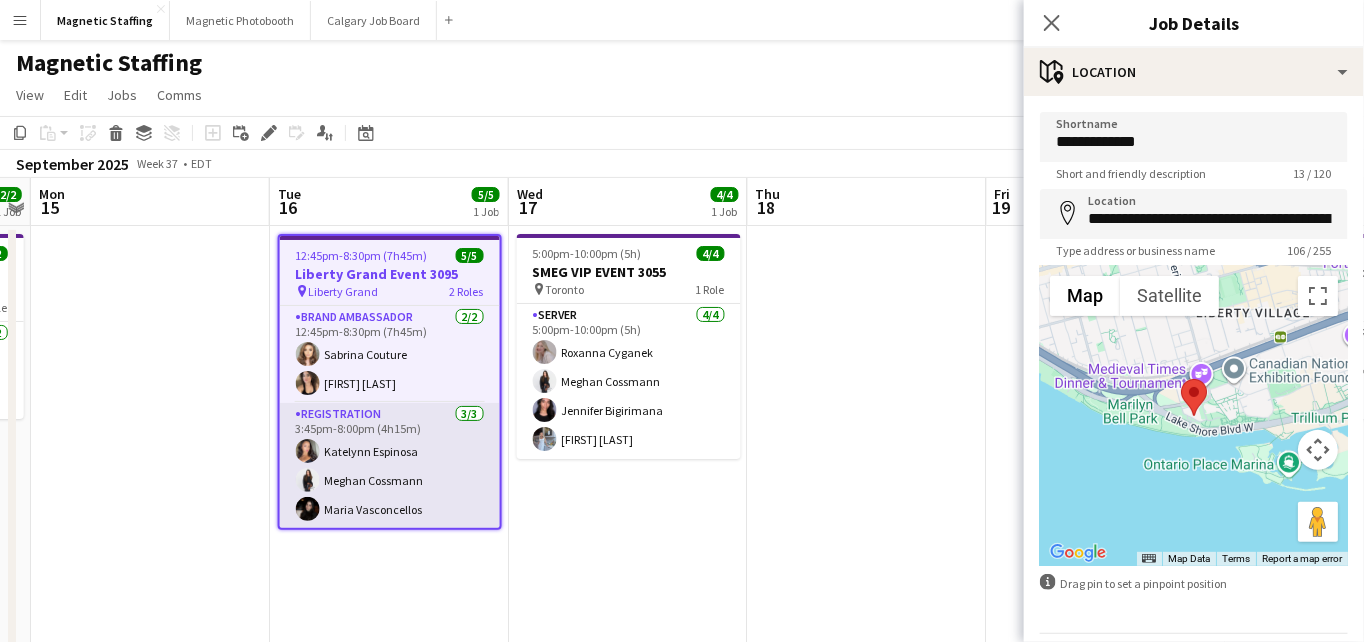 click on "Registration 3/3 3:45pm-8:00pm (4h15m)
[FIRST] [LAST] [FIRST] [LAST] [FIRST] [LAST]" at bounding box center [390, 466] 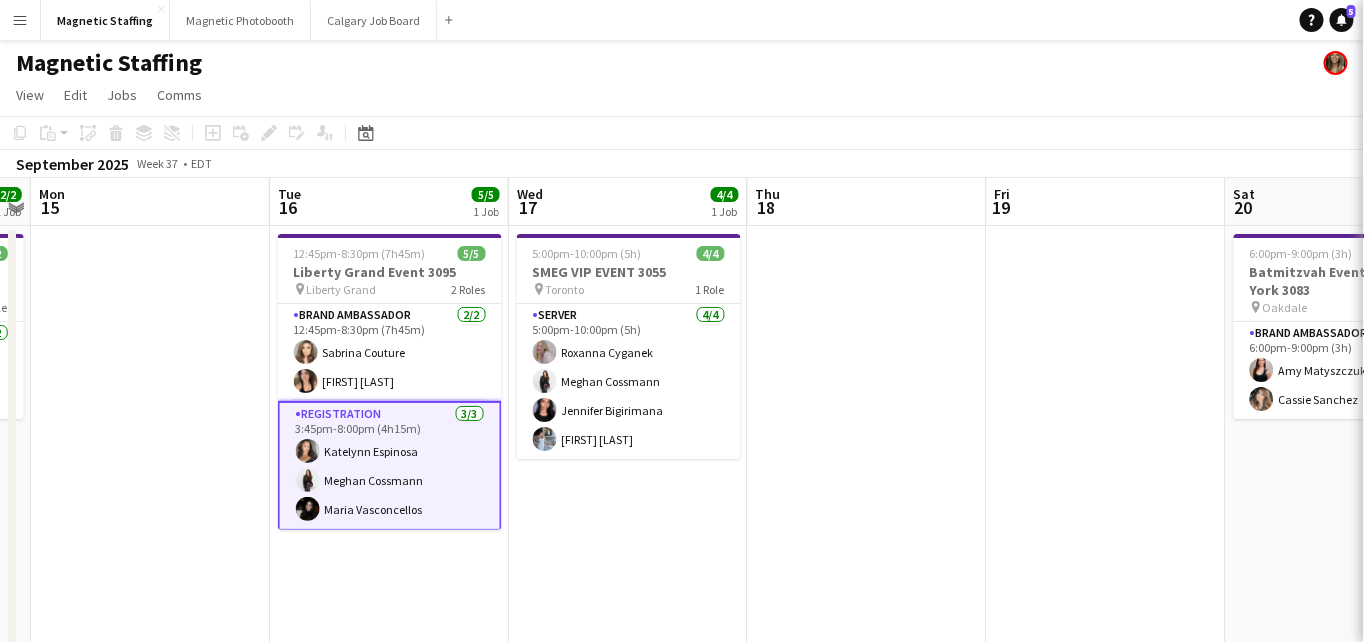 click on "Registration 3/3 3:45pm-8:00pm (4h15m)
[FIRST] [LAST] [FIRST] [LAST] [FIRST] [LAST]" at bounding box center (390, 466) 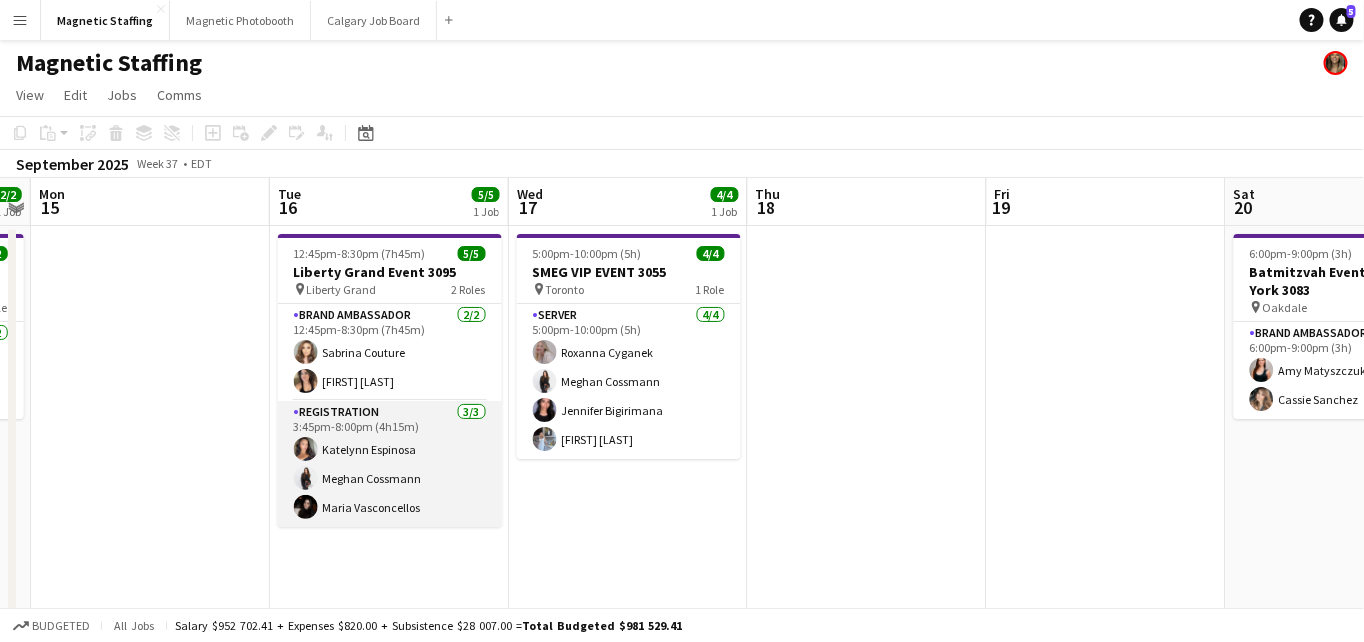 click on "Registration 3/3 3:45pm-8:00pm (4h15m)
[FIRST] [LAST] [FIRST] [LAST] [FIRST] [LAST]" at bounding box center (390, 464) 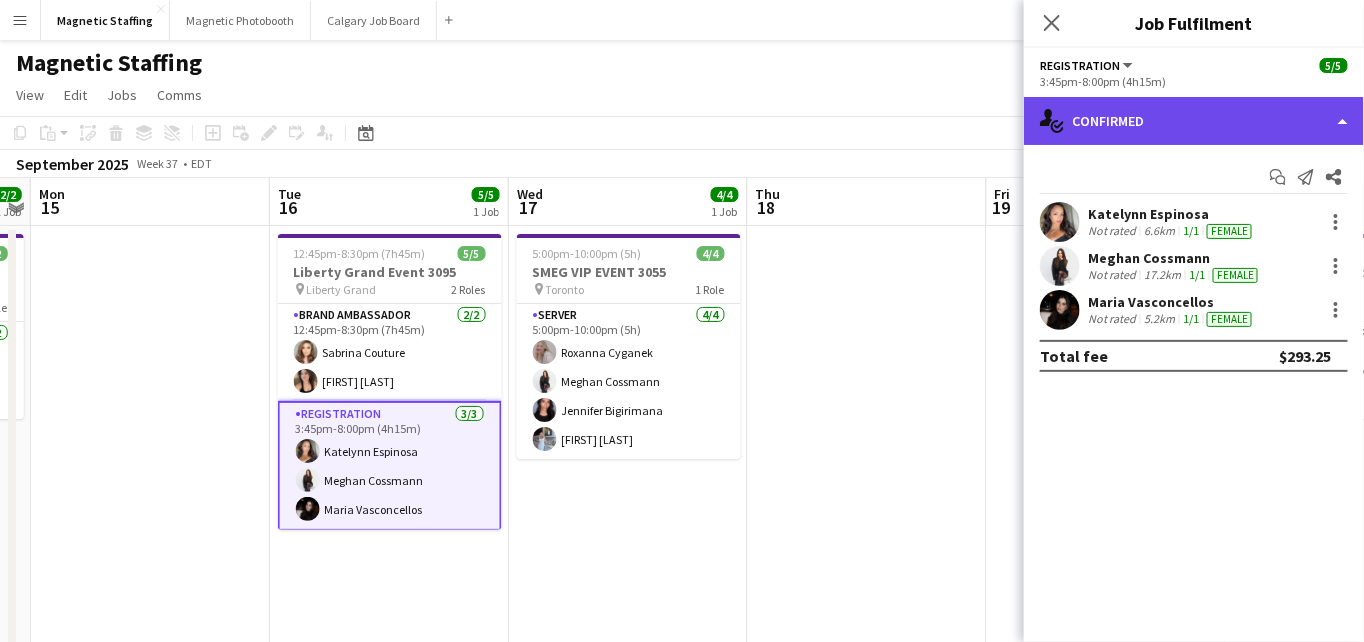 click on "single-neutral-actions-check-2
Confirmed" 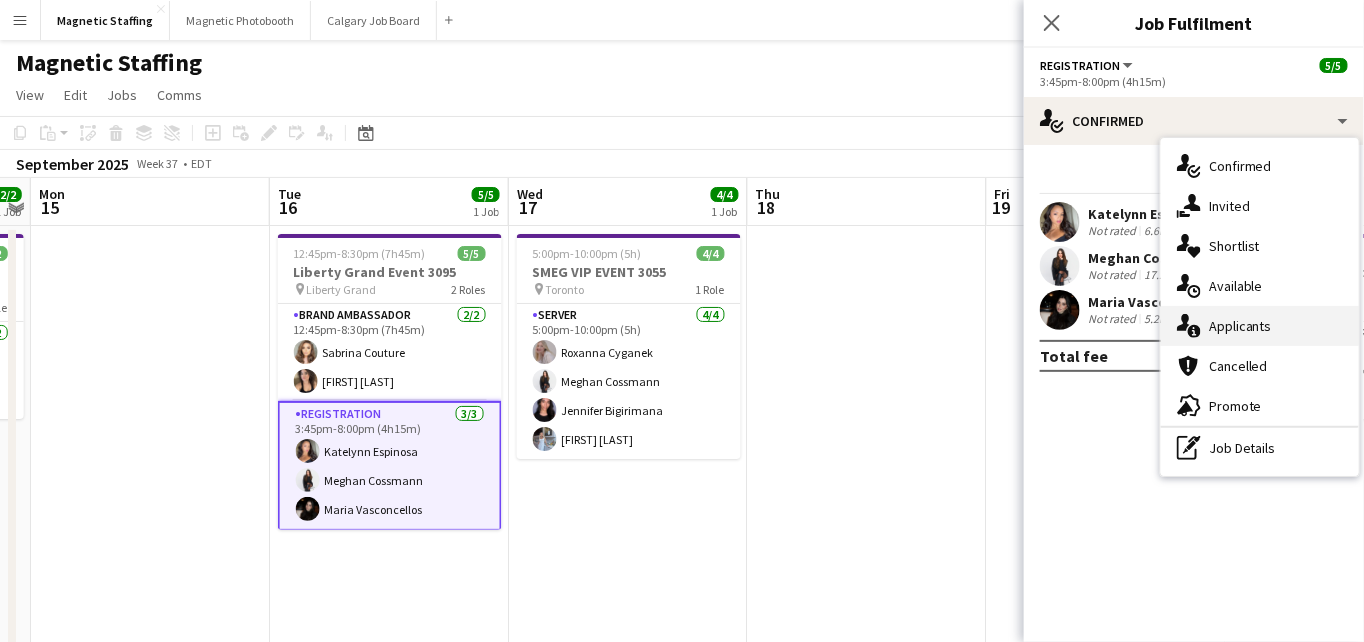 click on "single-neutral-actions-information" 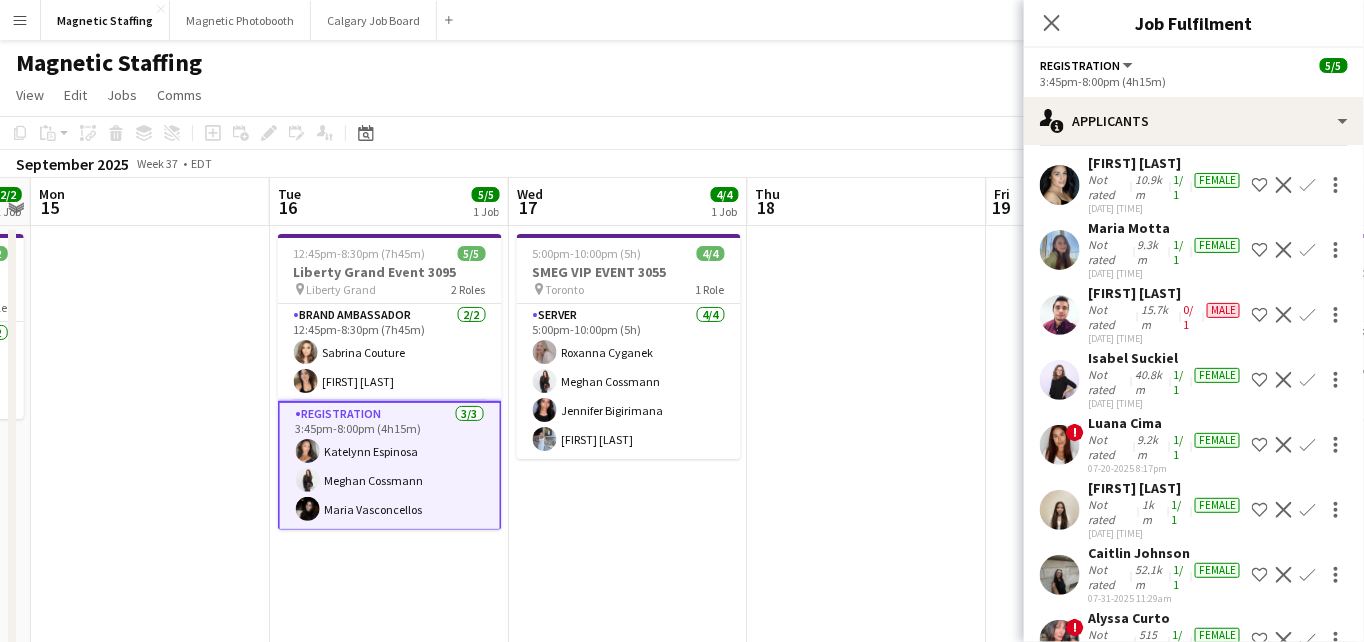 scroll, scrollTop: 134, scrollLeft: 0, axis: vertical 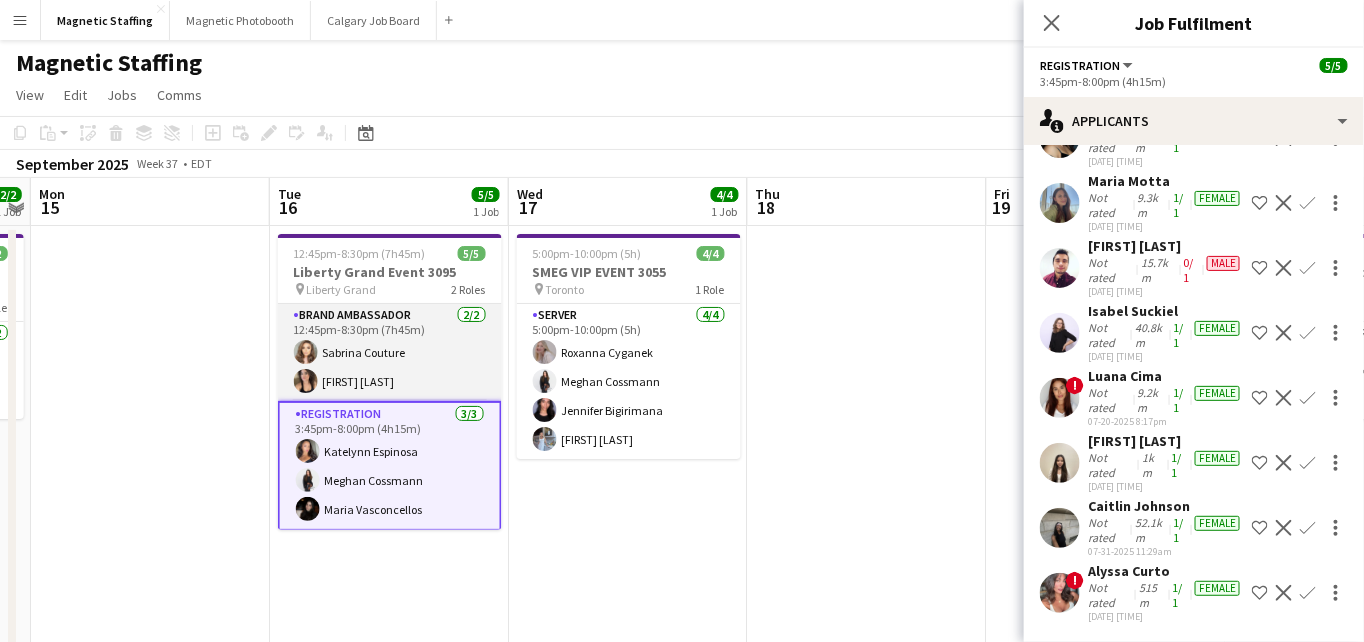 click on "Brand Ambassador 2/2 12:45pm-8:30pm (7h45m)
[FIRST] [LAST] [FIRST] [LAST]" at bounding box center [390, 352] 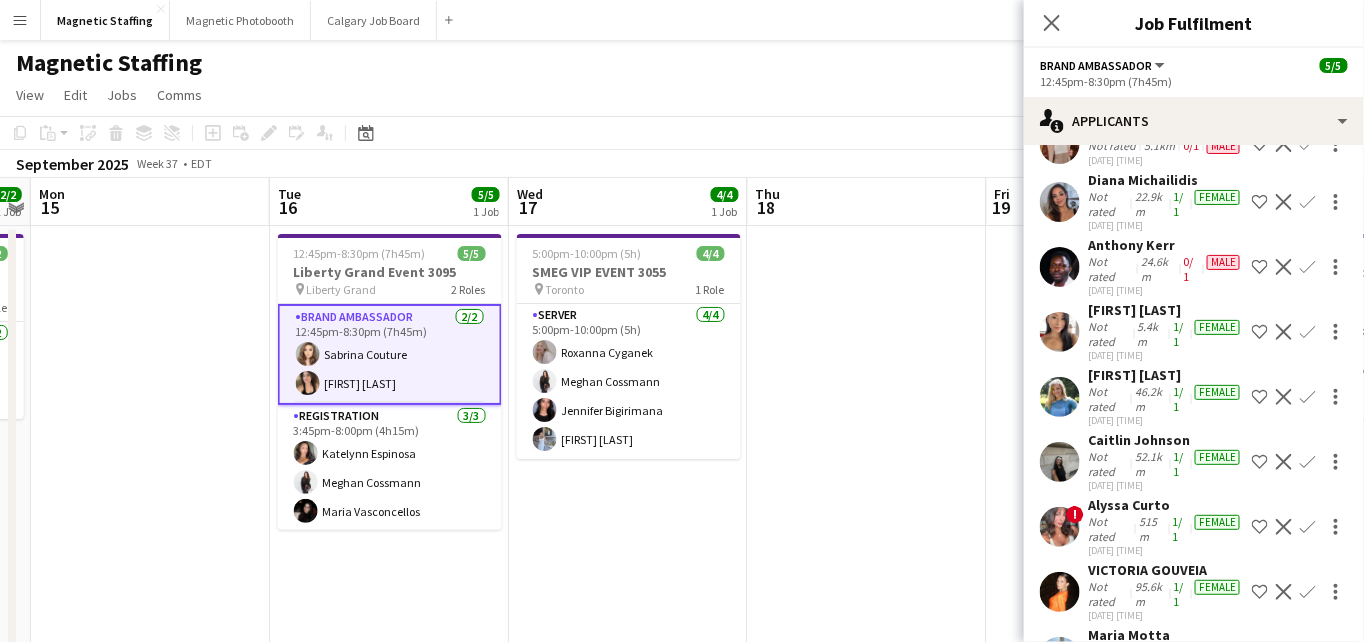 scroll, scrollTop: 379, scrollLeft: 0, axis: vertical 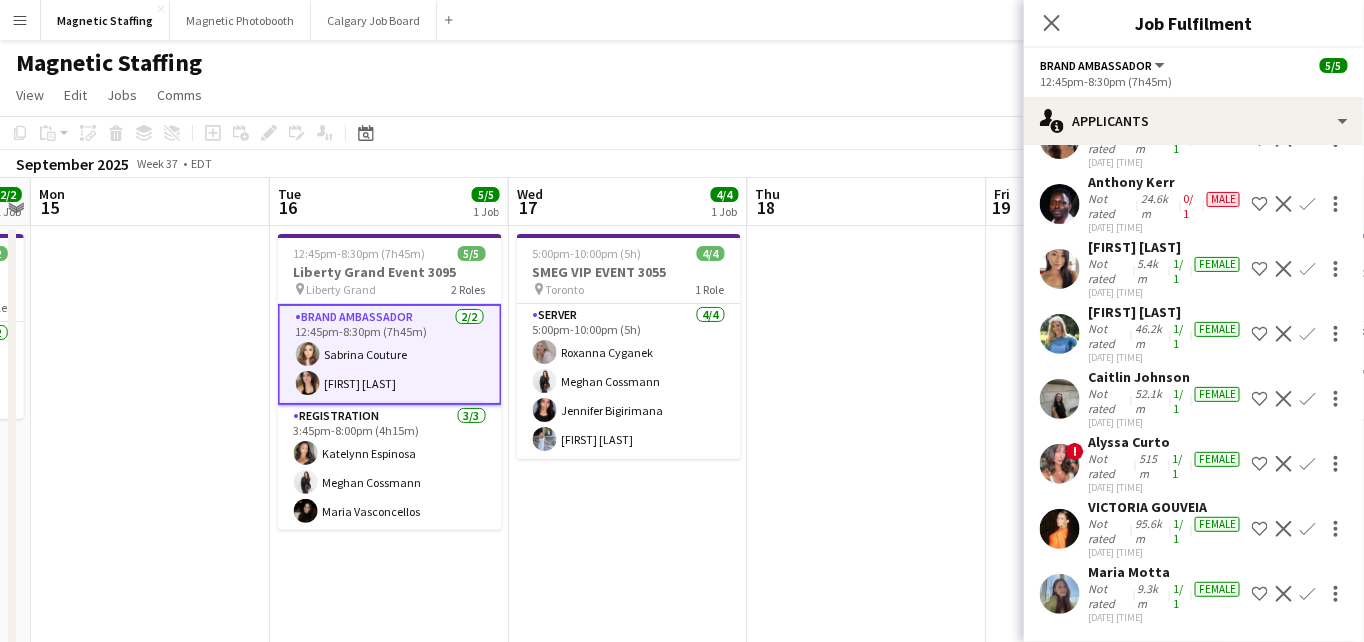 click at bounding box center [1060, 594] 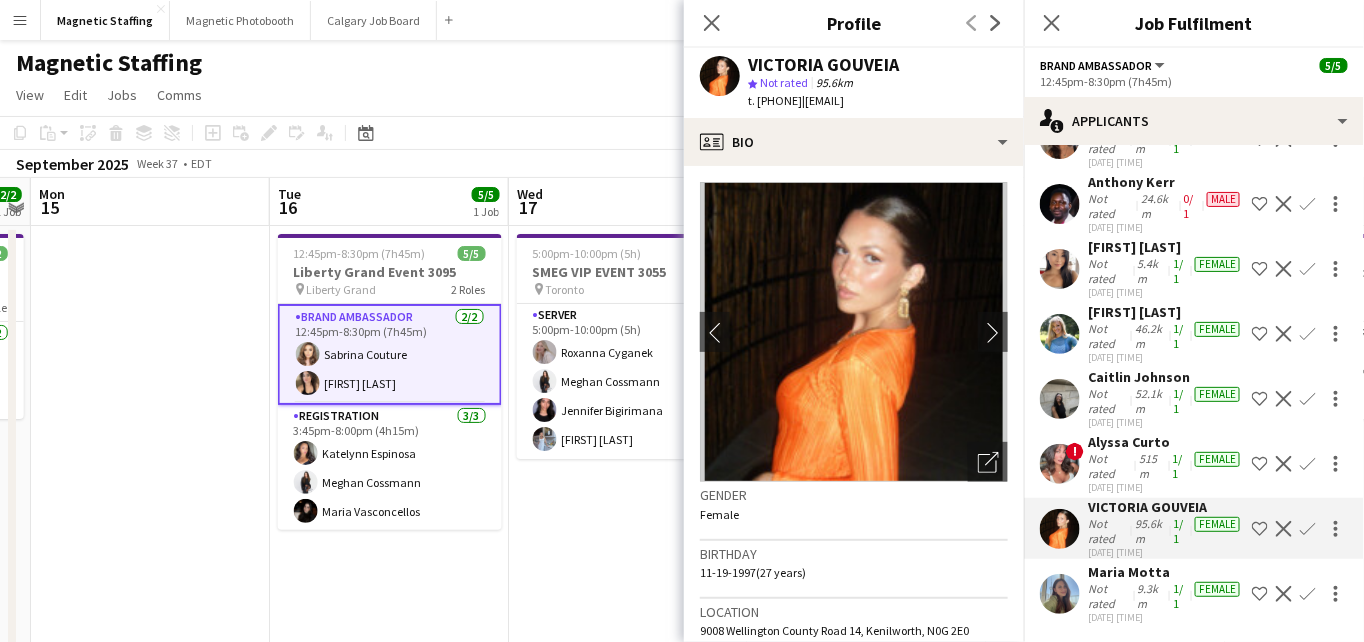 click on "5:00pm-10:00pm (5h)    4/4   SMEG VIP EVENT 3055
pin
[CITY]   1 Role   Server   4/4   5:00pm-10:00pm (5h)
[FIRST] [LAST] [FIRST] [LAST] [FIRST] [LAST] [FIRST] [LAST]" at bounding box center [628, 1151] 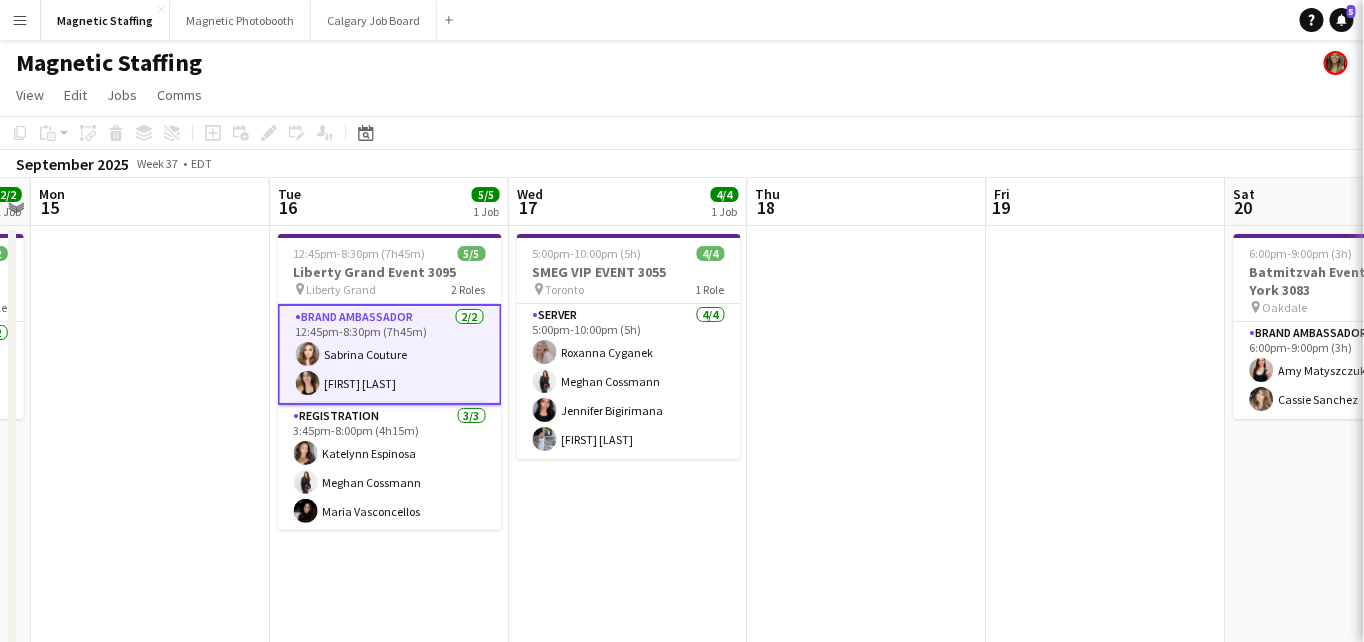 scroll, scrollTop: 0, scrollLeft: 0, axis: both 